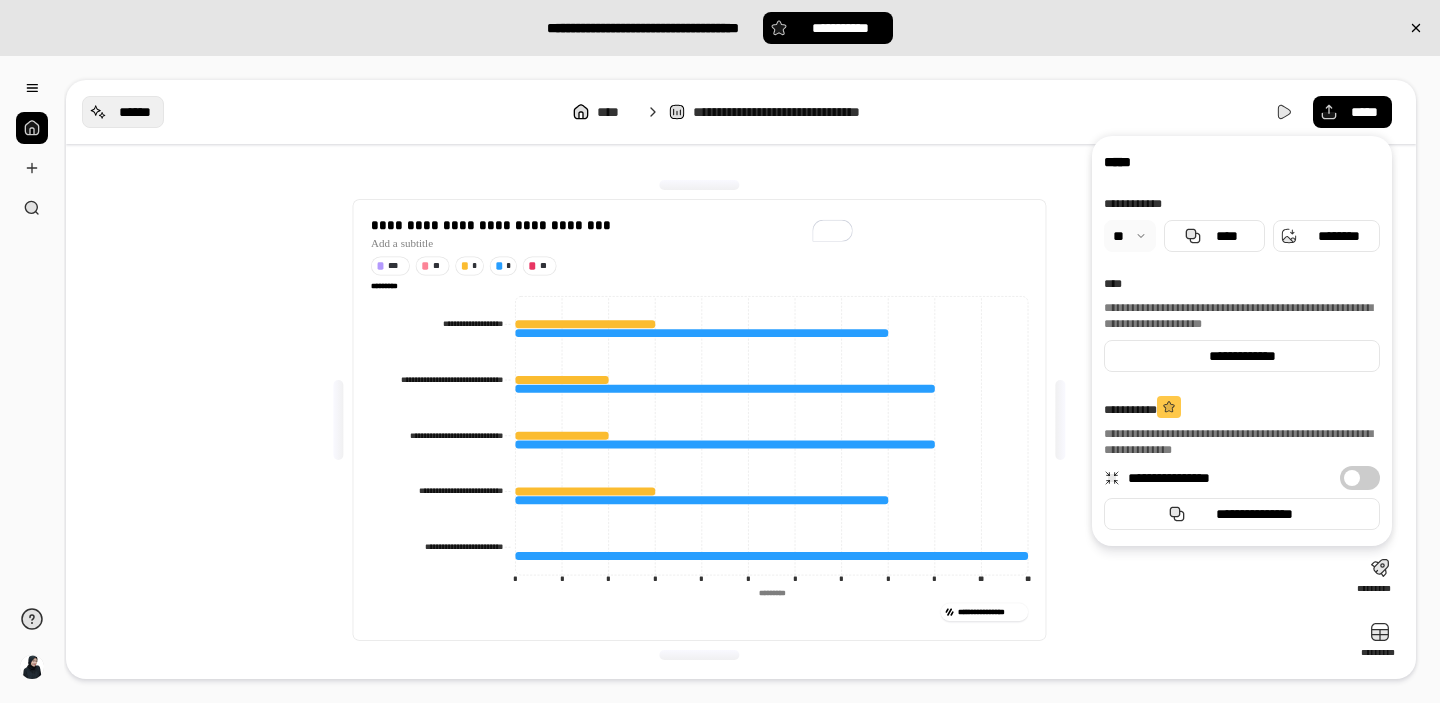 scroll, scrollTop: 0, scrollLeft: 0, axis: both 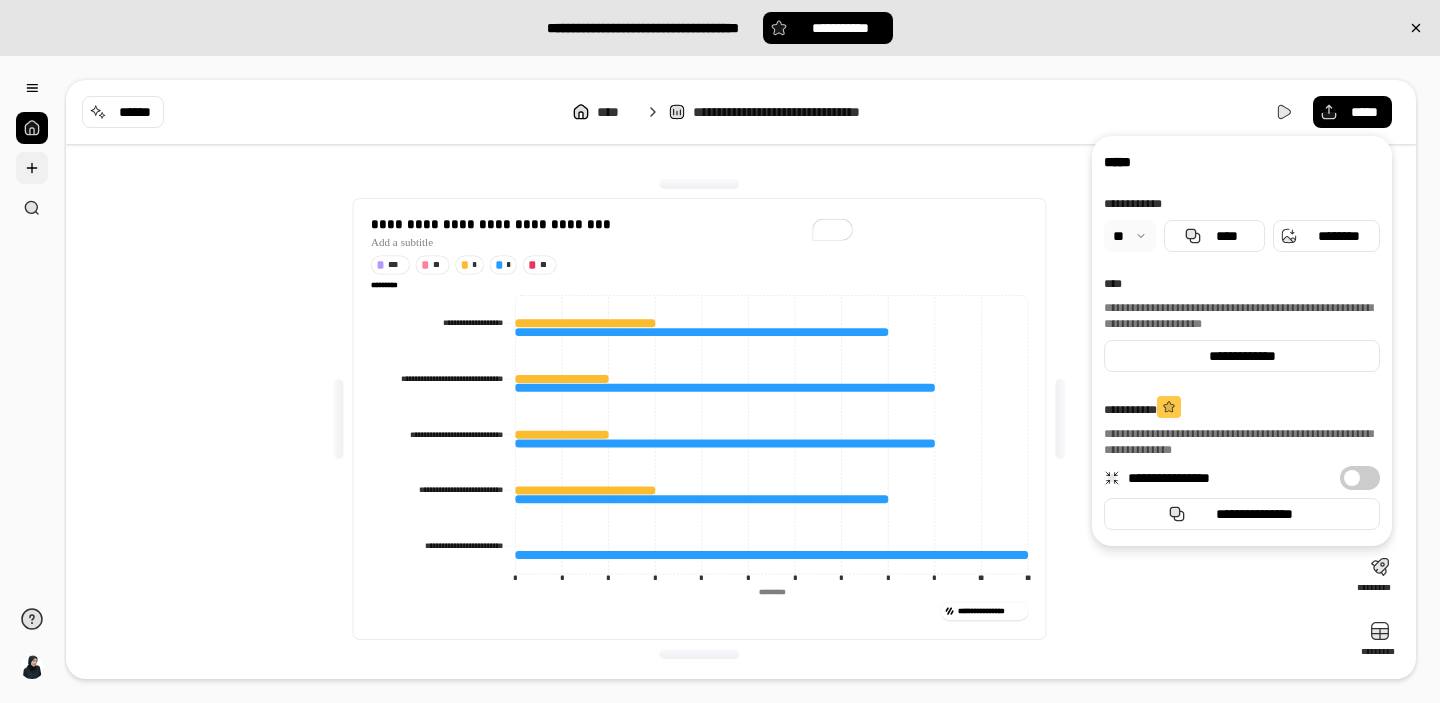 click at bounding box center [32, 168] 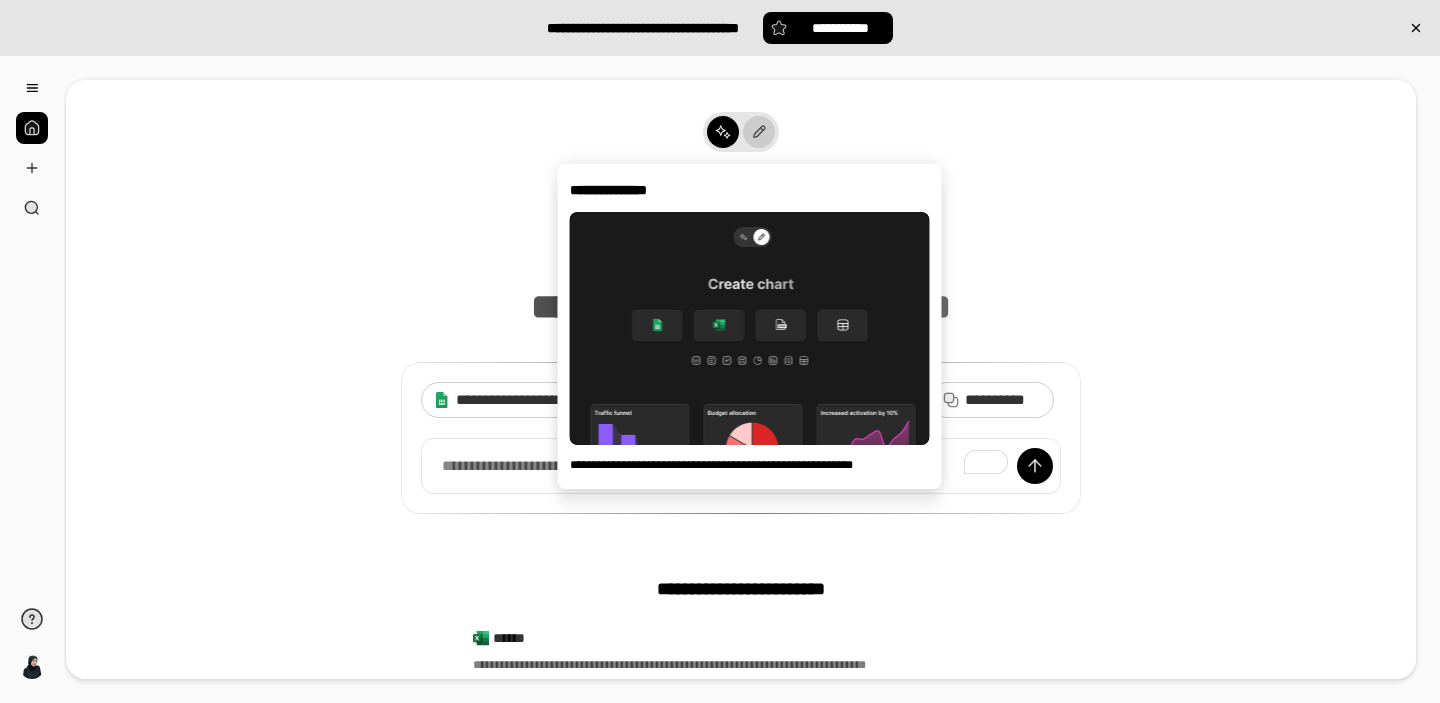 click at bounding box center [759, 132] 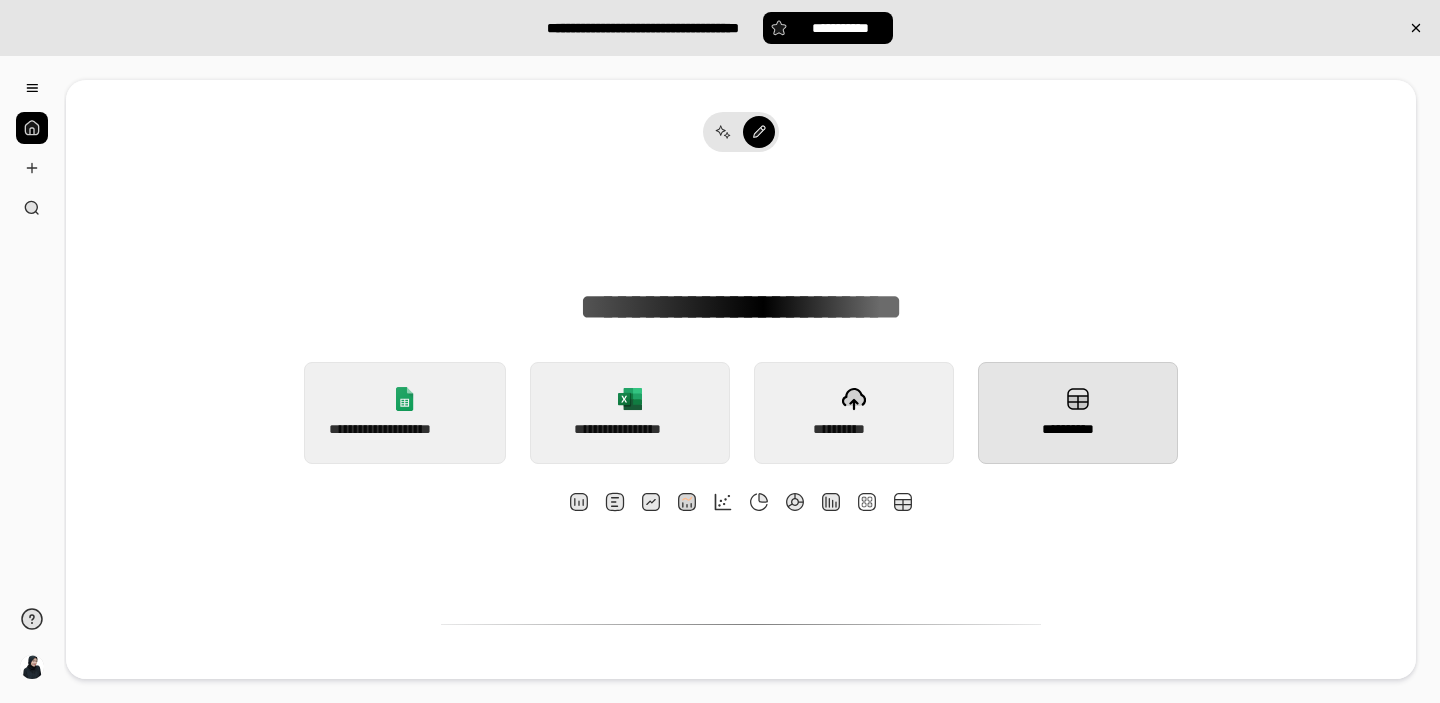 click 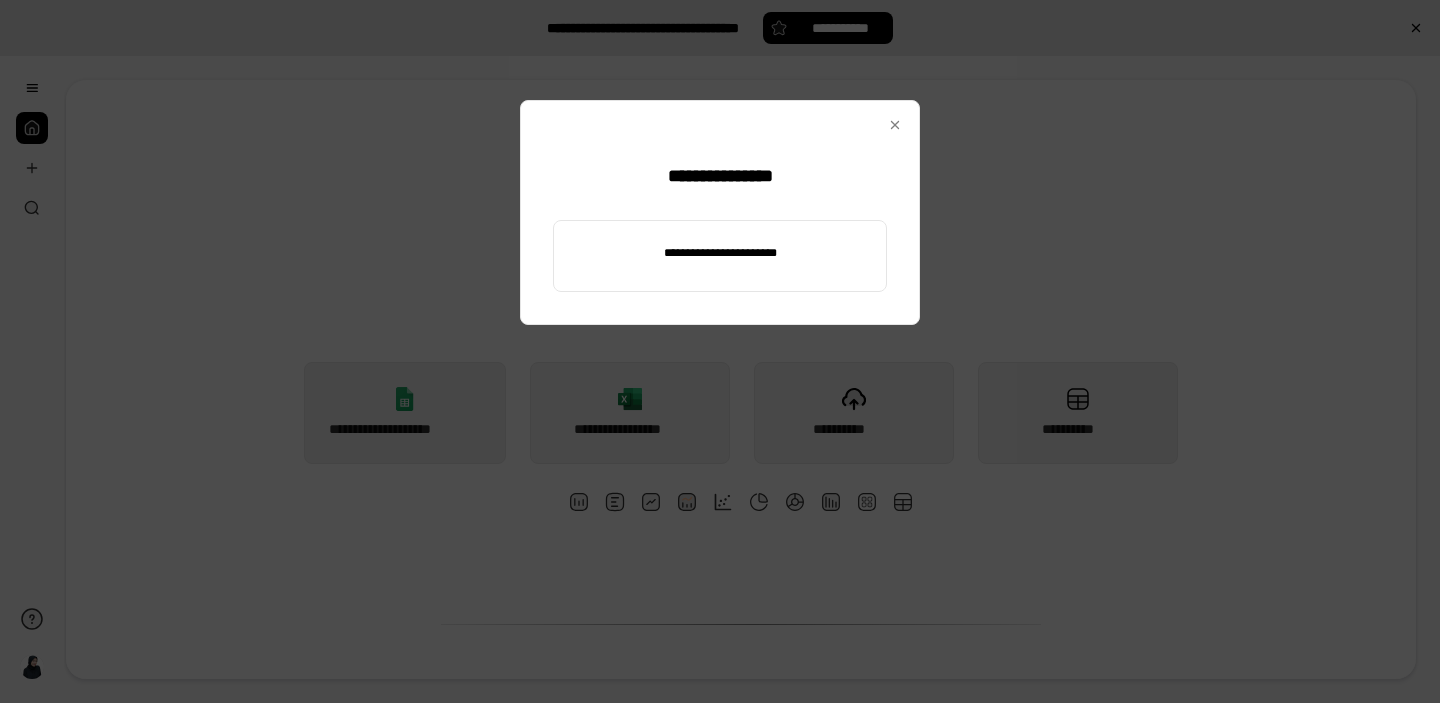 click at bounding box center (720, 253) 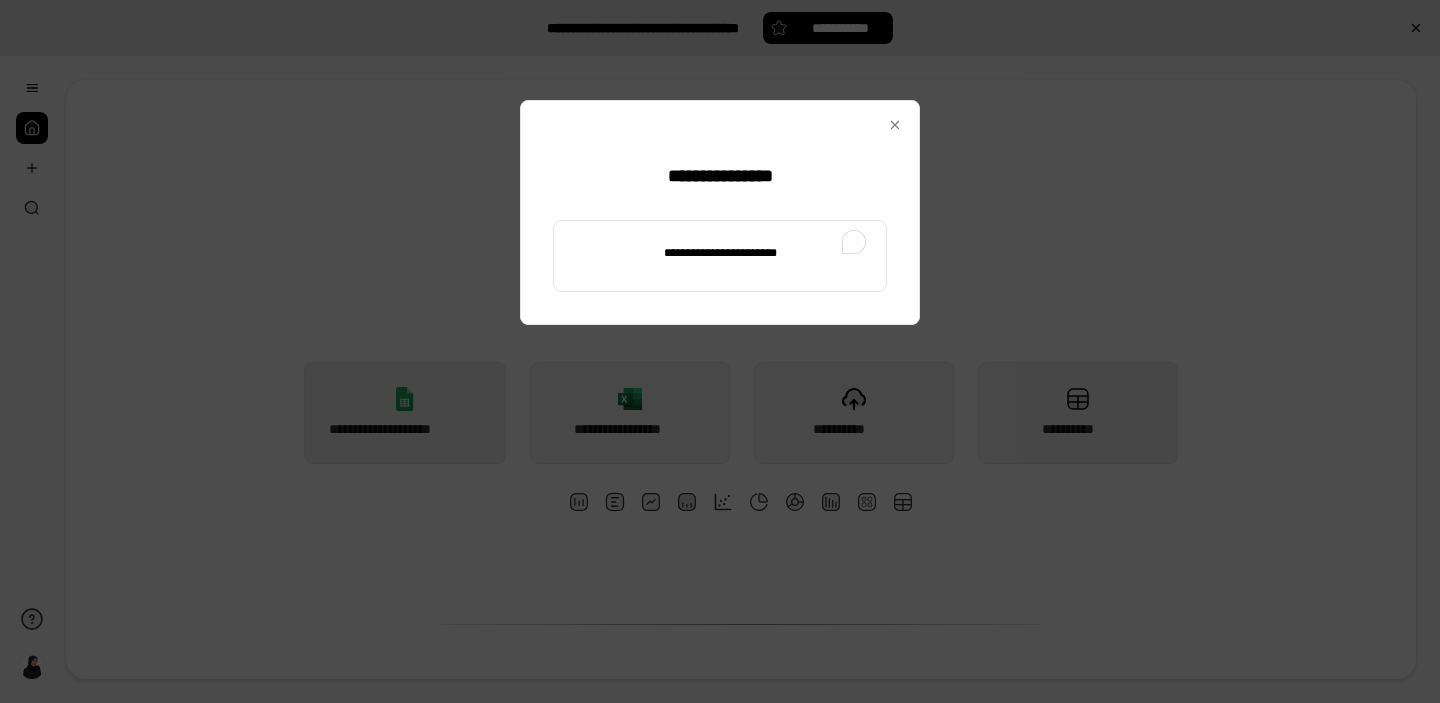click at bounding box center [720, 253] 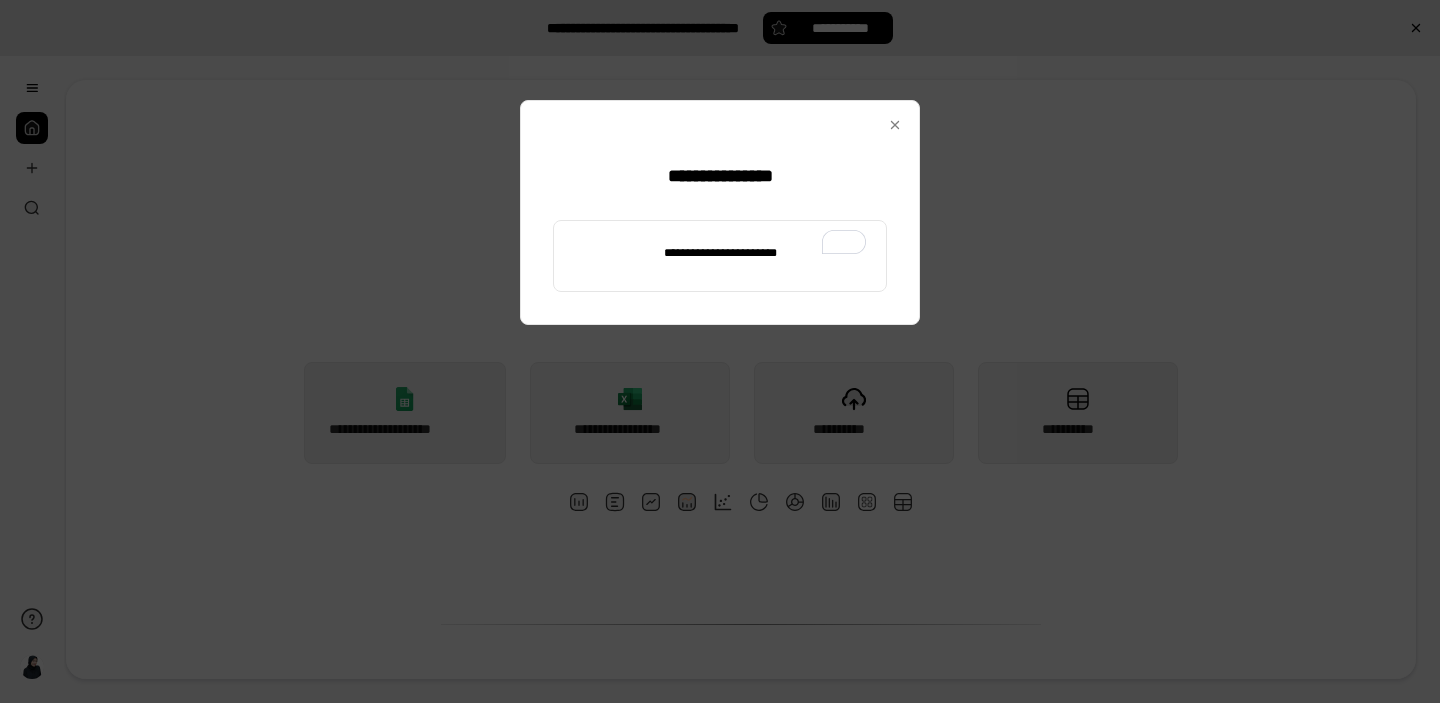 drag, startPoint x: 809, startPoint y: 257, endPoint x: 641, endPoint y: 254, distance: 168.02678 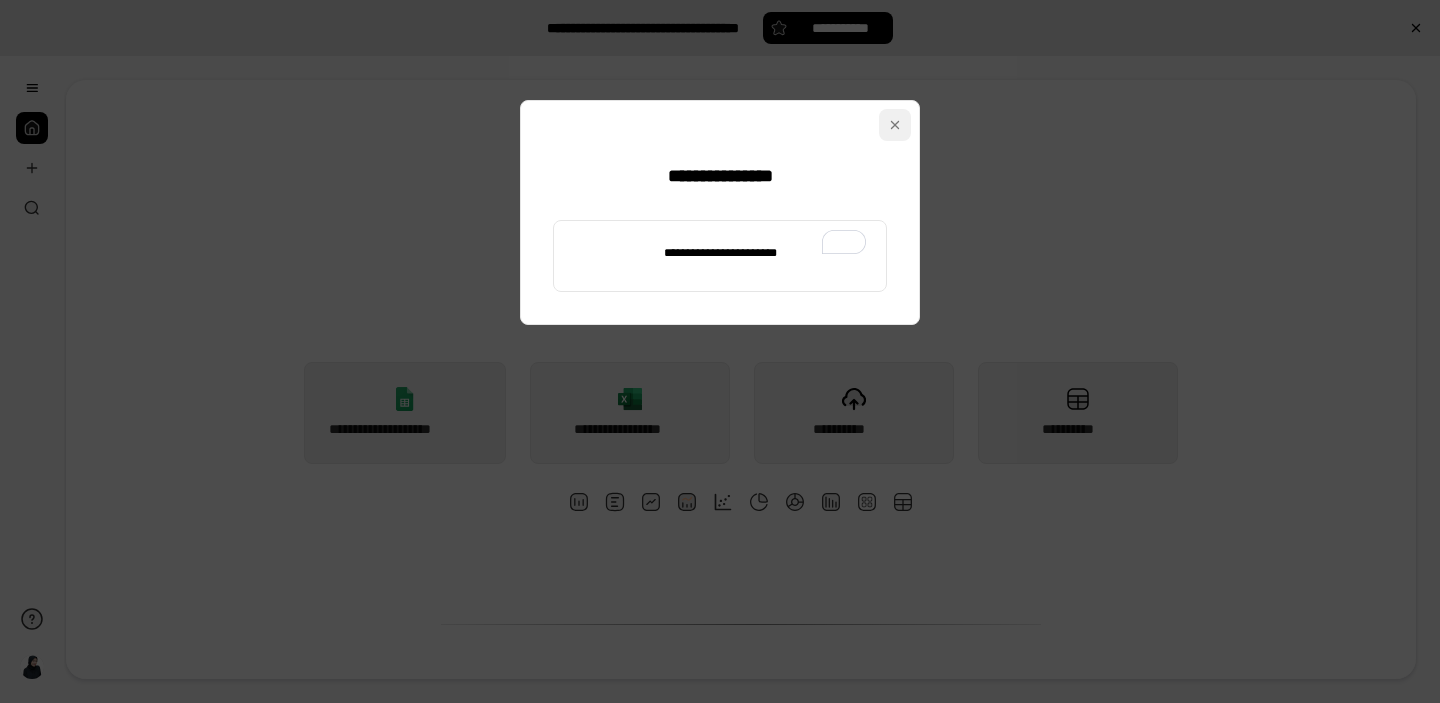 click at bounding box center [895, 125] 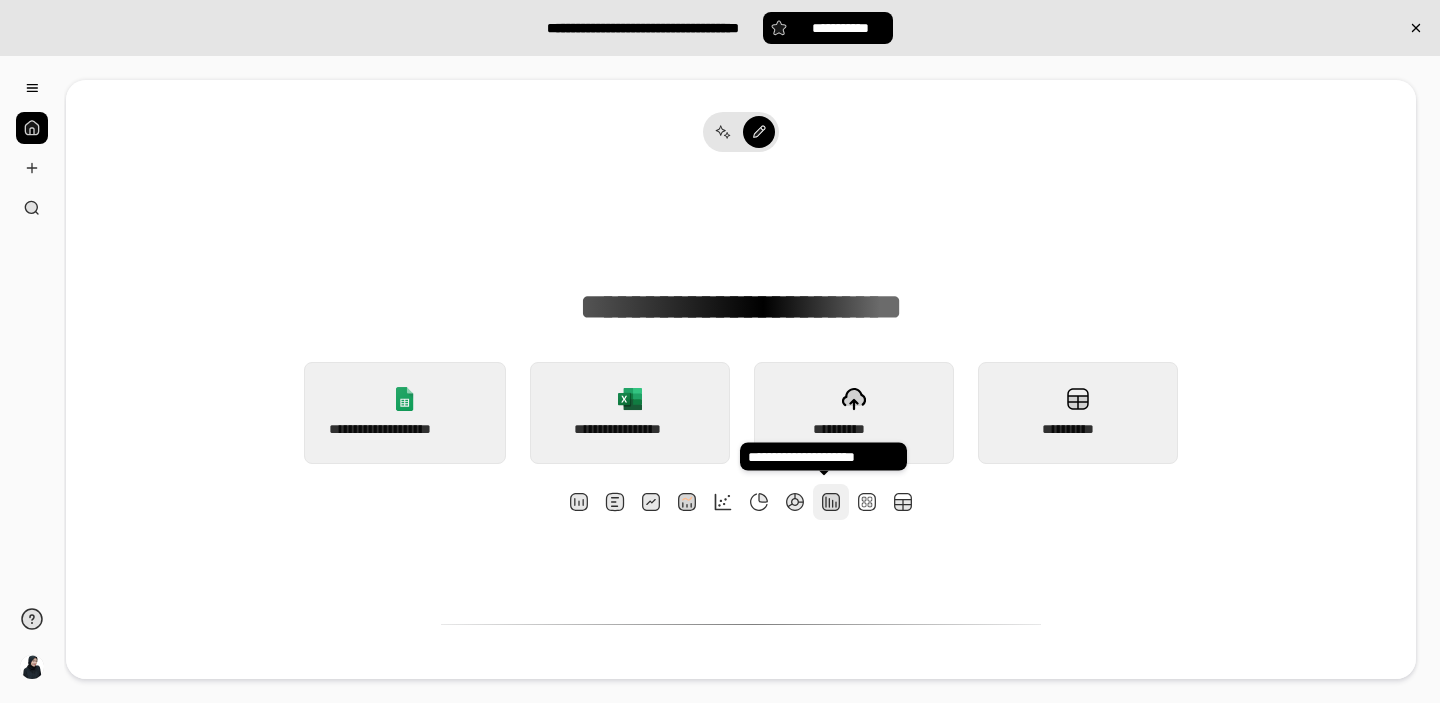click at bounding box center (831, 502) 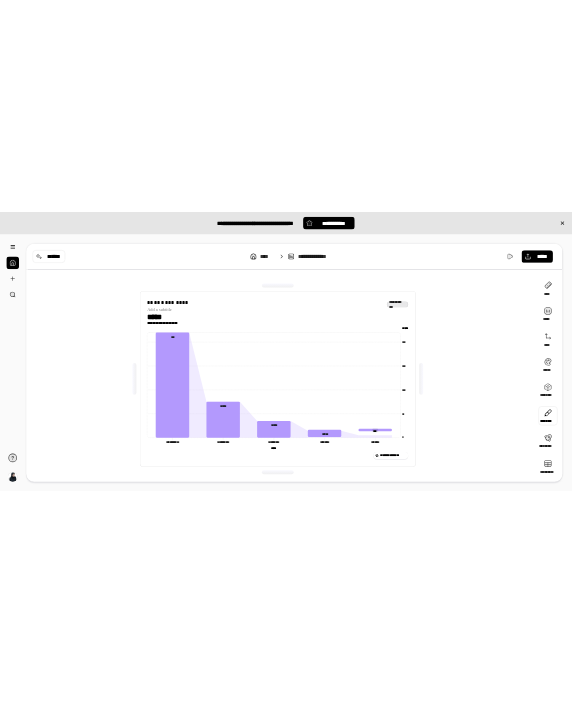 scroll, scrollTop: 1, scrollLeft: 0, axis: vertical 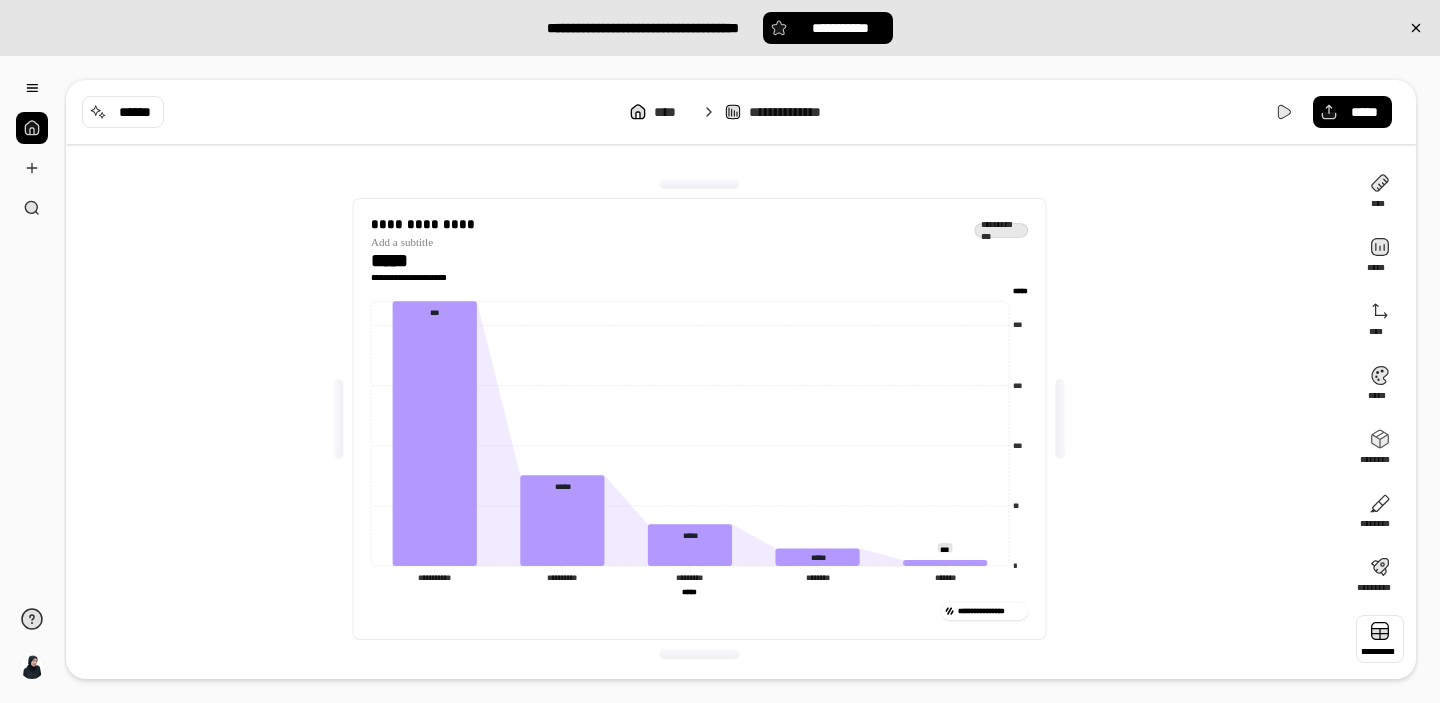 click at bounding box center (1380, 639) 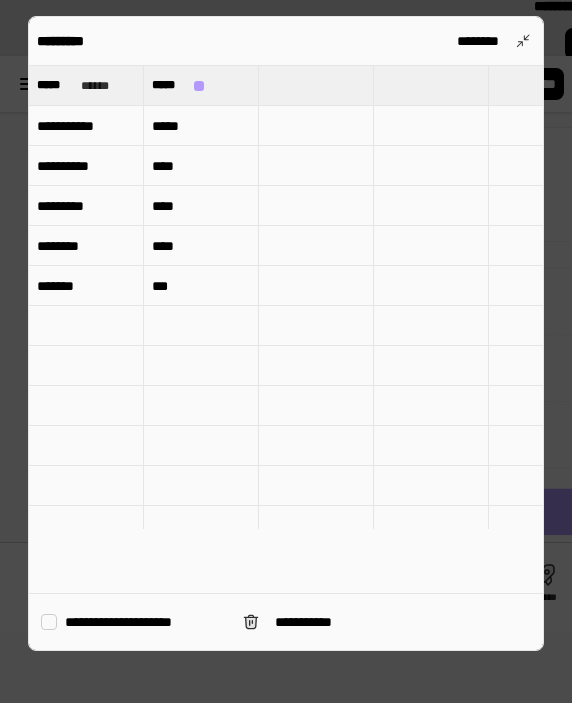 scroll, scrollTop: 0, scrollLeft: 0, axis: both 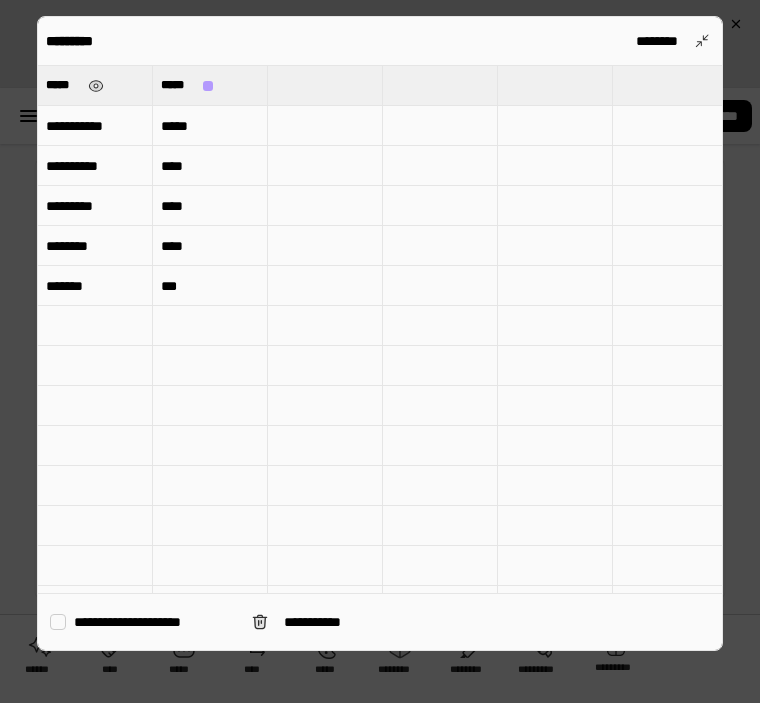 click on "*****" at bounding box center (63, 85) 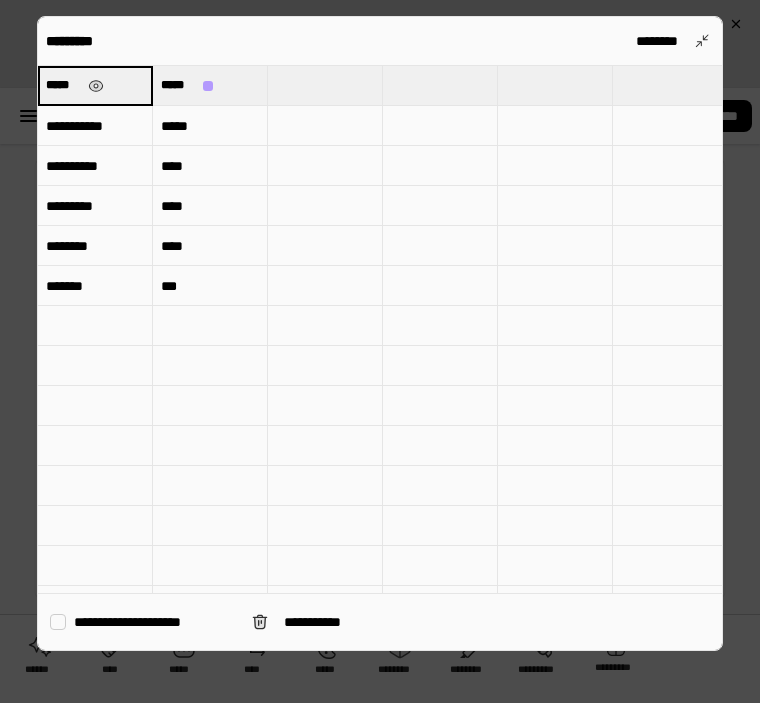 click on "*****" at bounding box center [95, 85] 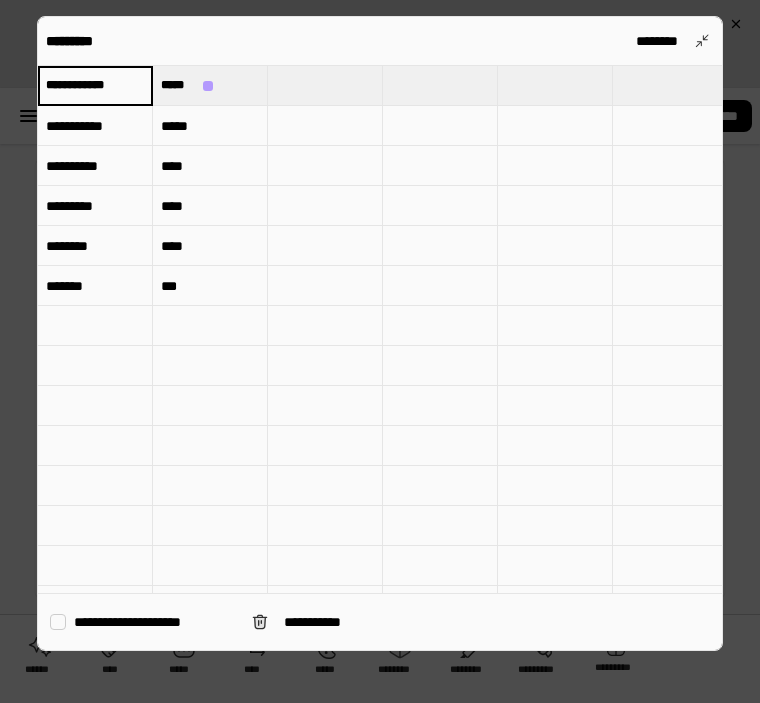 type on "**********" 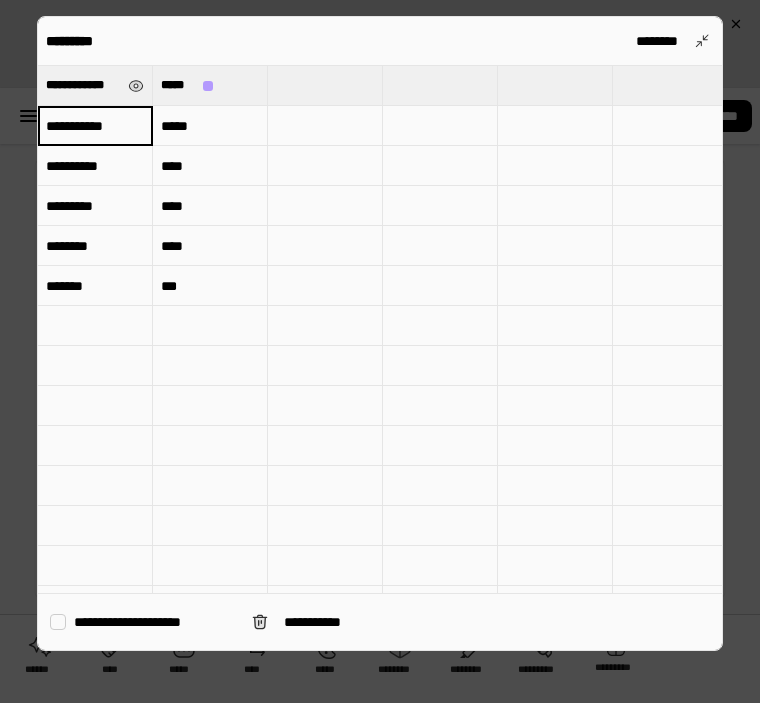 click at bounding box center (95, 366) 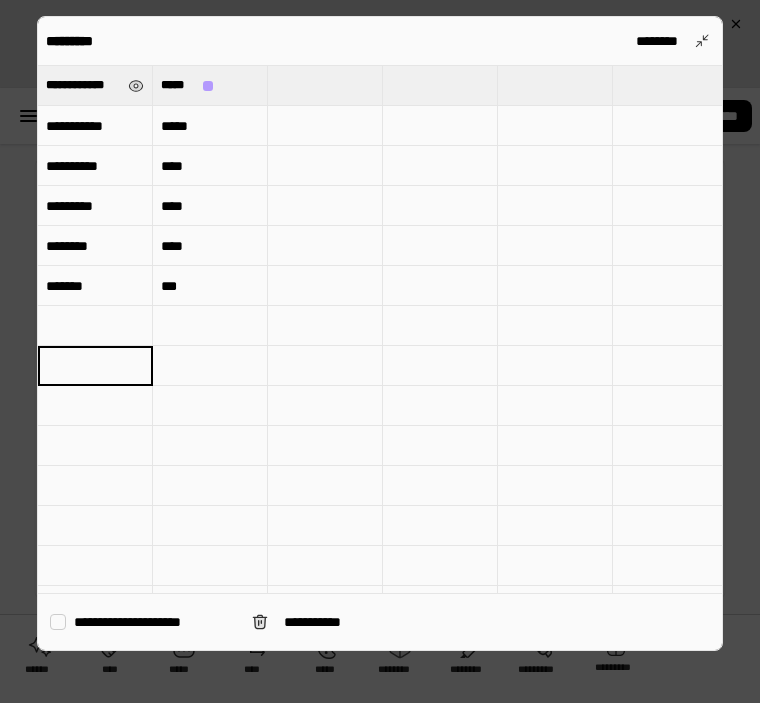 click on "**********" at bounding box center [95, 126] 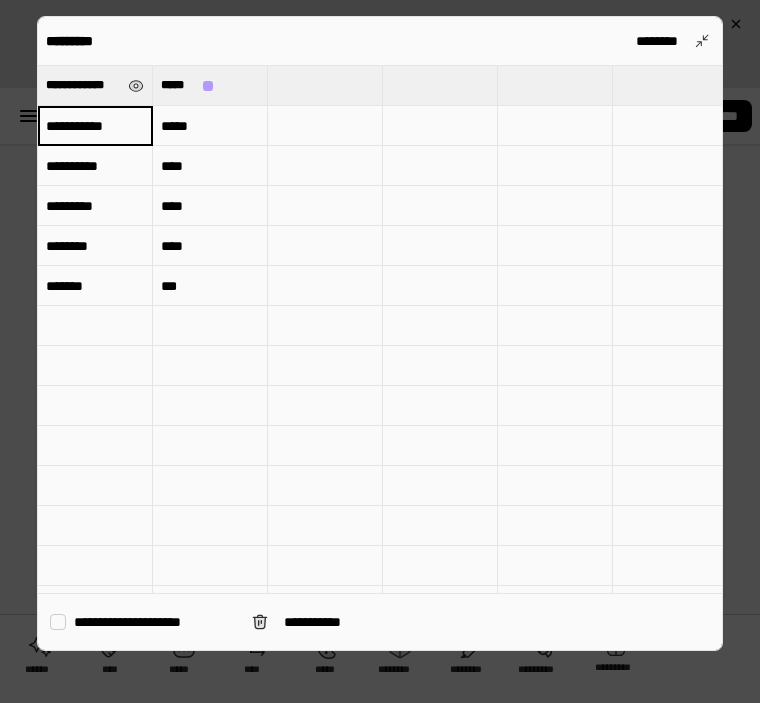 type 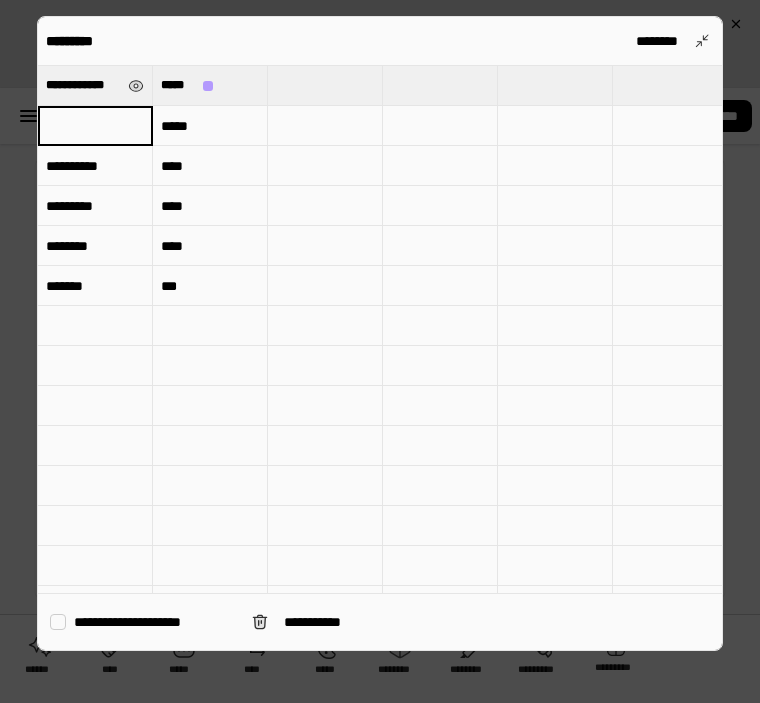 click on "**********" at bounding box center [95, 166] 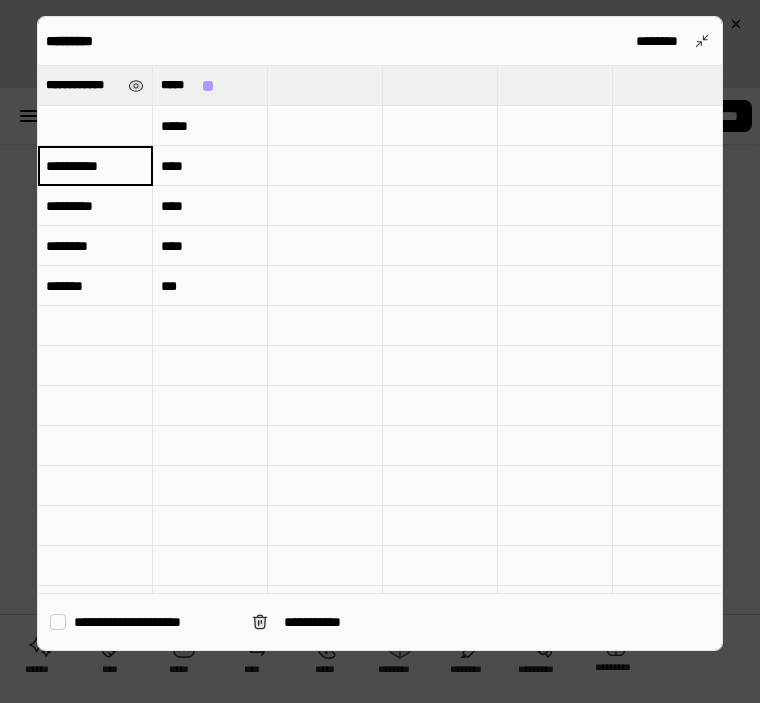 type 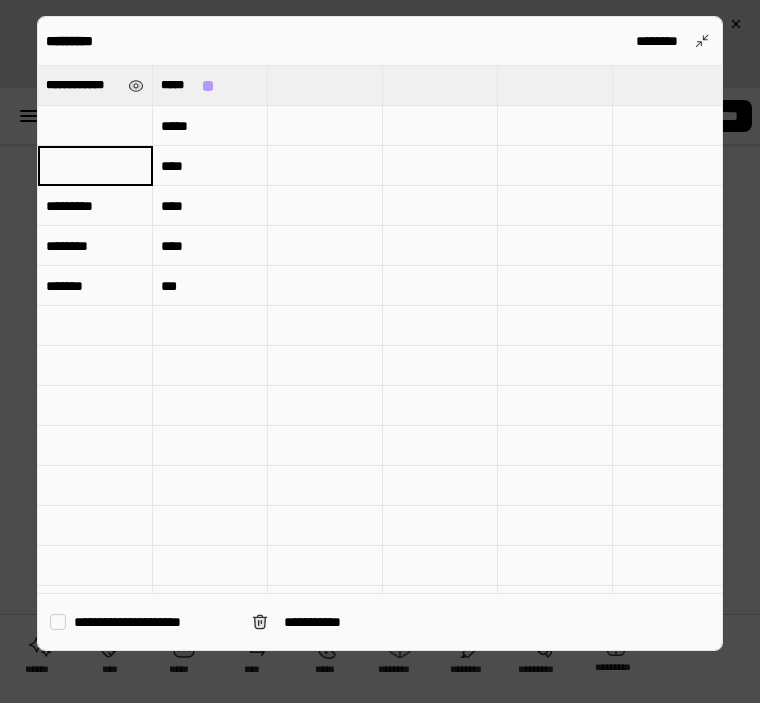 click on "*********" at bounding box center (95, 206) 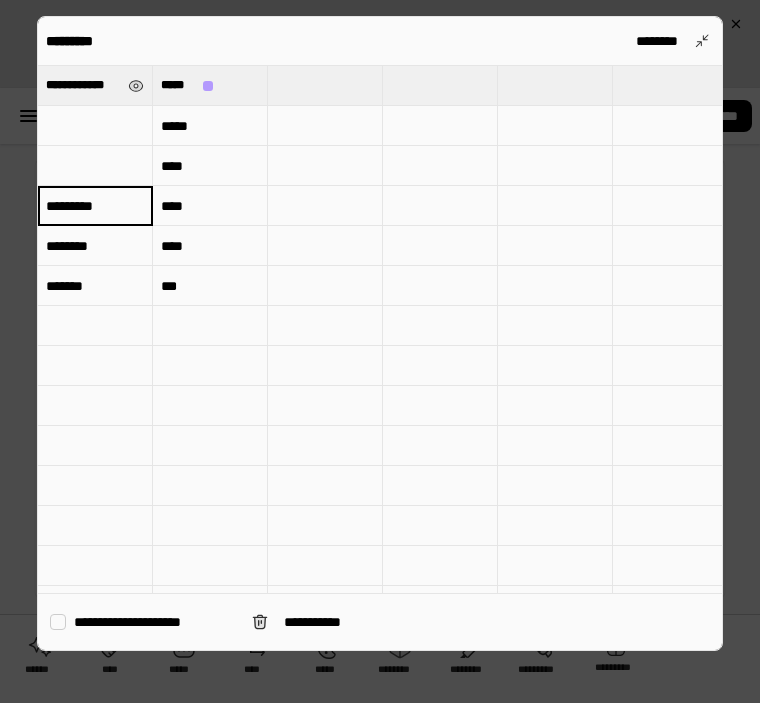 type 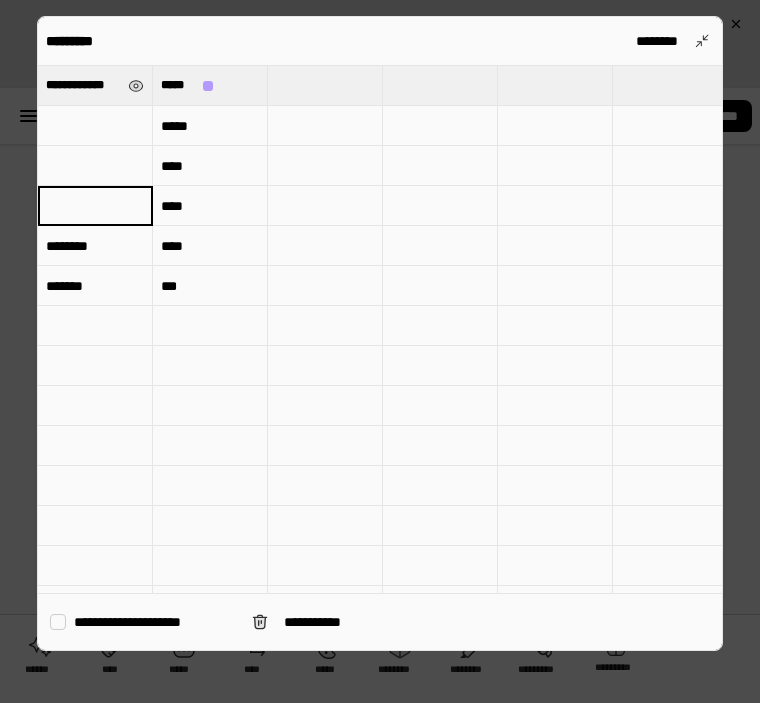 click on "********" at bounding box center [95, 246] 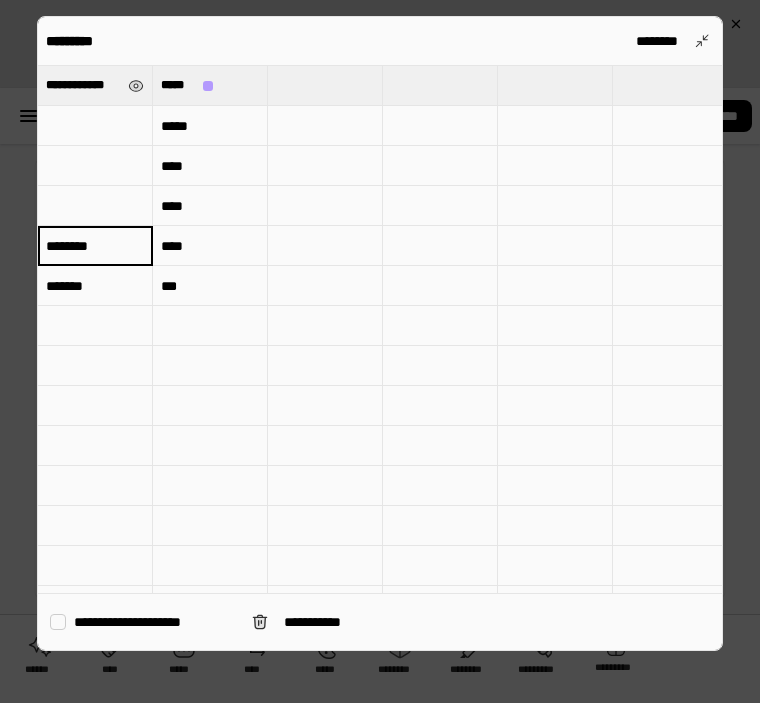 type 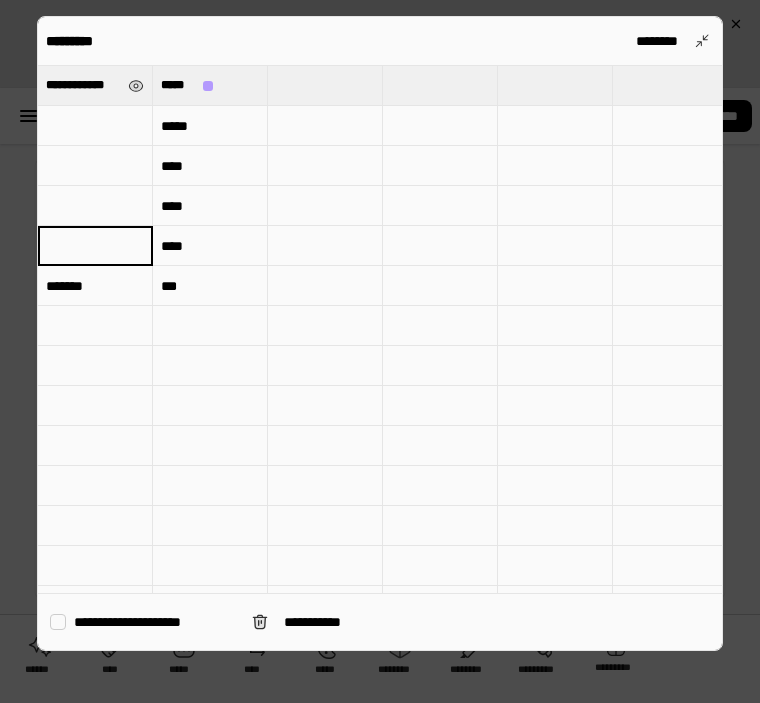 click on "*******" at bounding box center [95, 286] 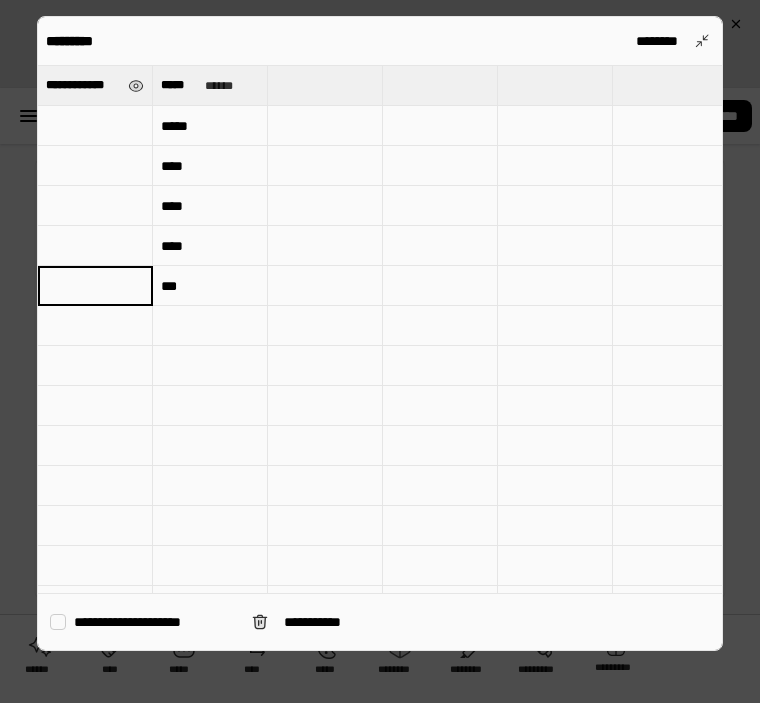 click at bounding box center (95, 126) 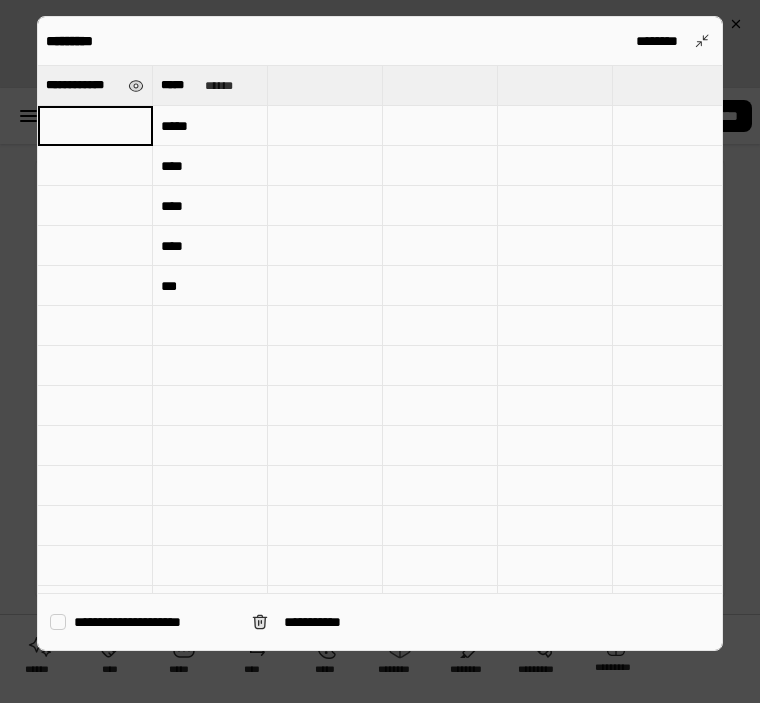 type on "**********" 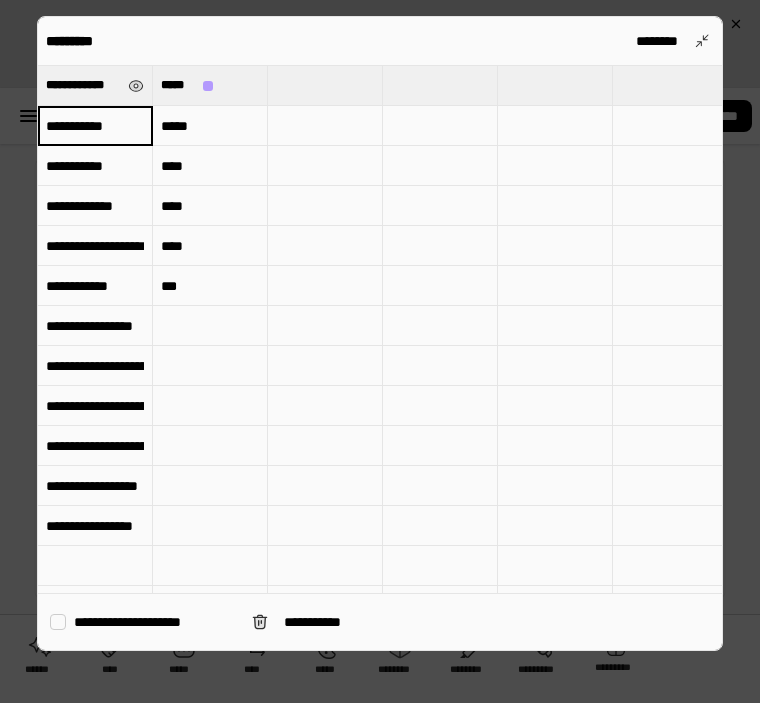 click on "*****" at bounding box center (210, 126) 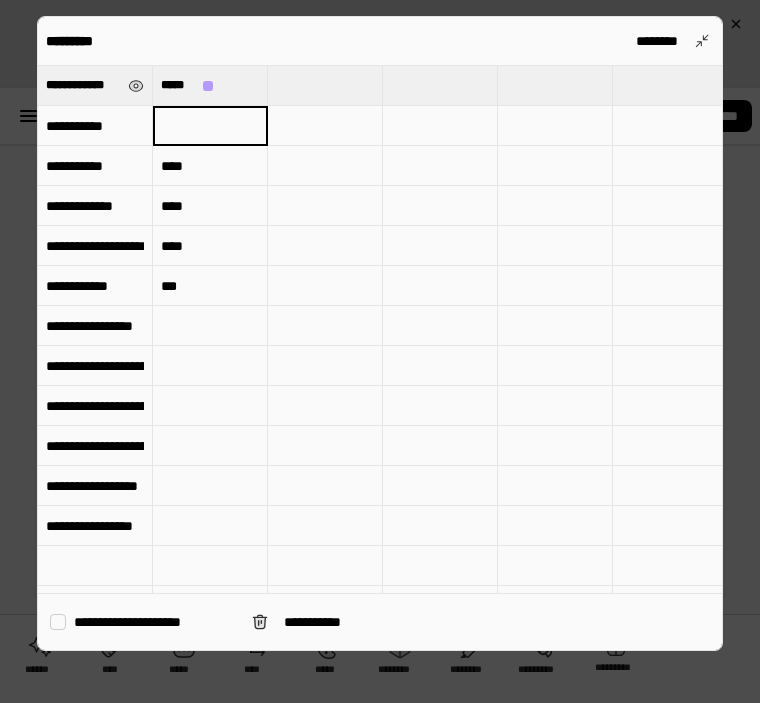 type 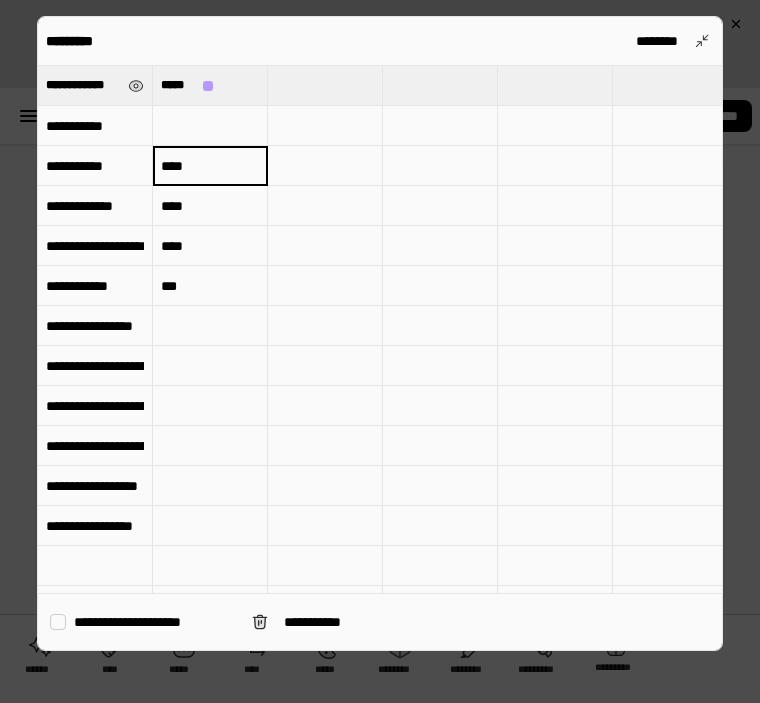 type 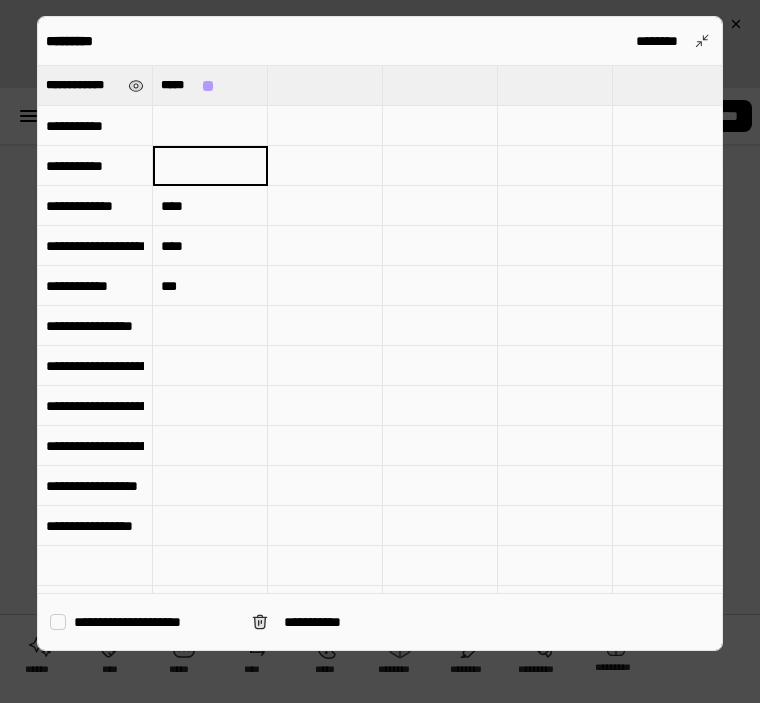 click on "****" at bounding box center (210, 206) 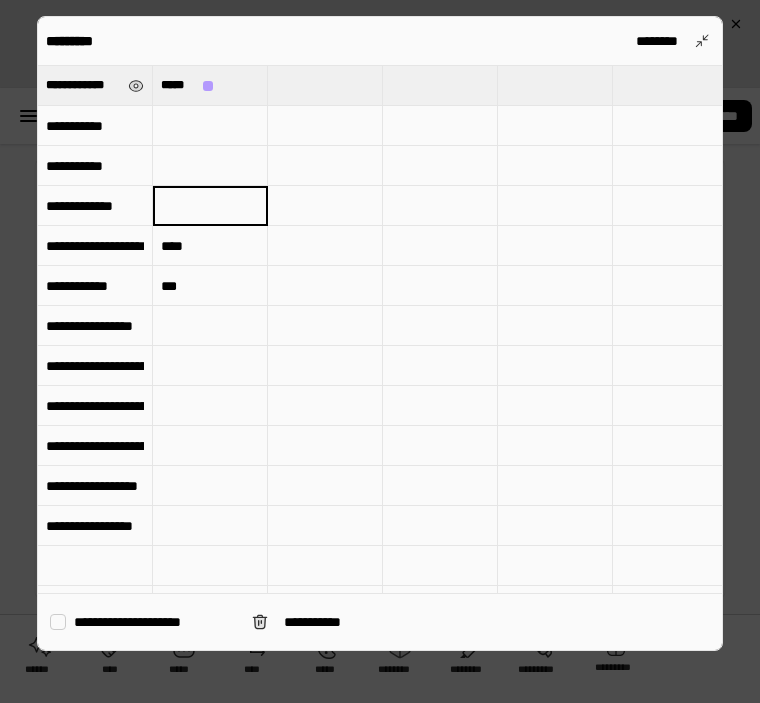 click on "****" at bounding box center [210, 246] 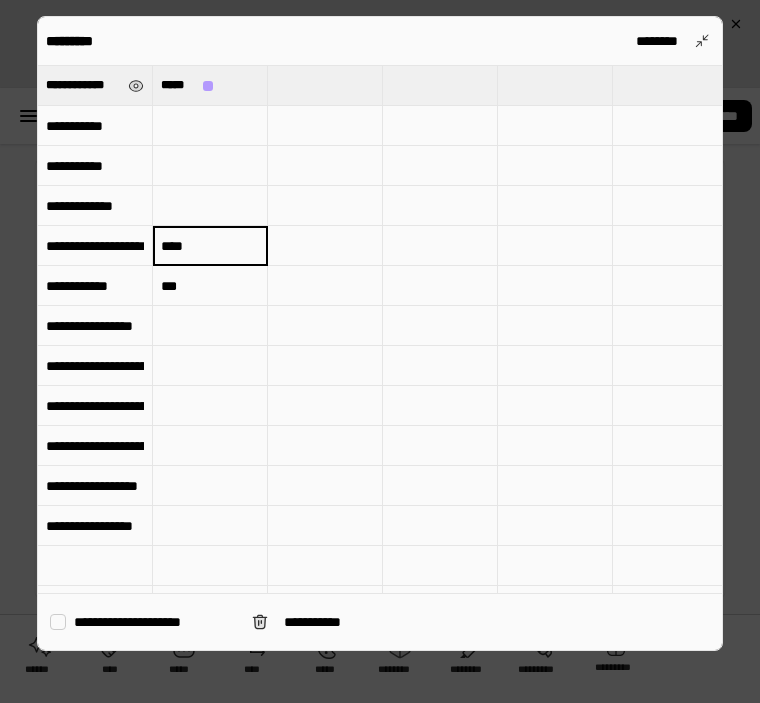type 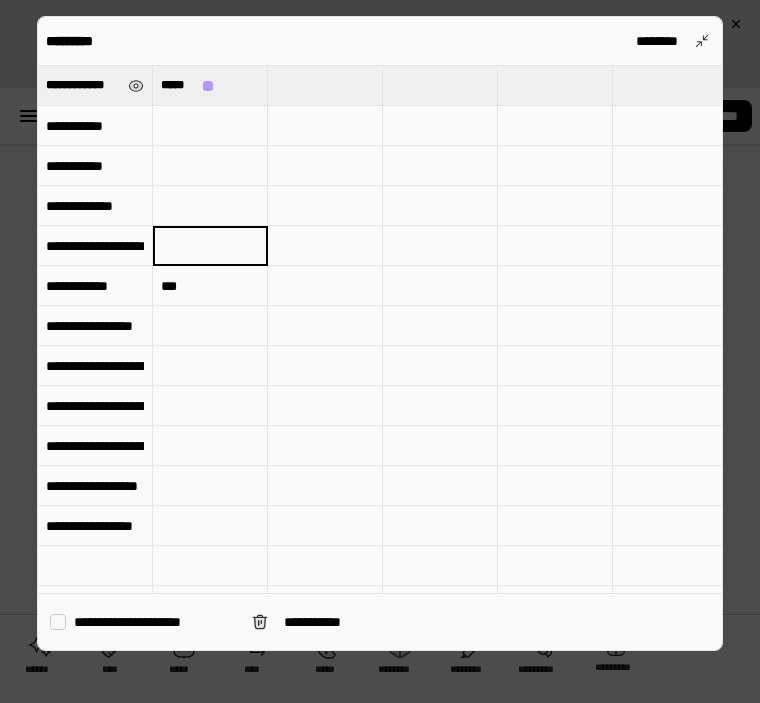 click on "***" at bounding box center [210, 286] 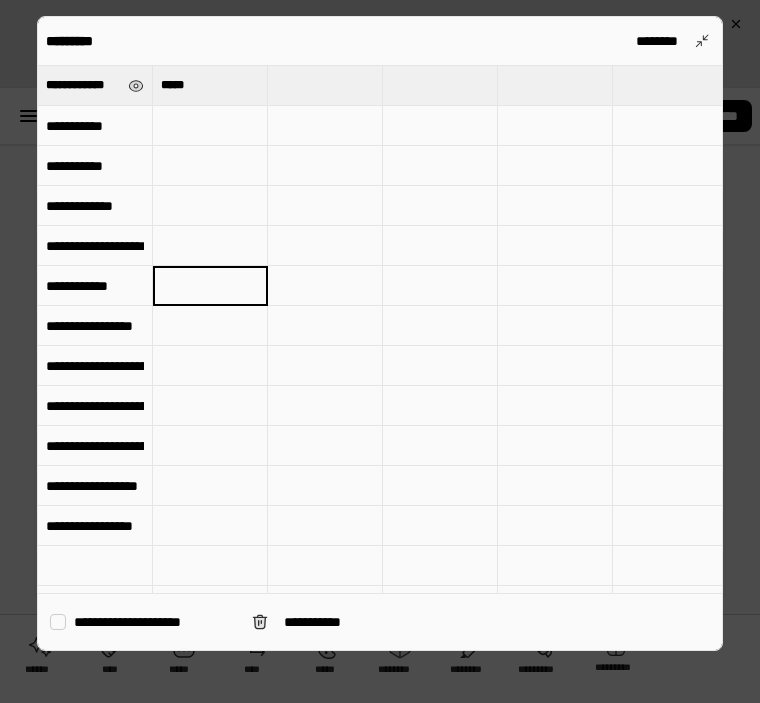 click at bounding box center (210, 126) 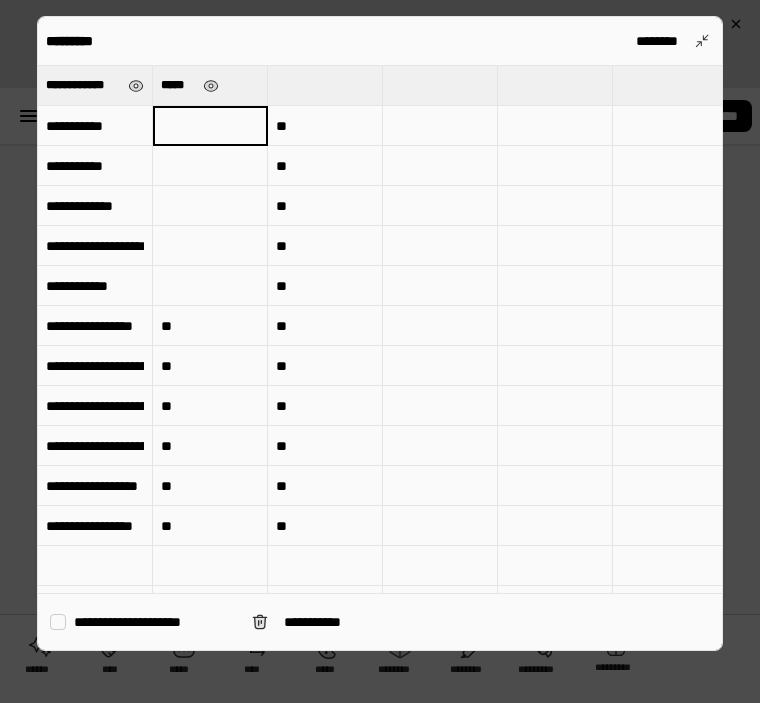 type on "**" 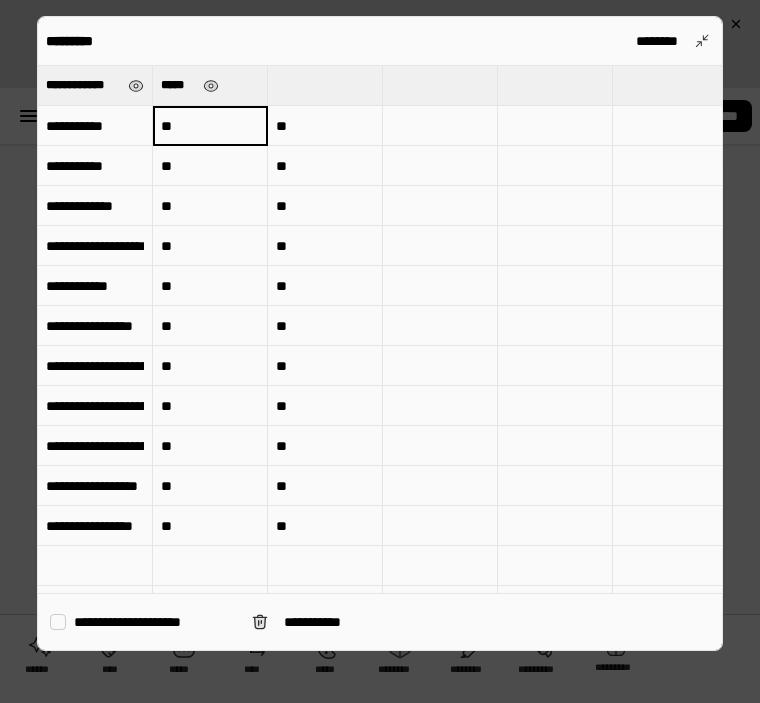 click on "*****" at bounding box center (210, 85) 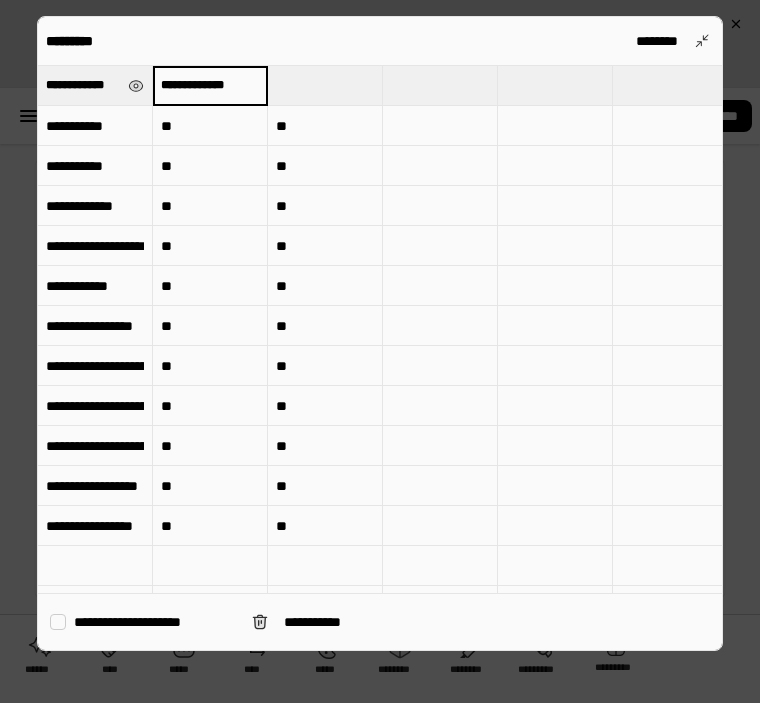 type on "**********" 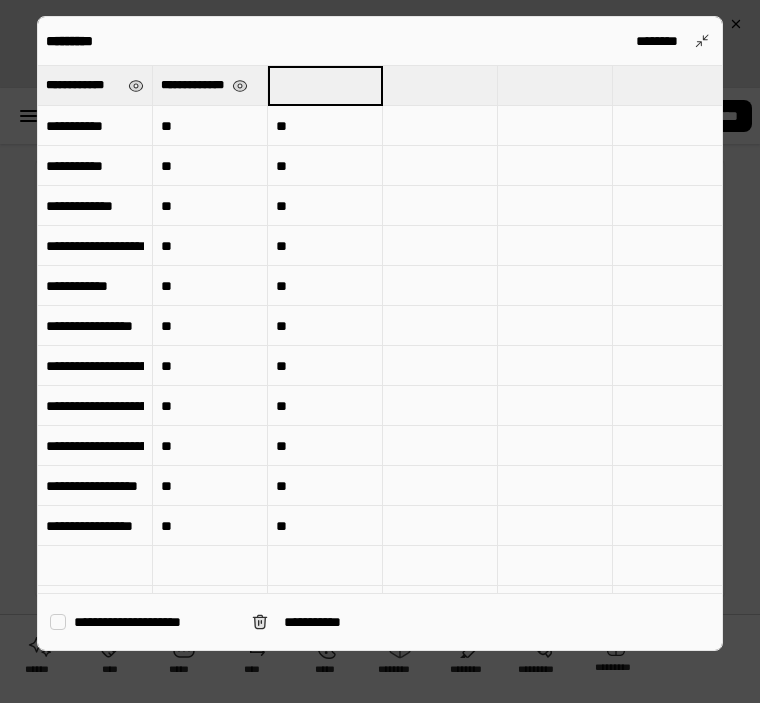 type on "**********" 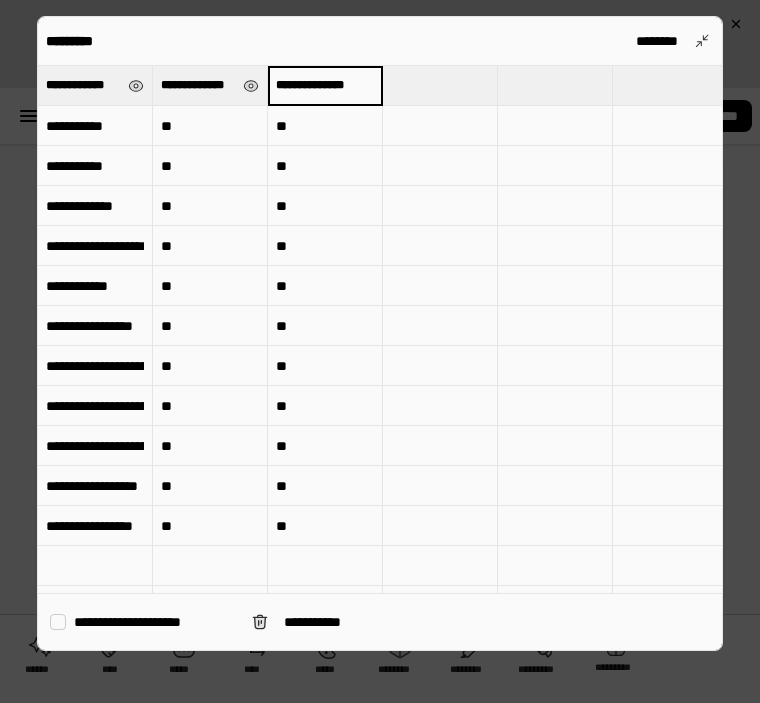 type on "**********" 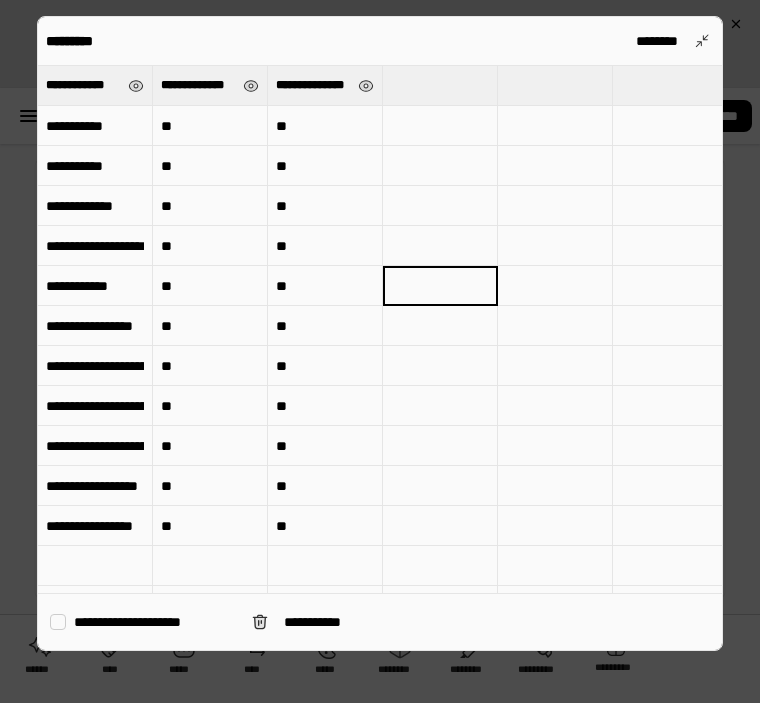 click at bounding box center [440, 85] 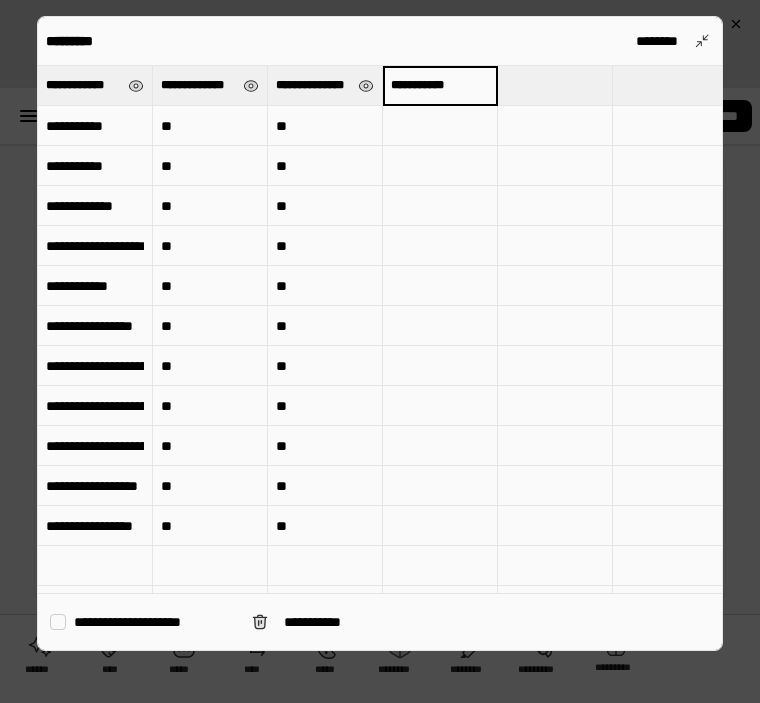 type on "**********" 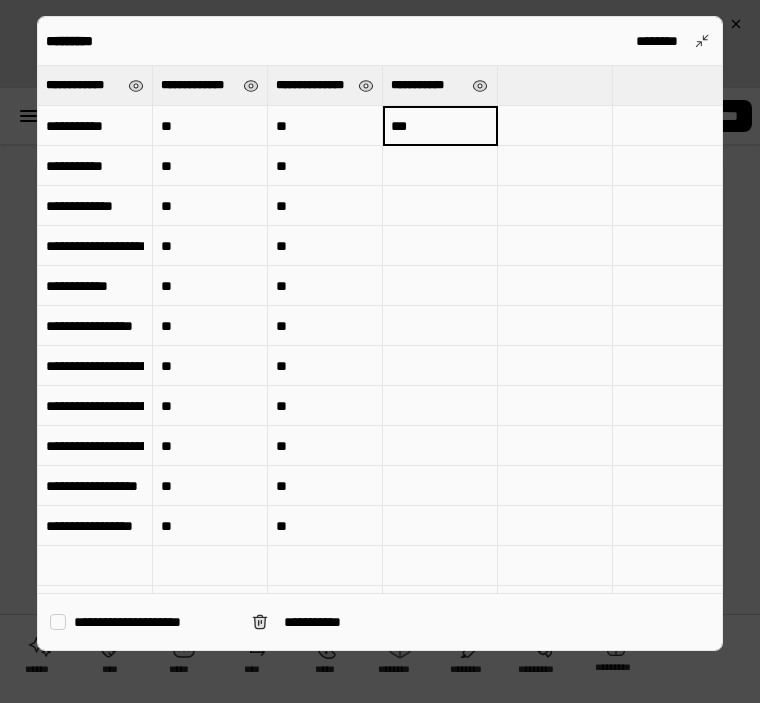 type on "***" 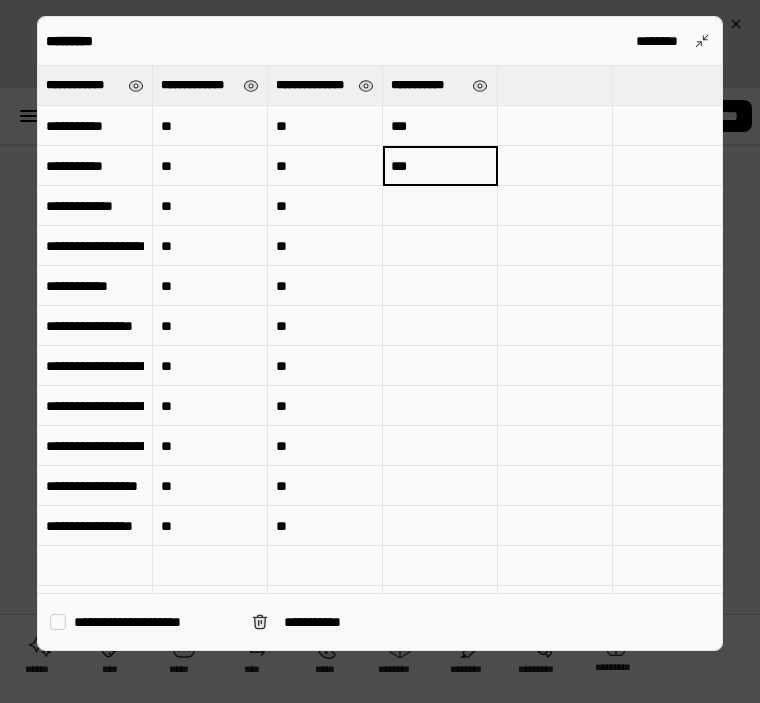 type on "***" 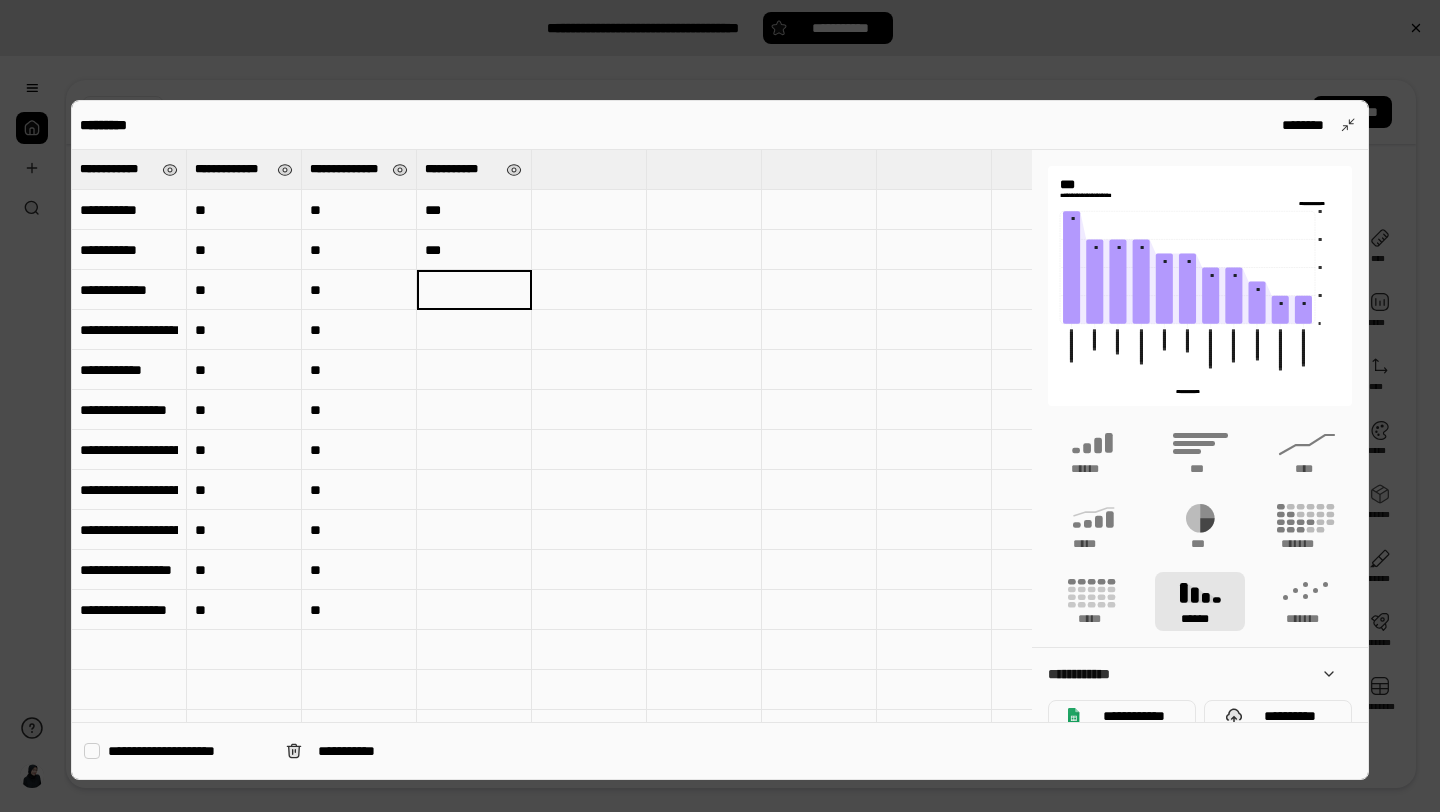 click on "***" at bounding box center [474, 210] 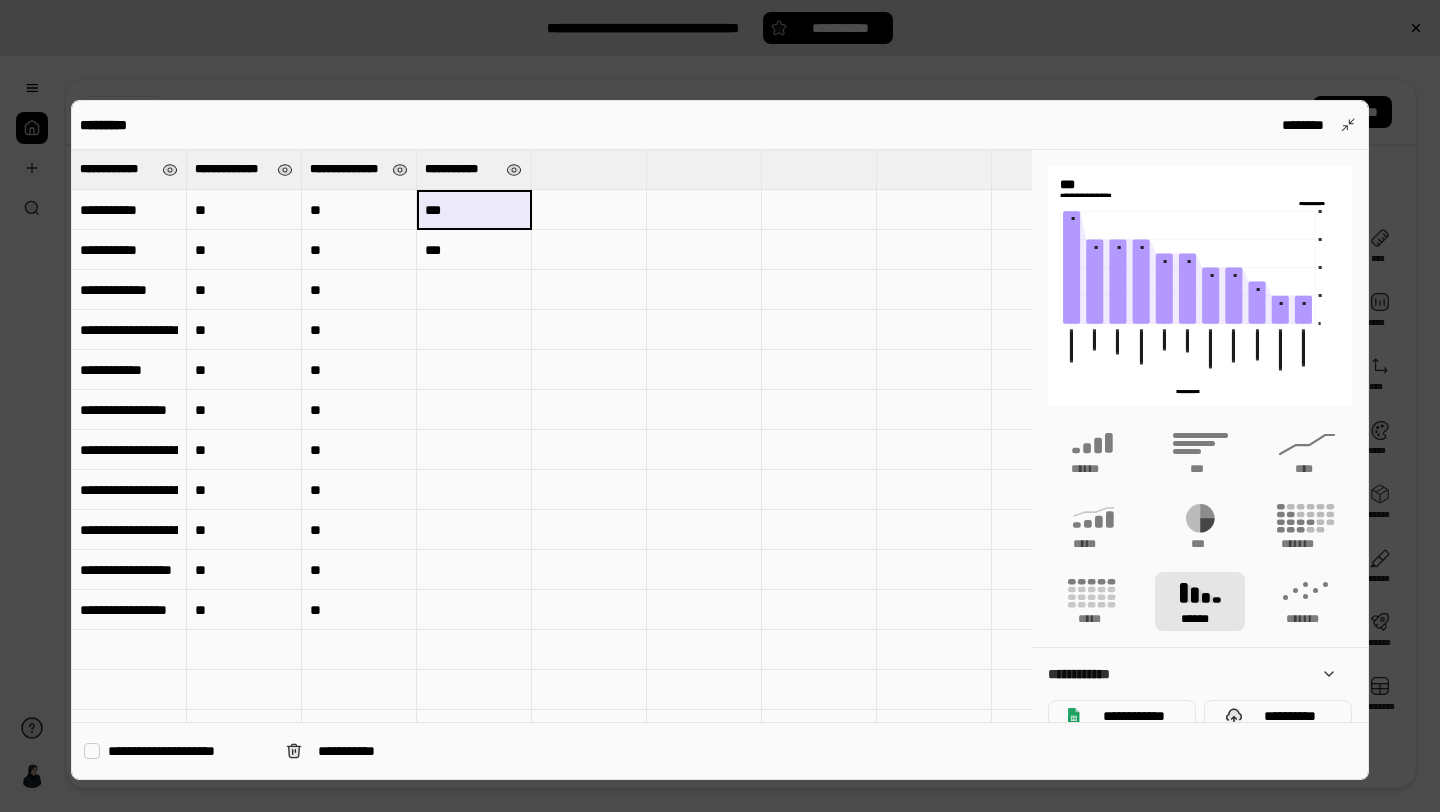 click on "***" at bounding box center [474, 250] 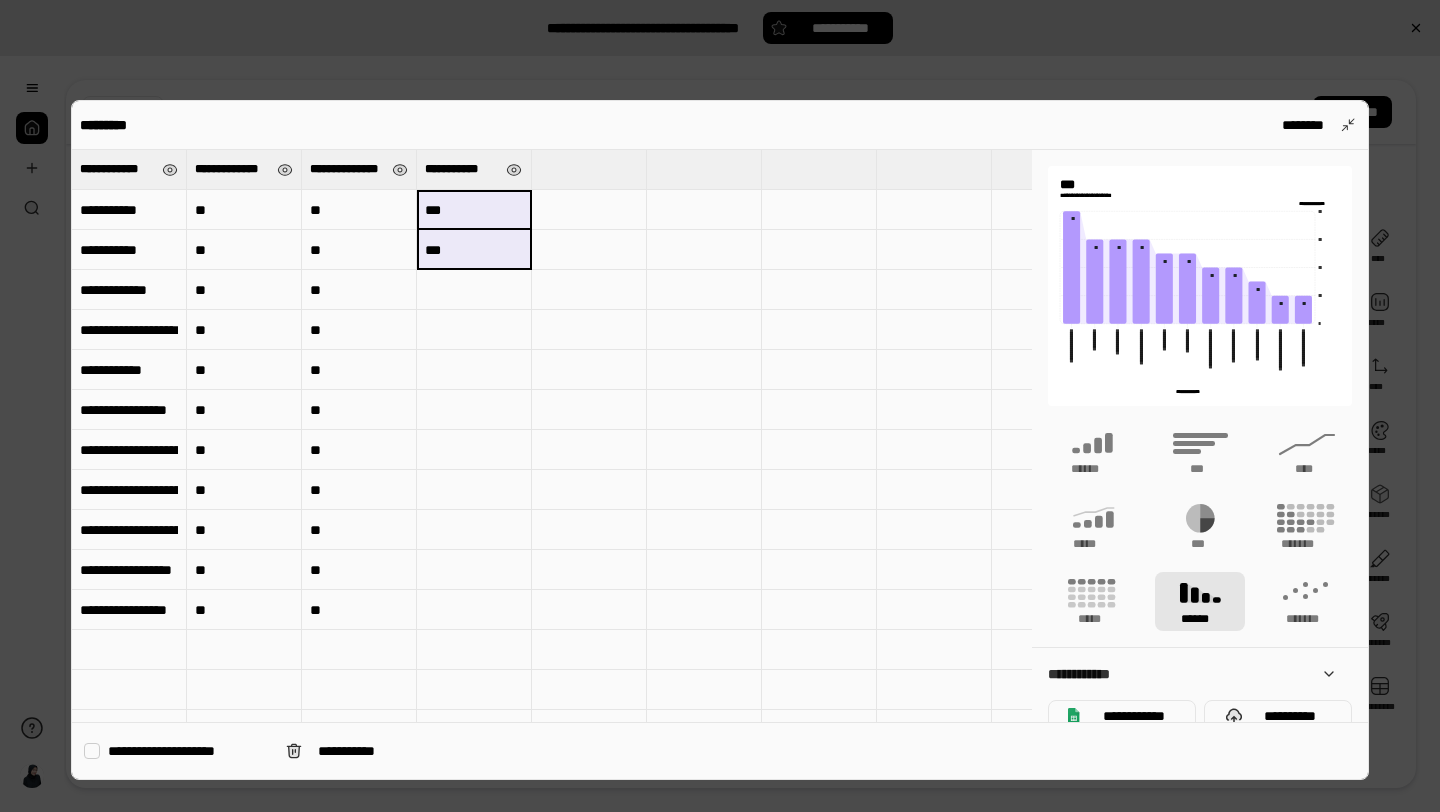 type 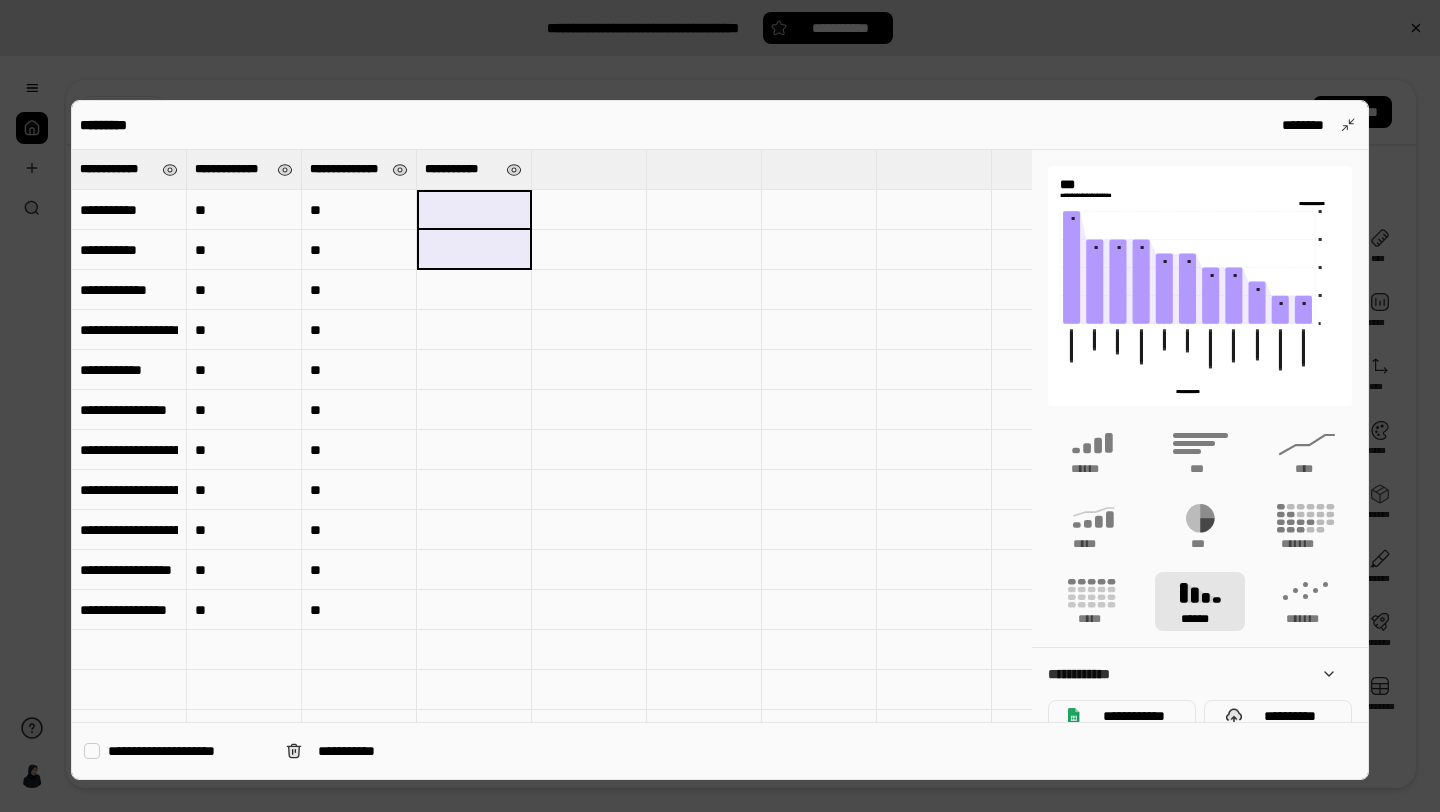 click on "**********" at bounding box center (461, 169) 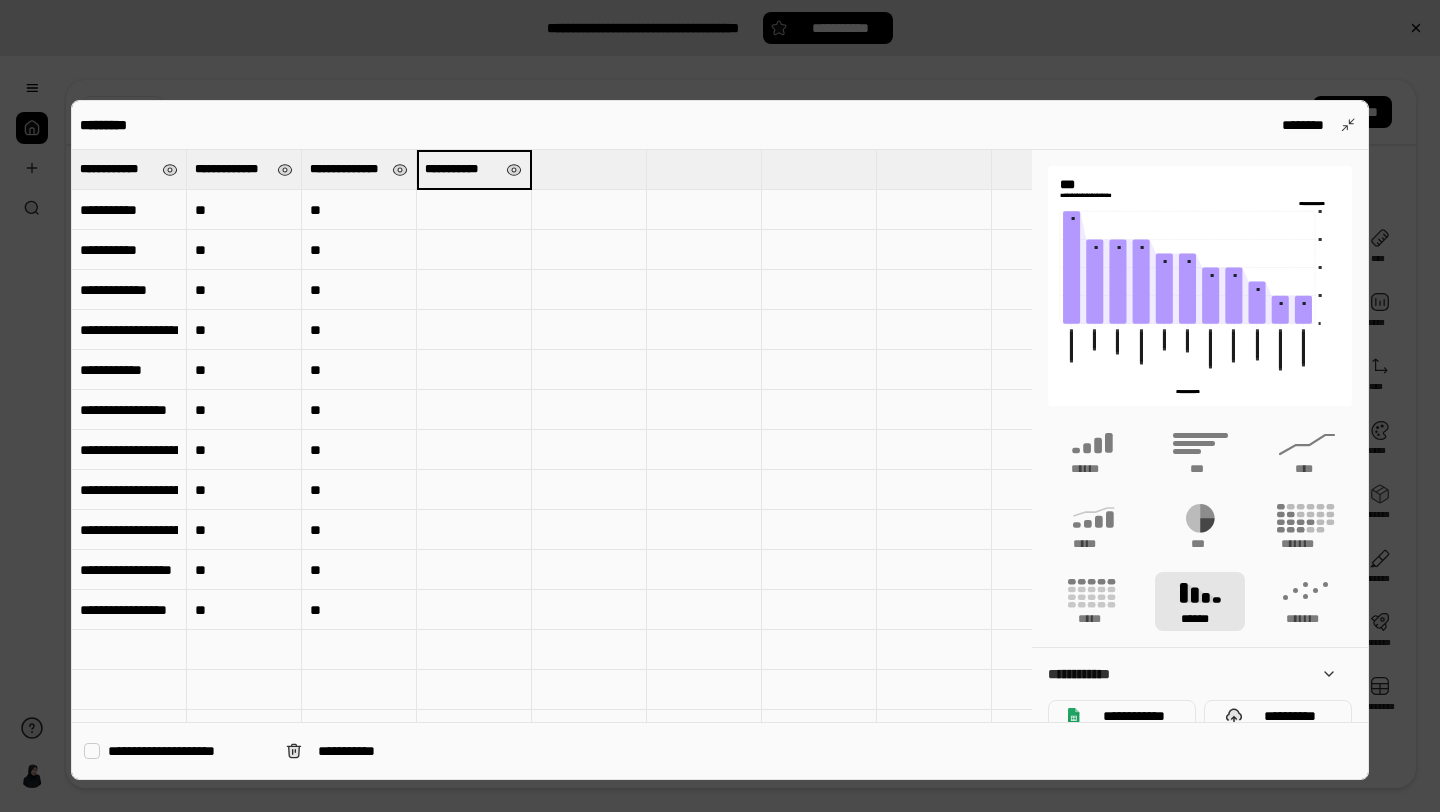 type 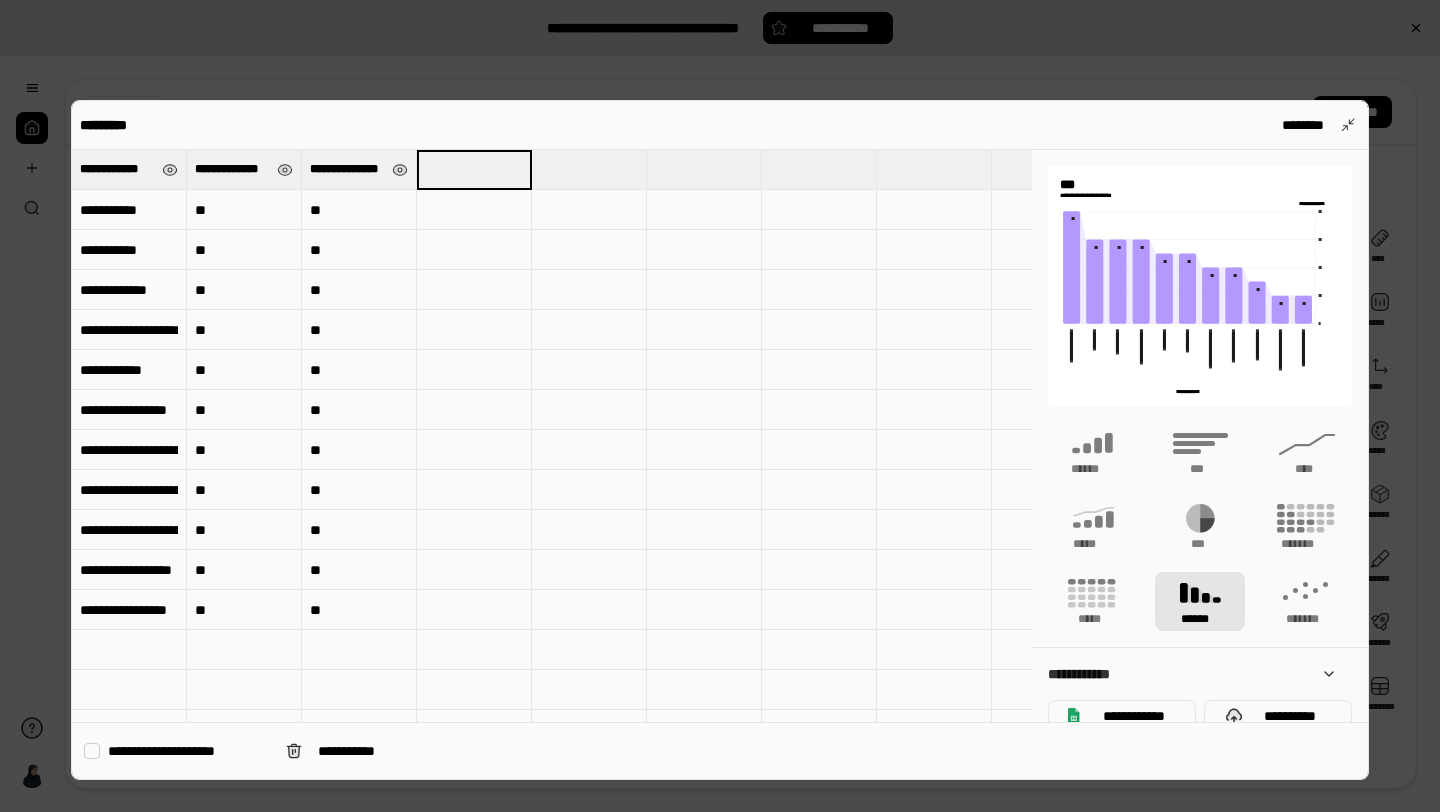 click at bounding box center (819, 410) 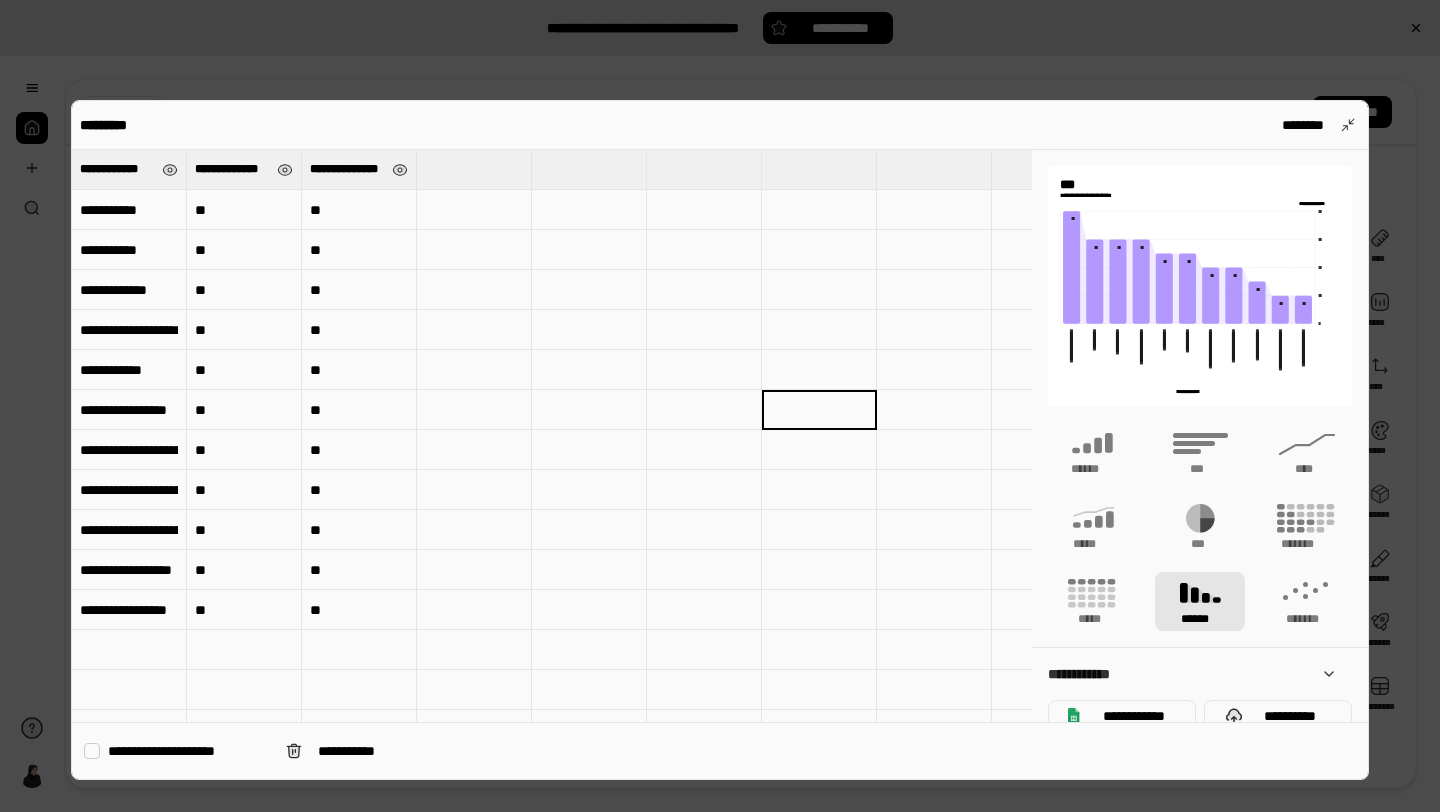 click on "**********" at bounding box center (347, 169) 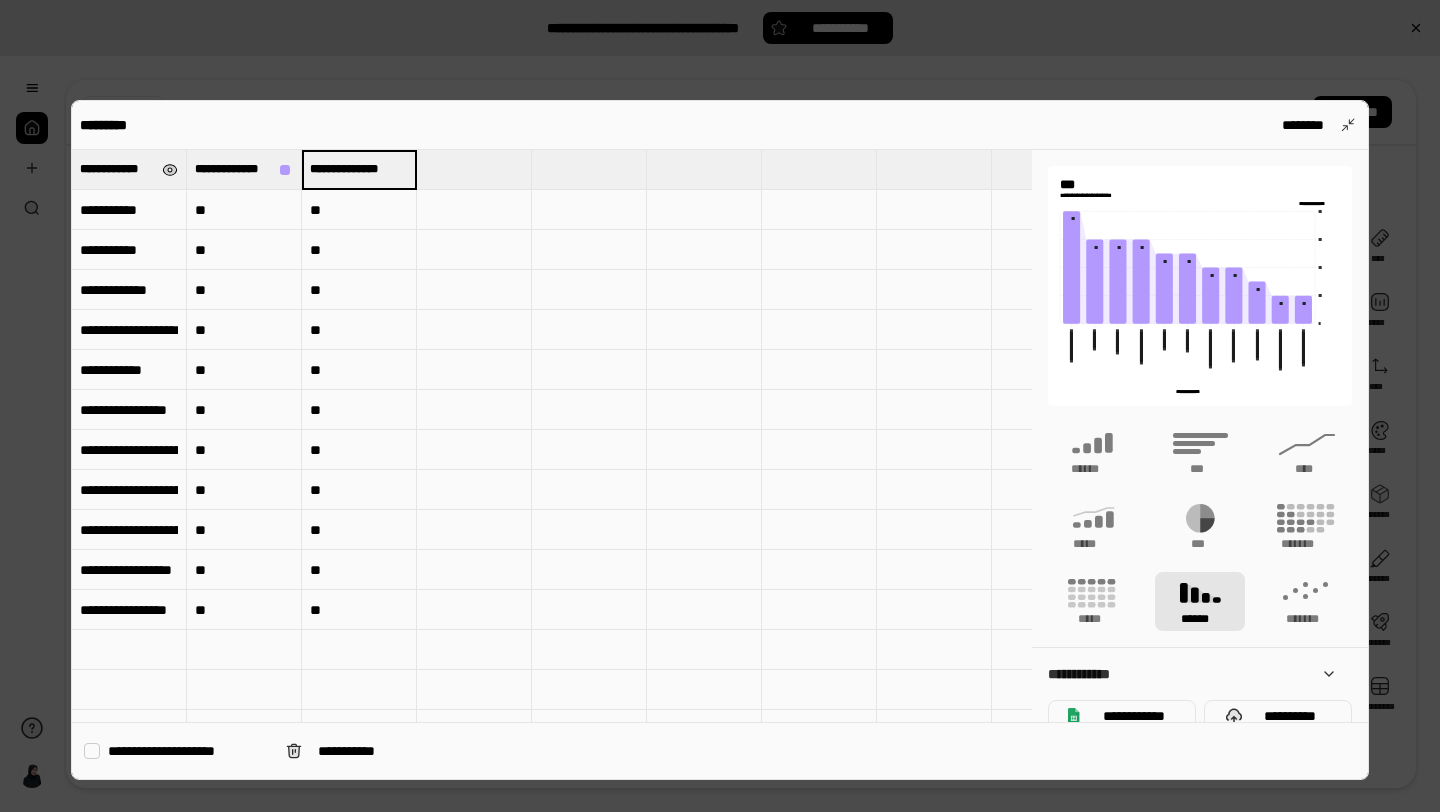 click at bounding box center [170, 170] 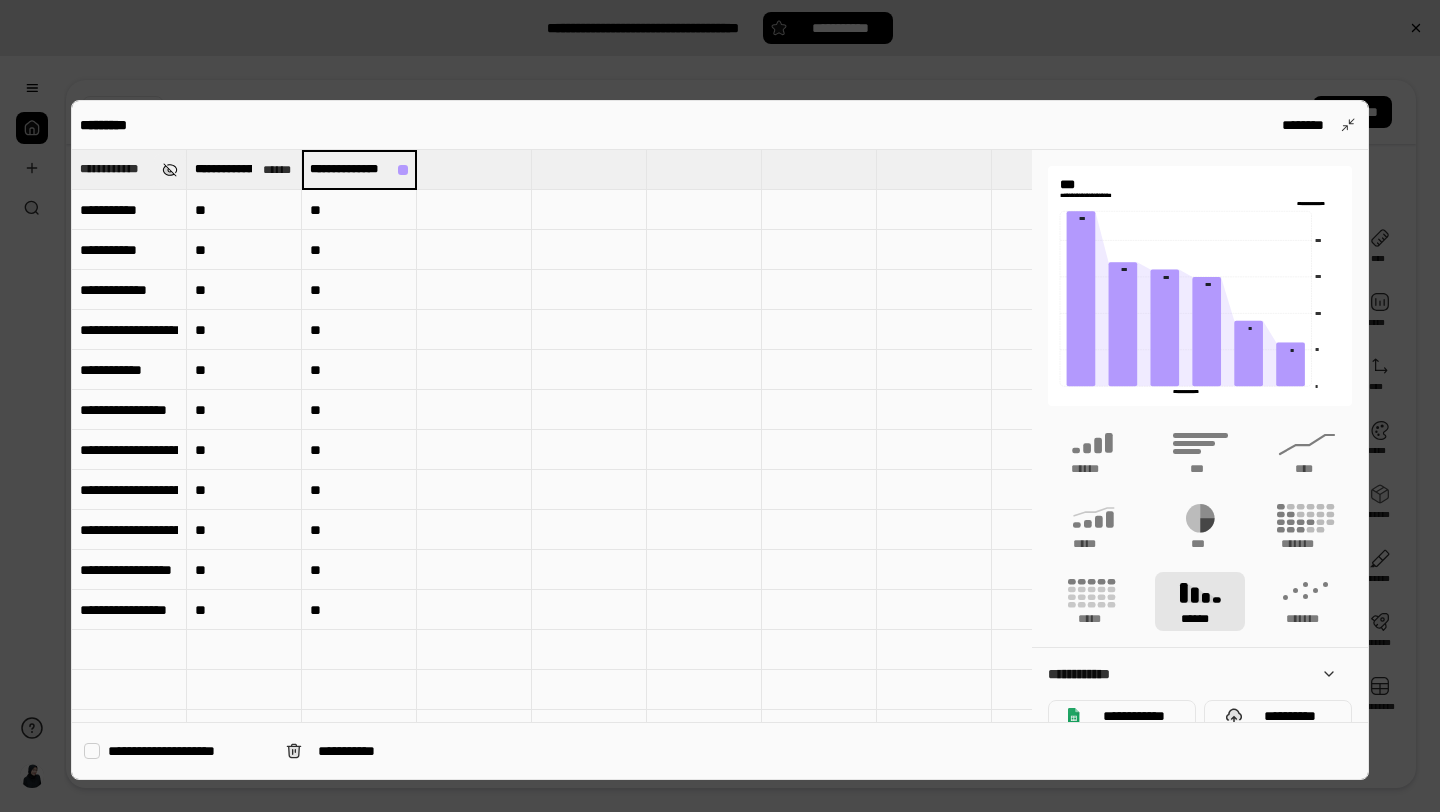 click at bounding box center (170, 170) 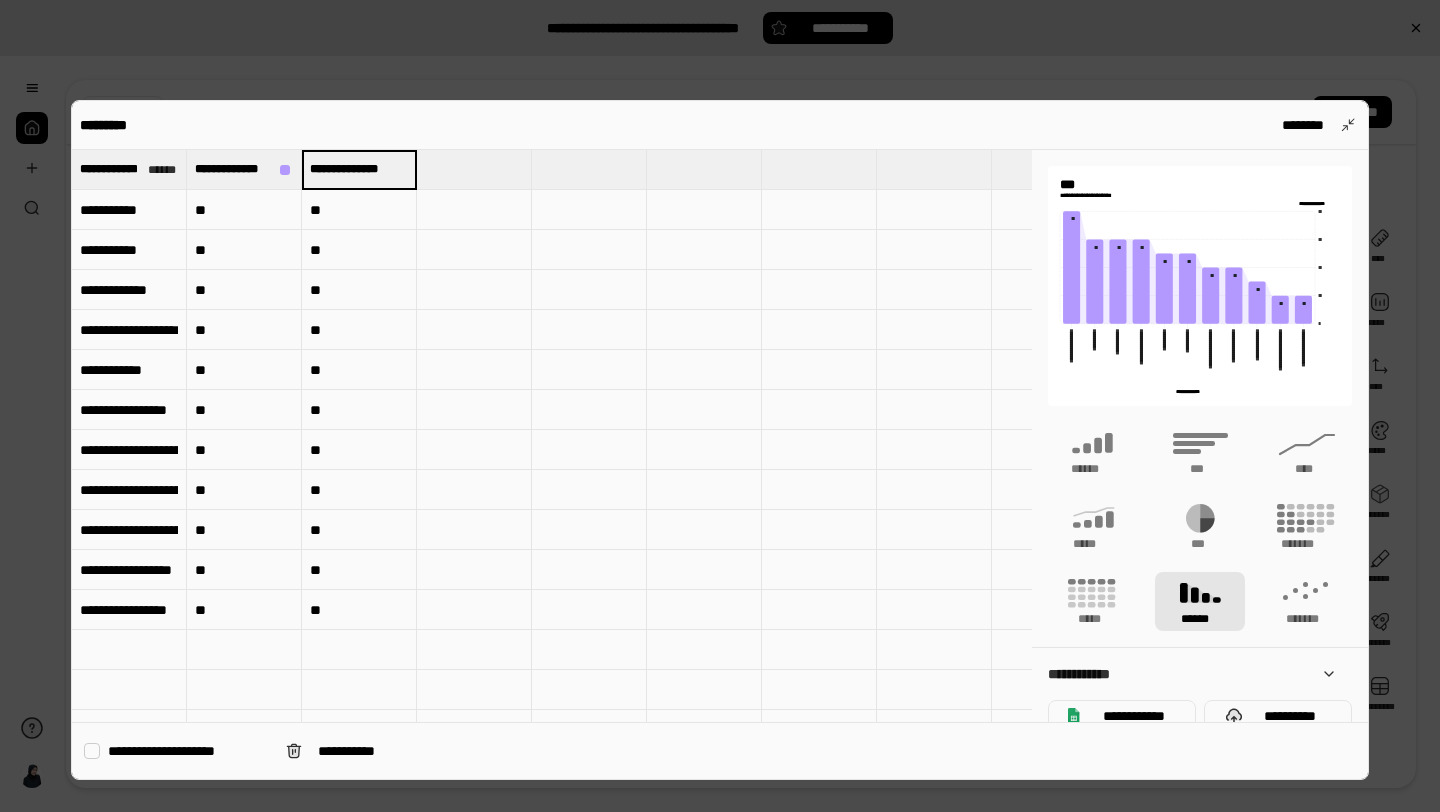 click on "**" at bounding box center (359, 210) 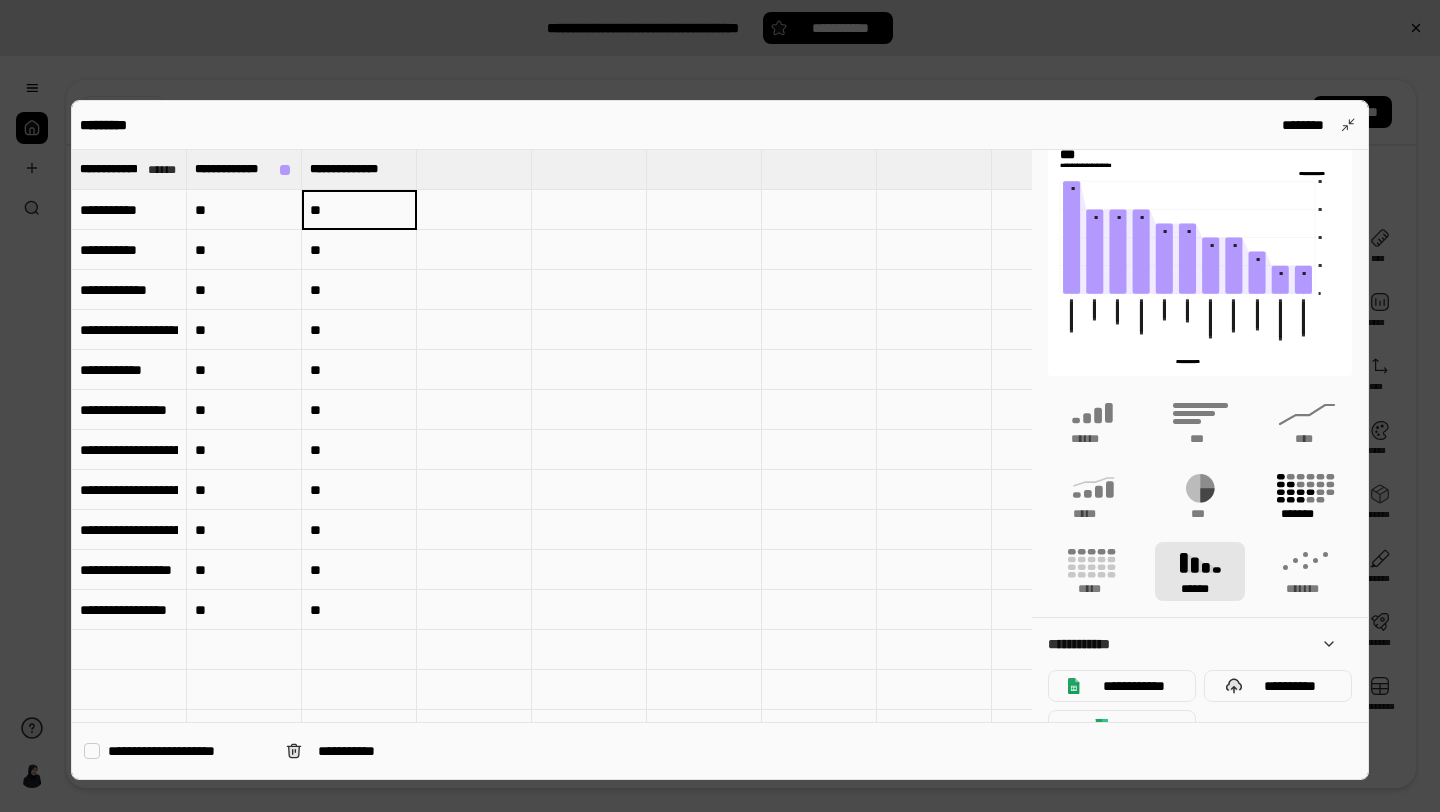 scroll, scrollTop: 31, scrollLeft: 0, axis: vertical 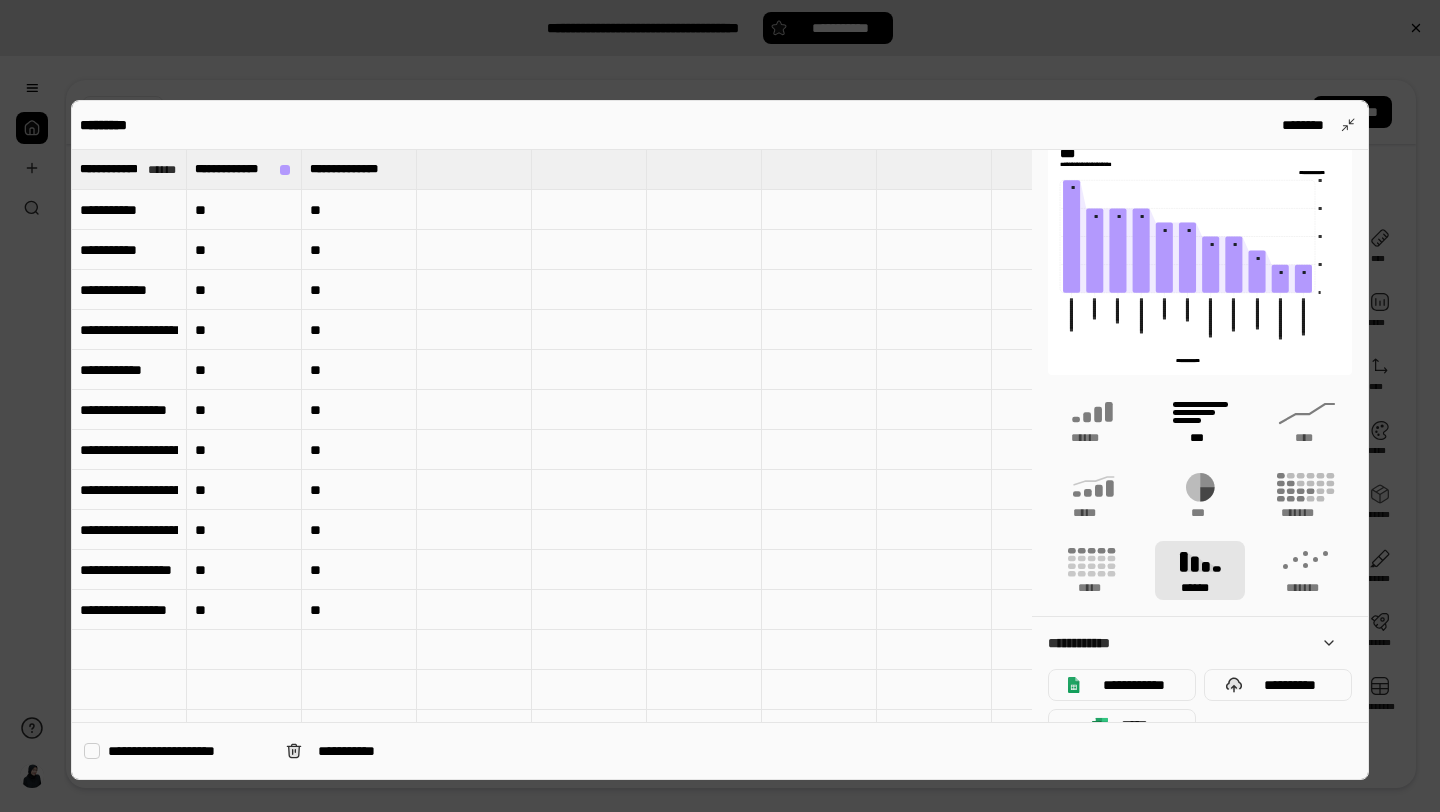 click 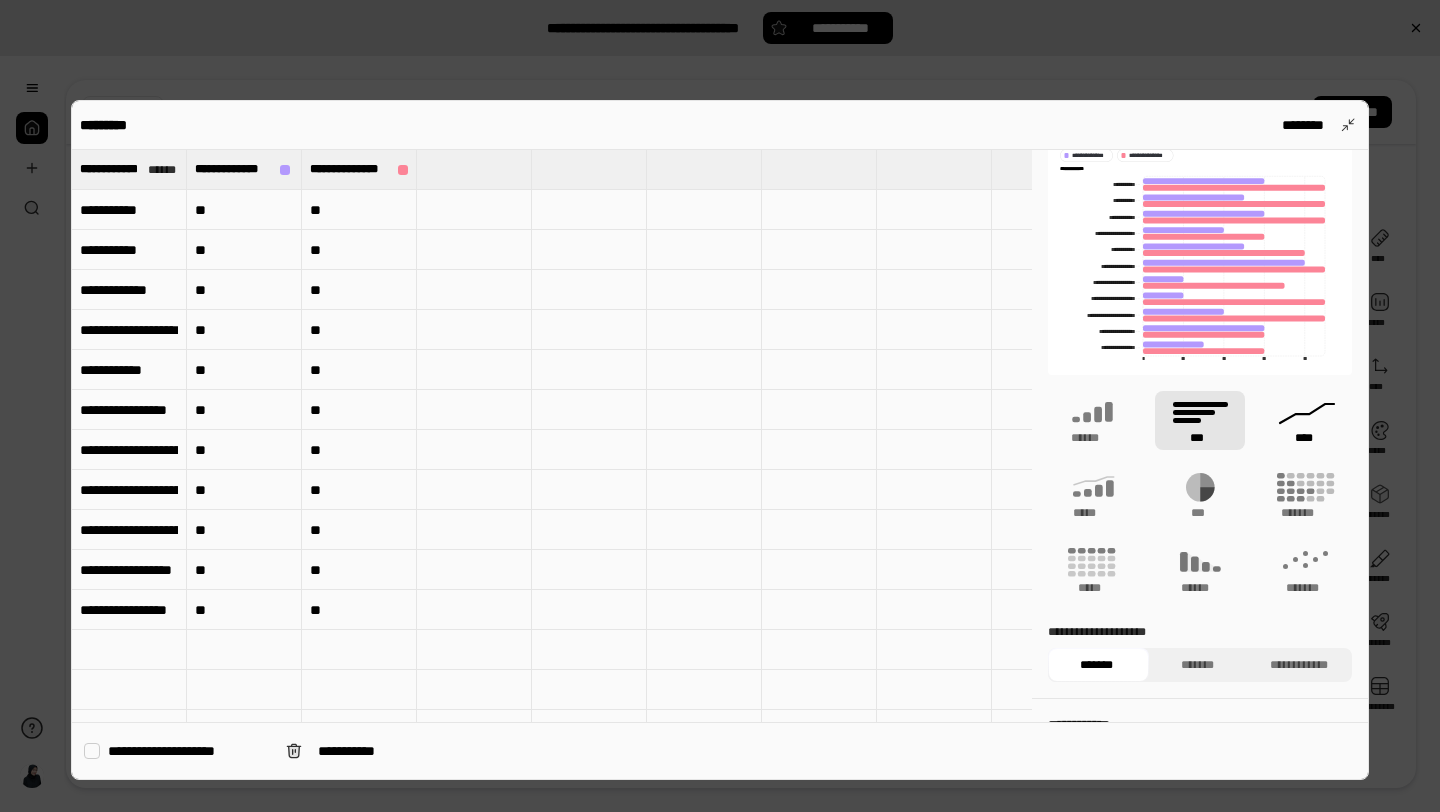 click 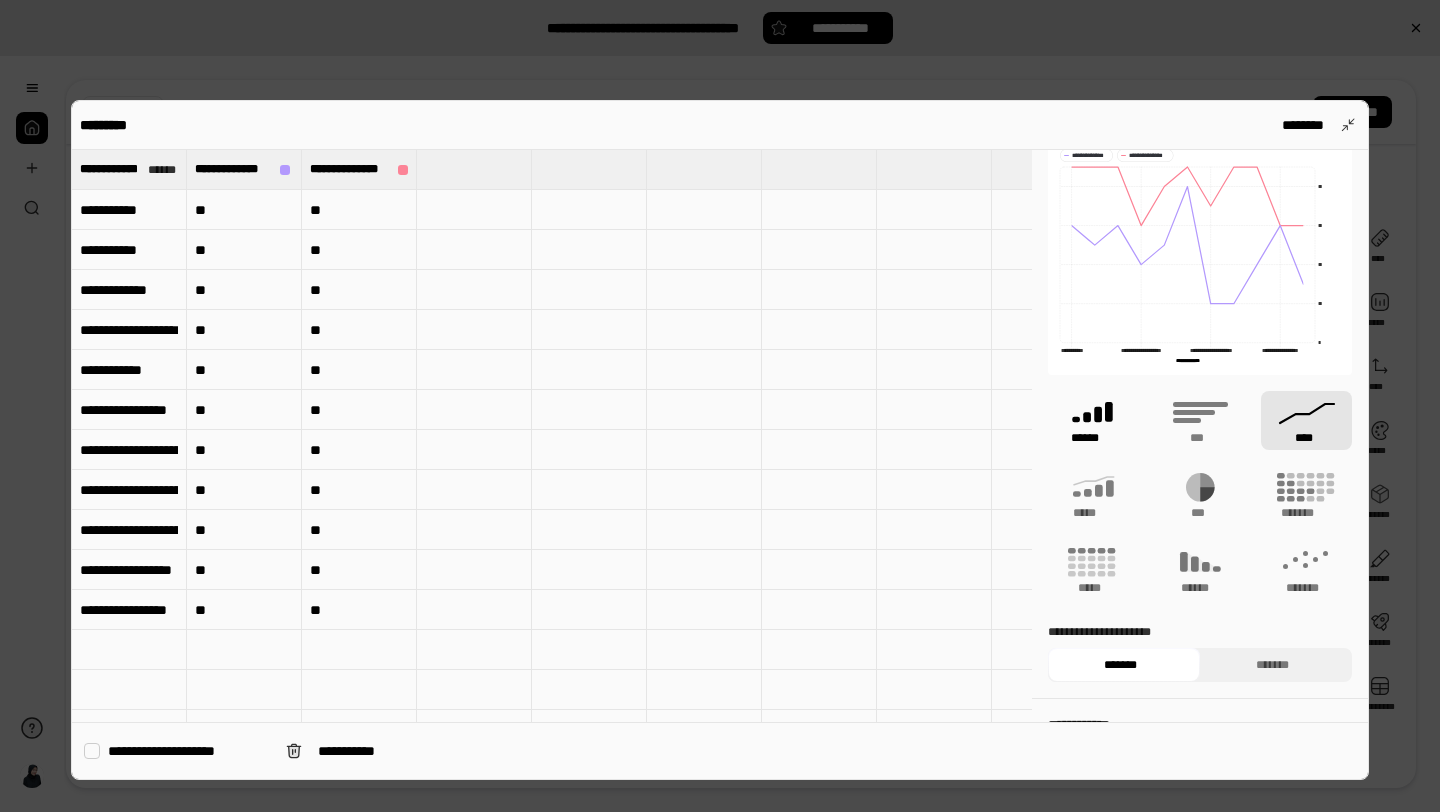 click on "******" at bounding box center [1093, 438] 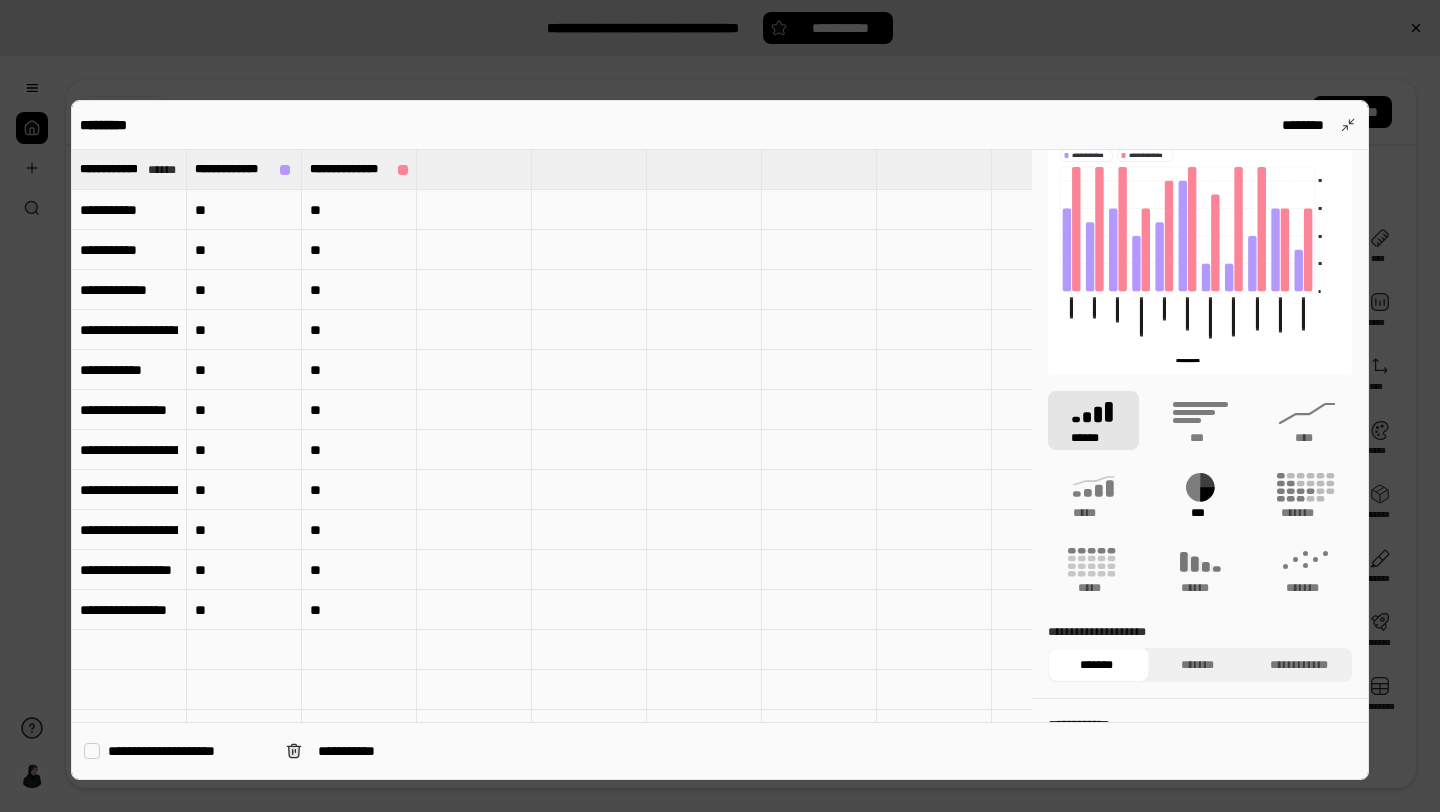 click 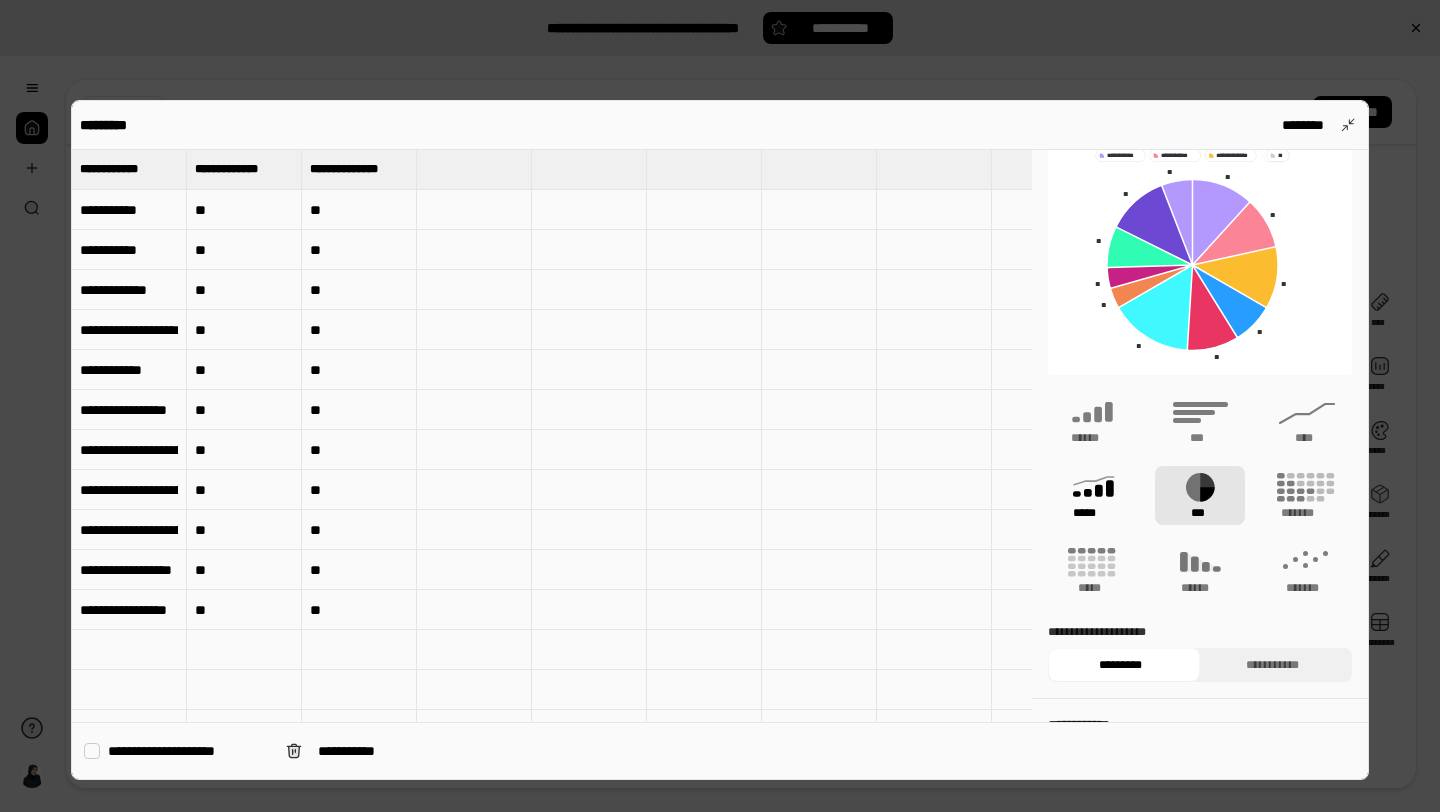 click 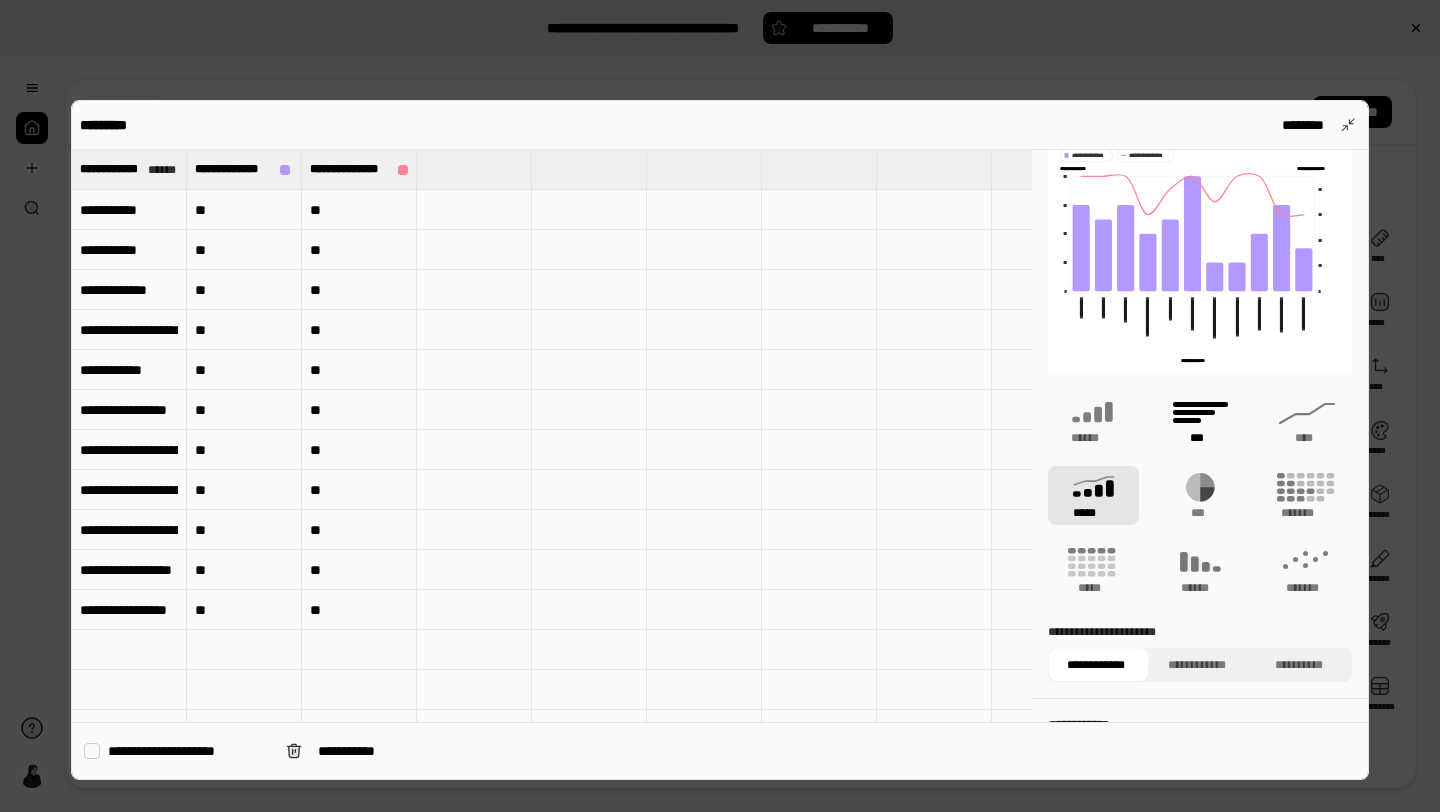 click on "***" at bounding box center [1199, 438] 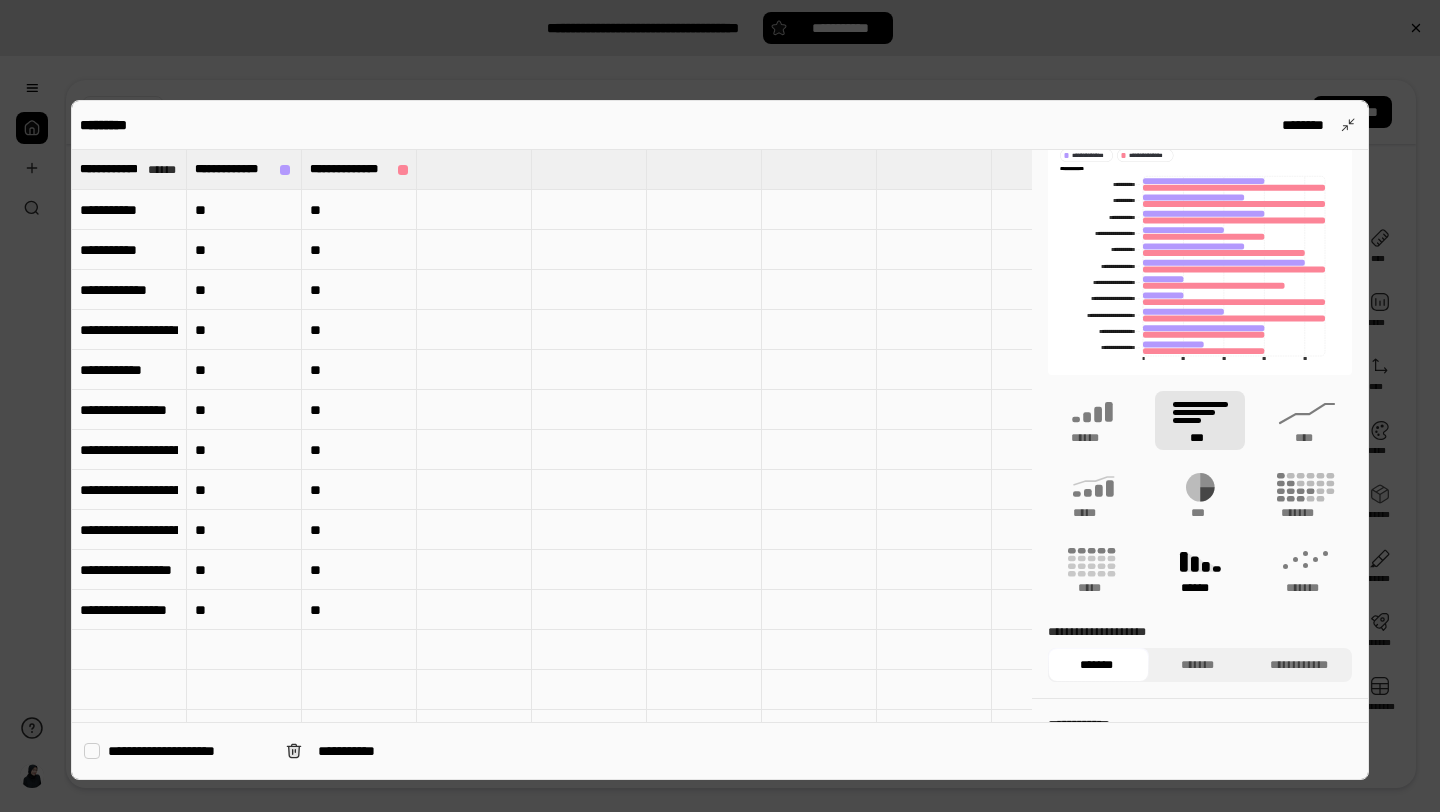 click 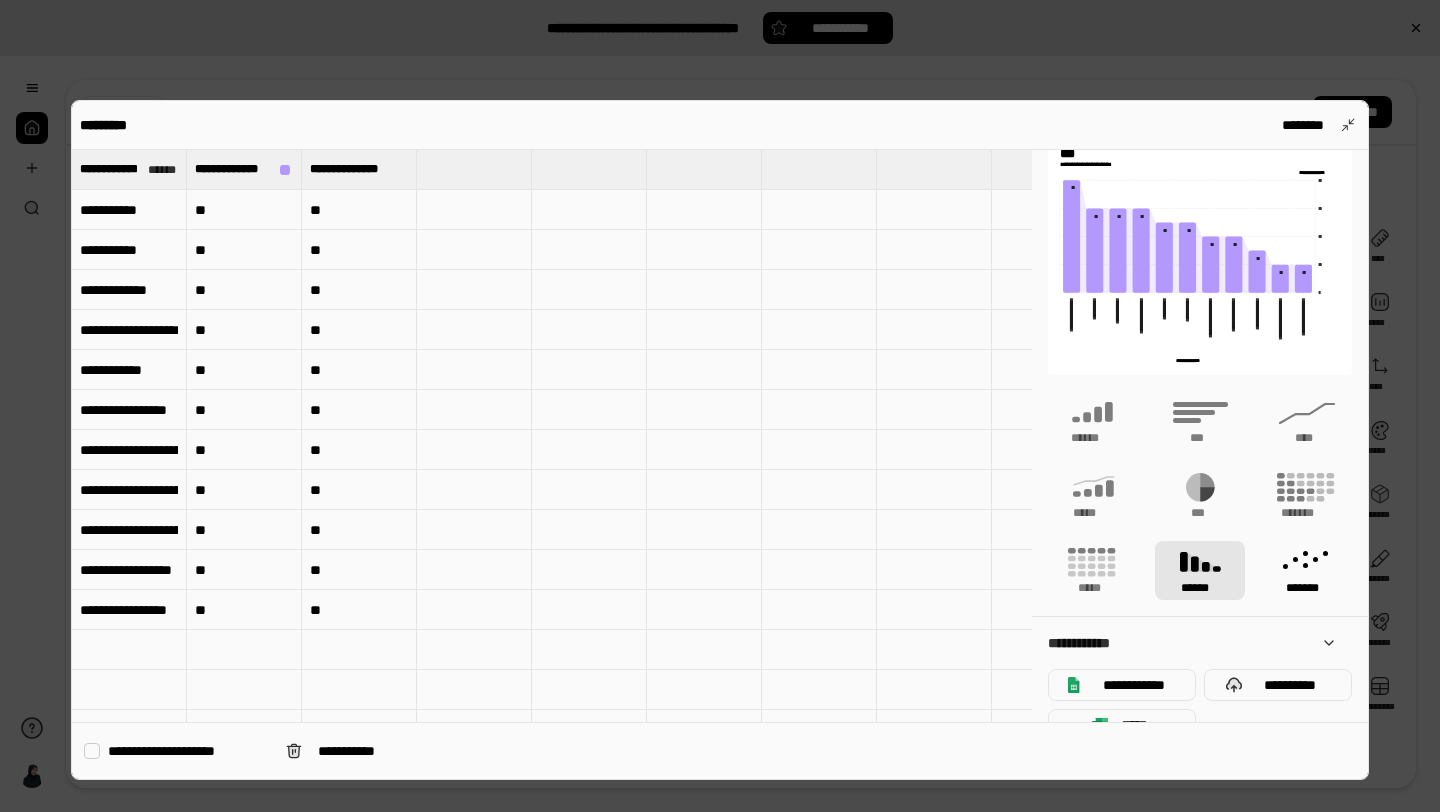 click 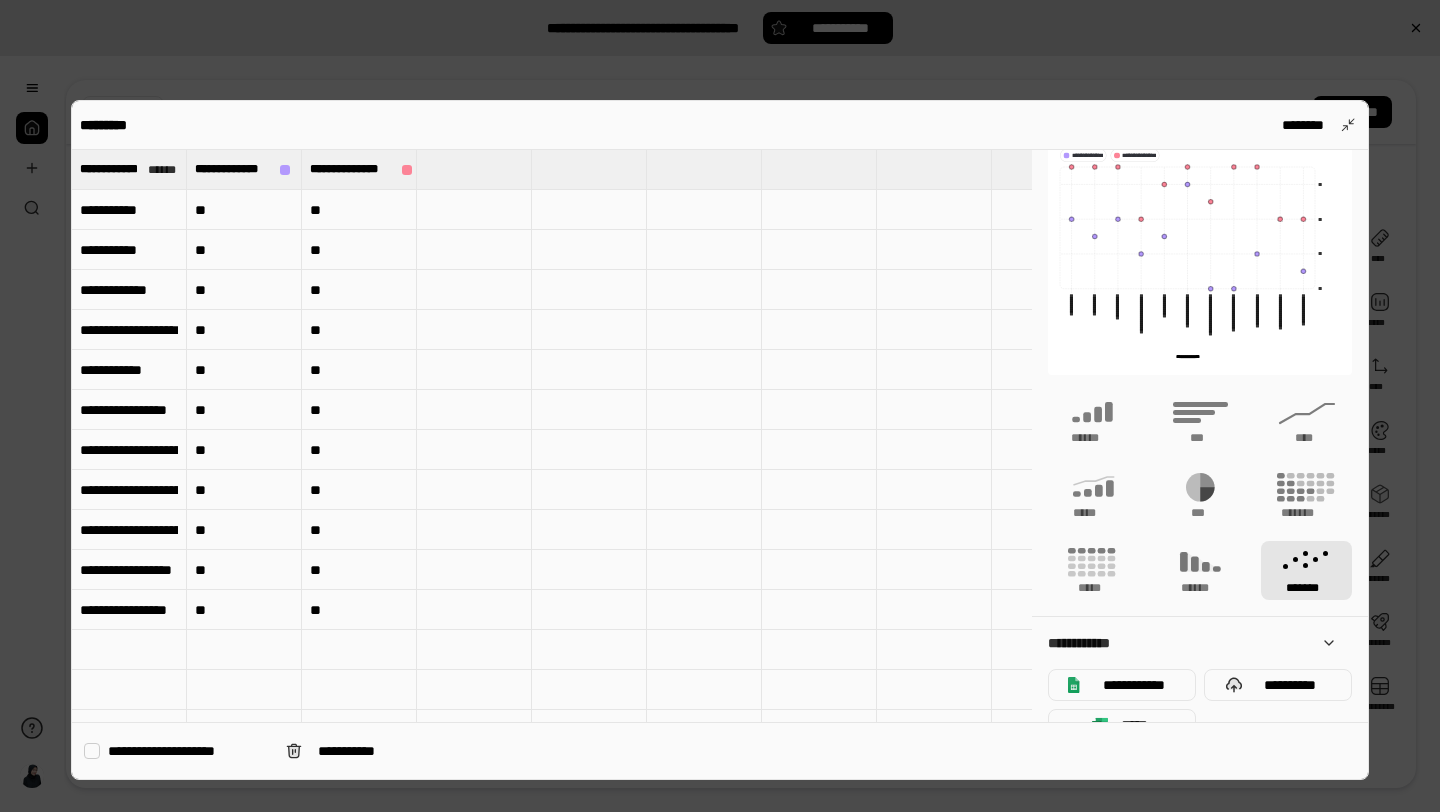 type 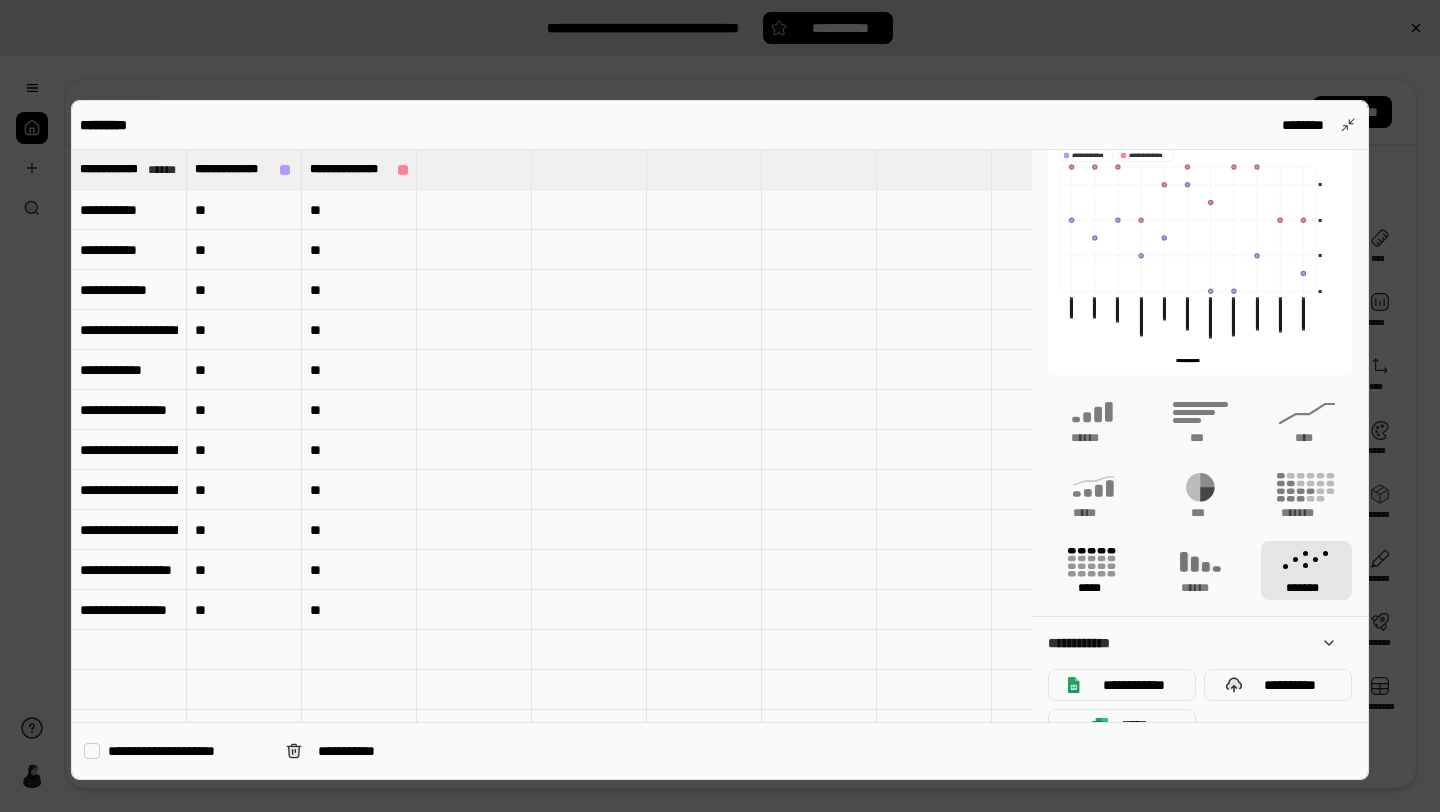 click 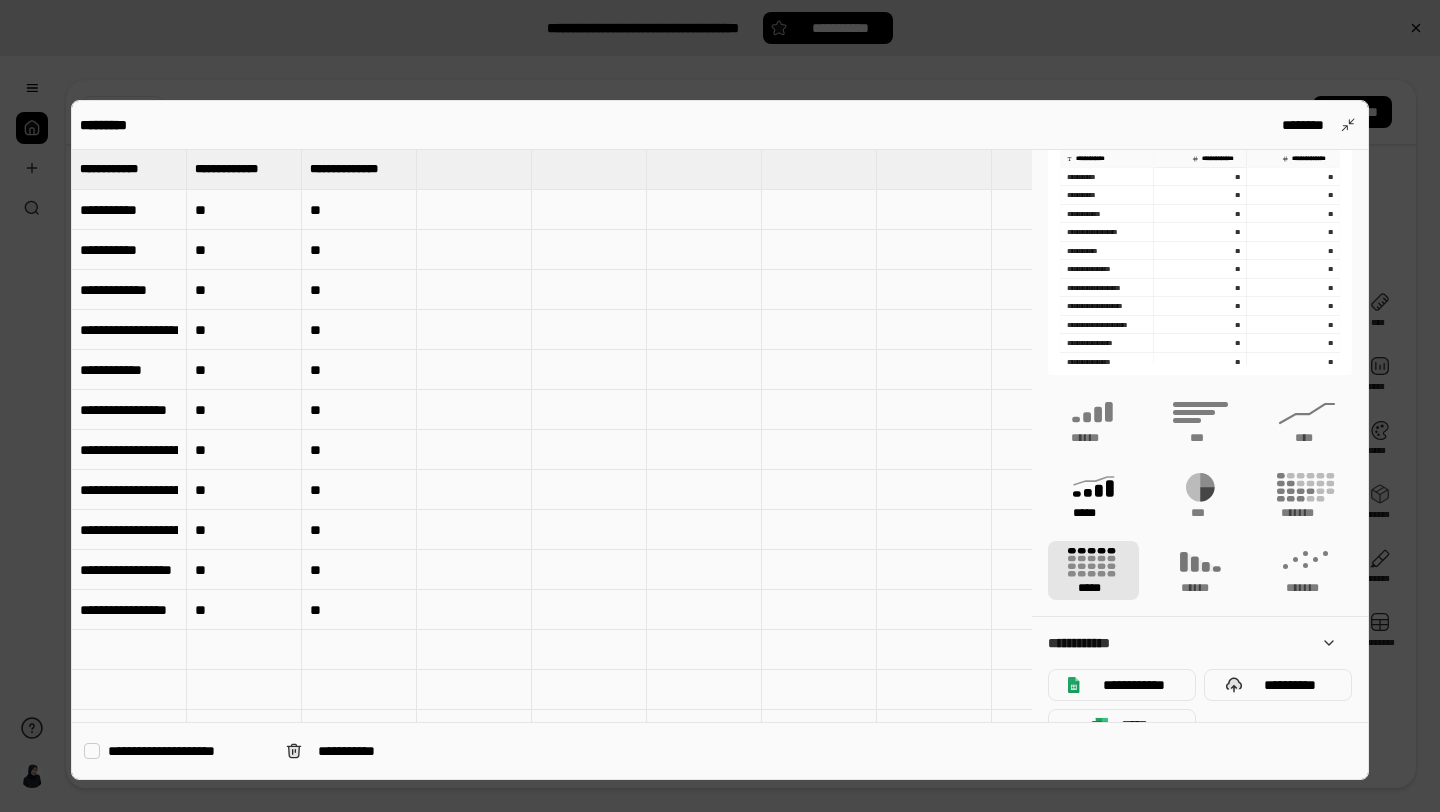 click on "*****" at bounding box center [1093, 513] 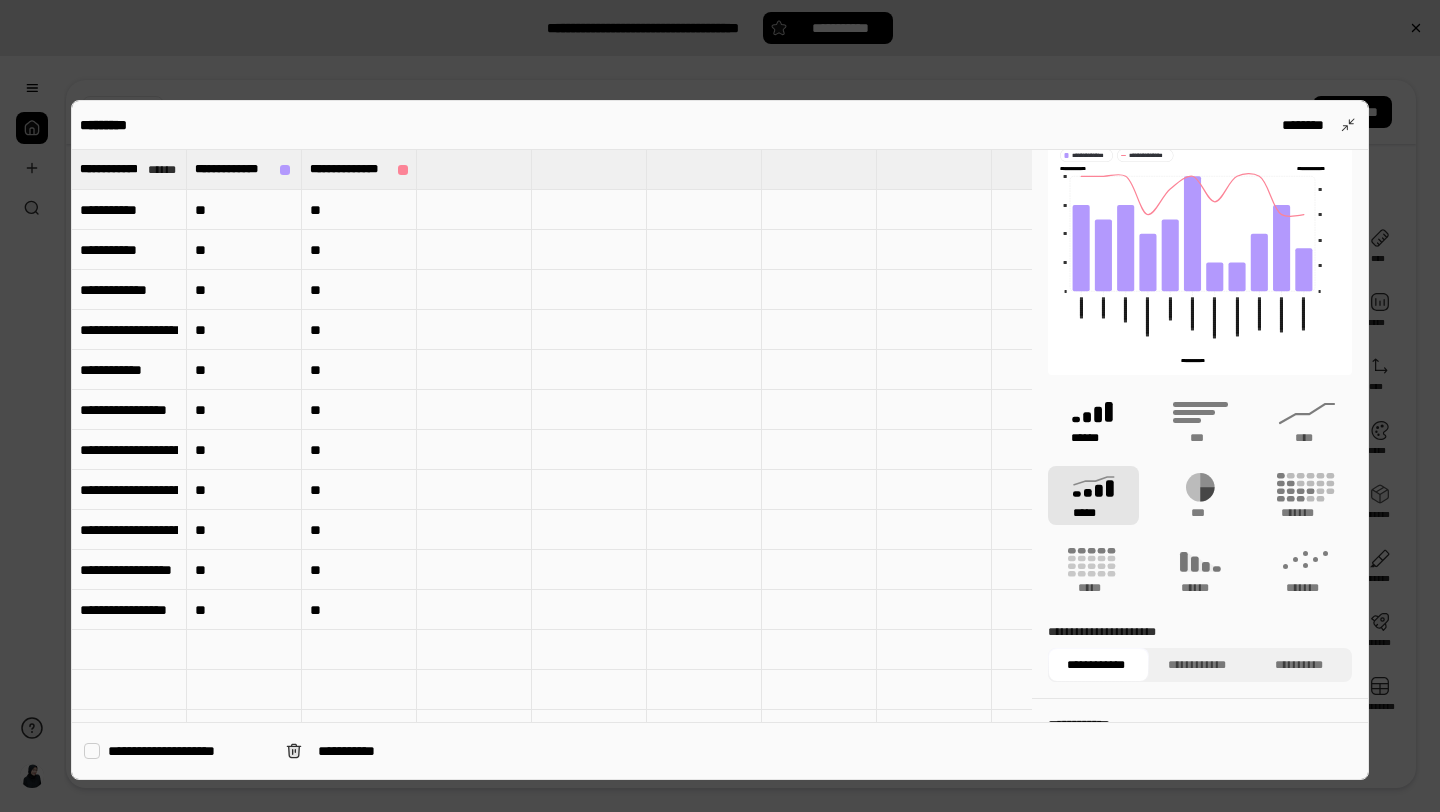 click on "******" at bounding box center [1093, 420] 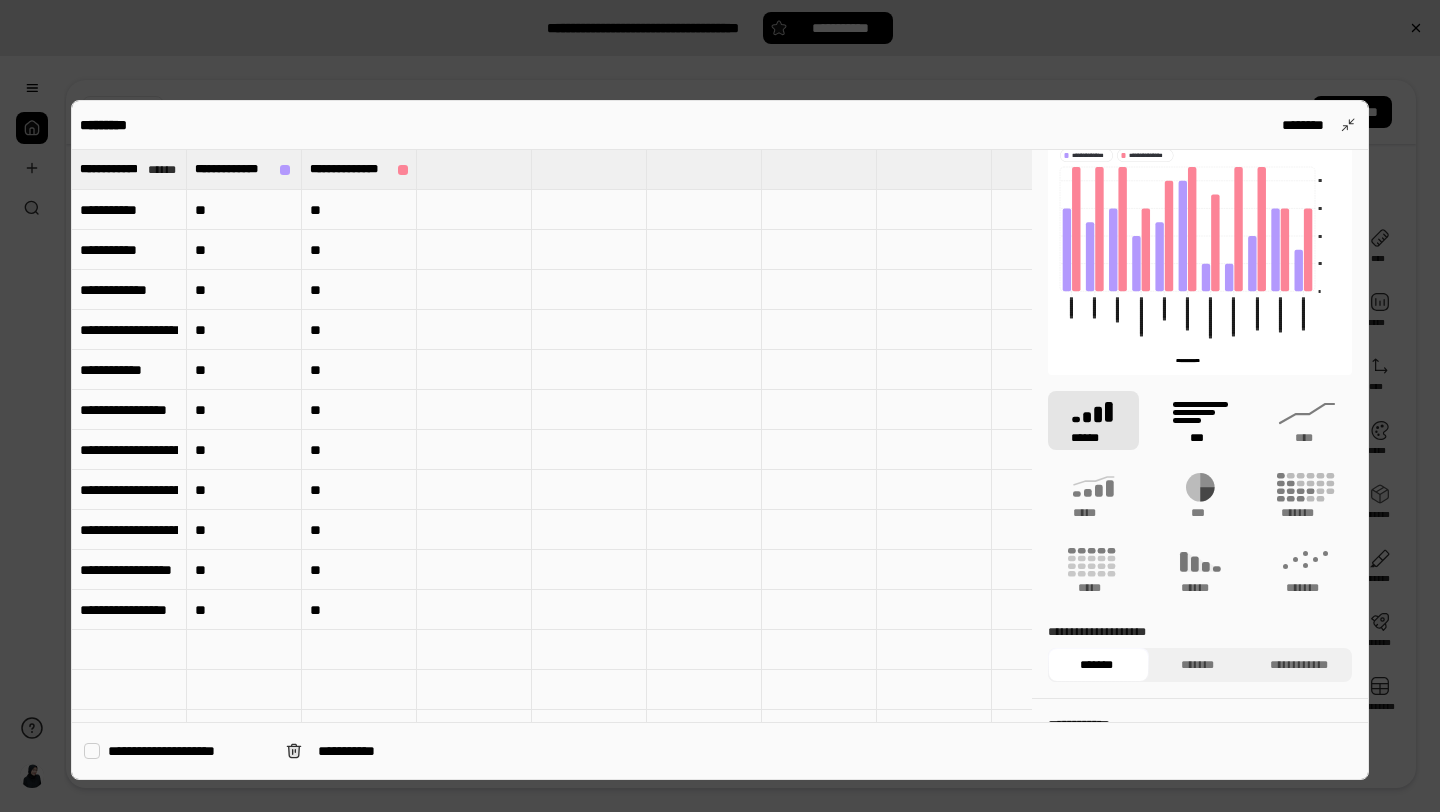 click on "***" at bounding box center (1200, 420) 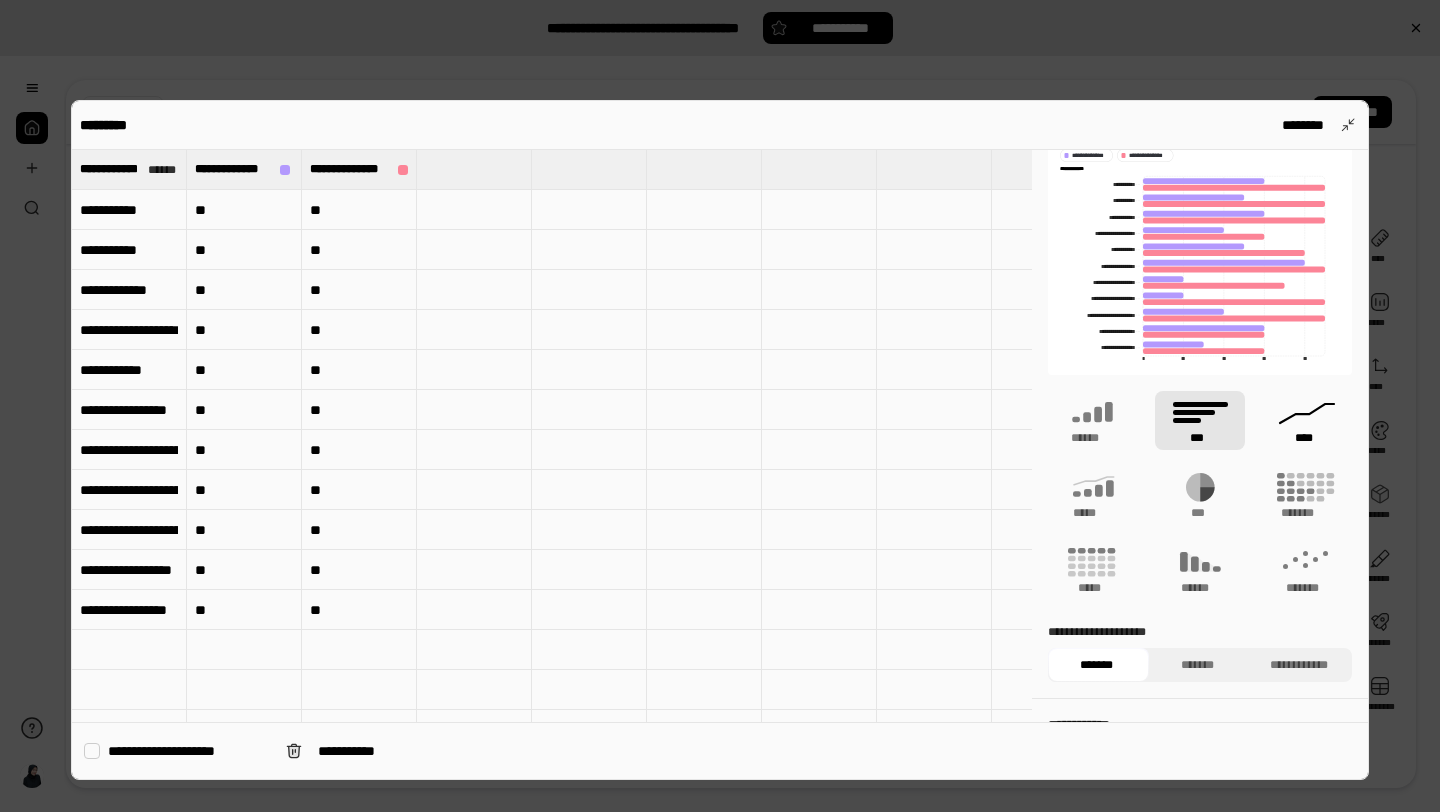click 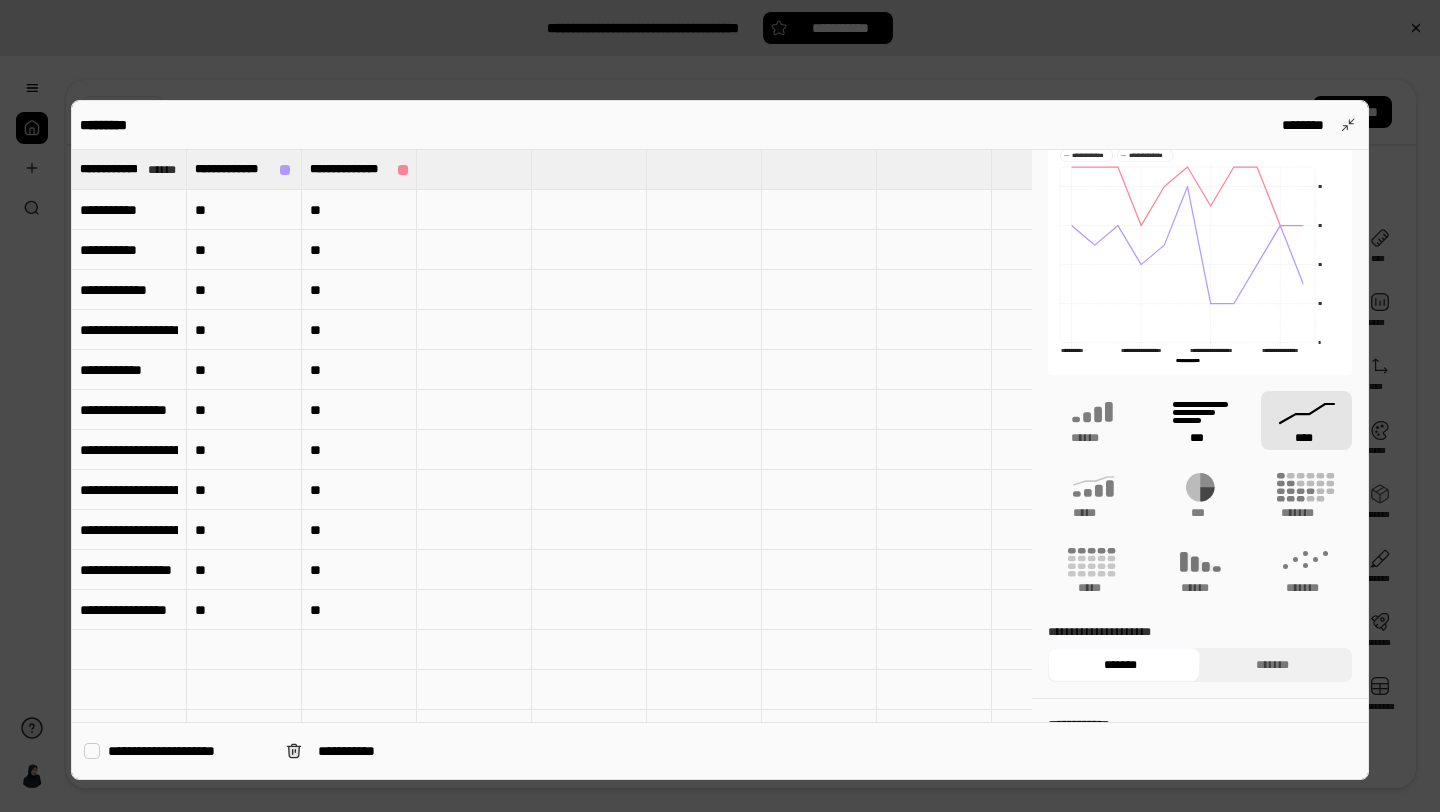 click 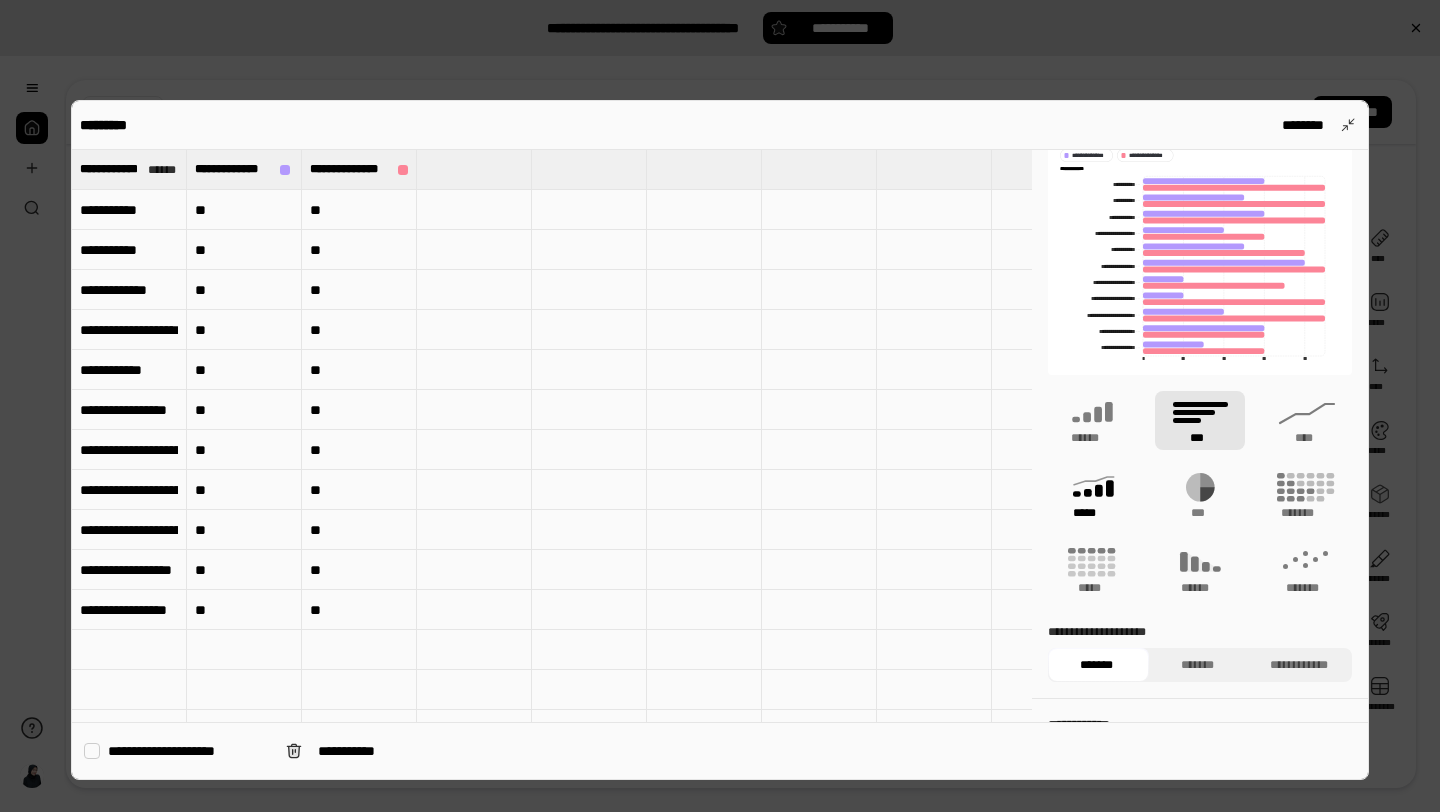 click 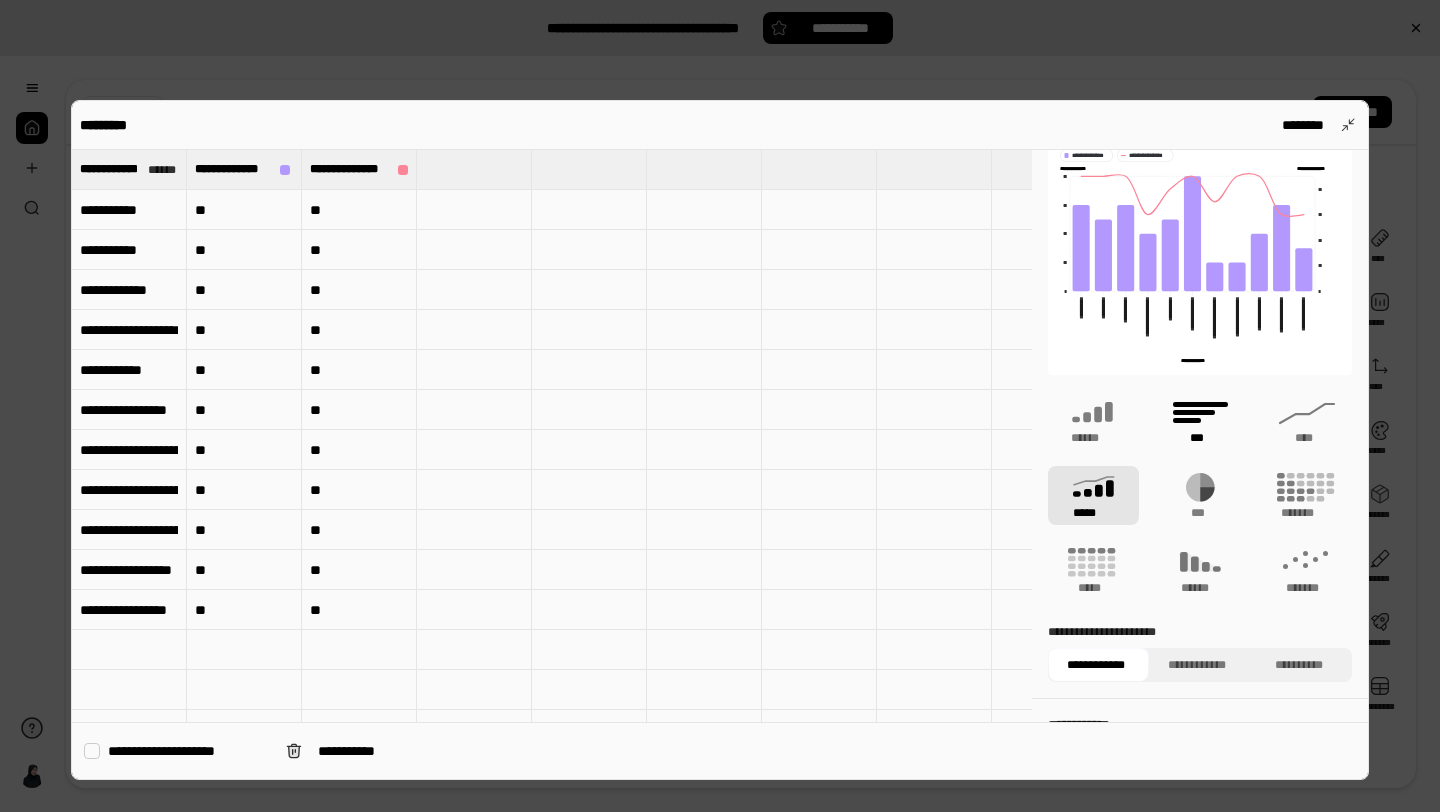 click on "***" at bounding box center [1200, 420] 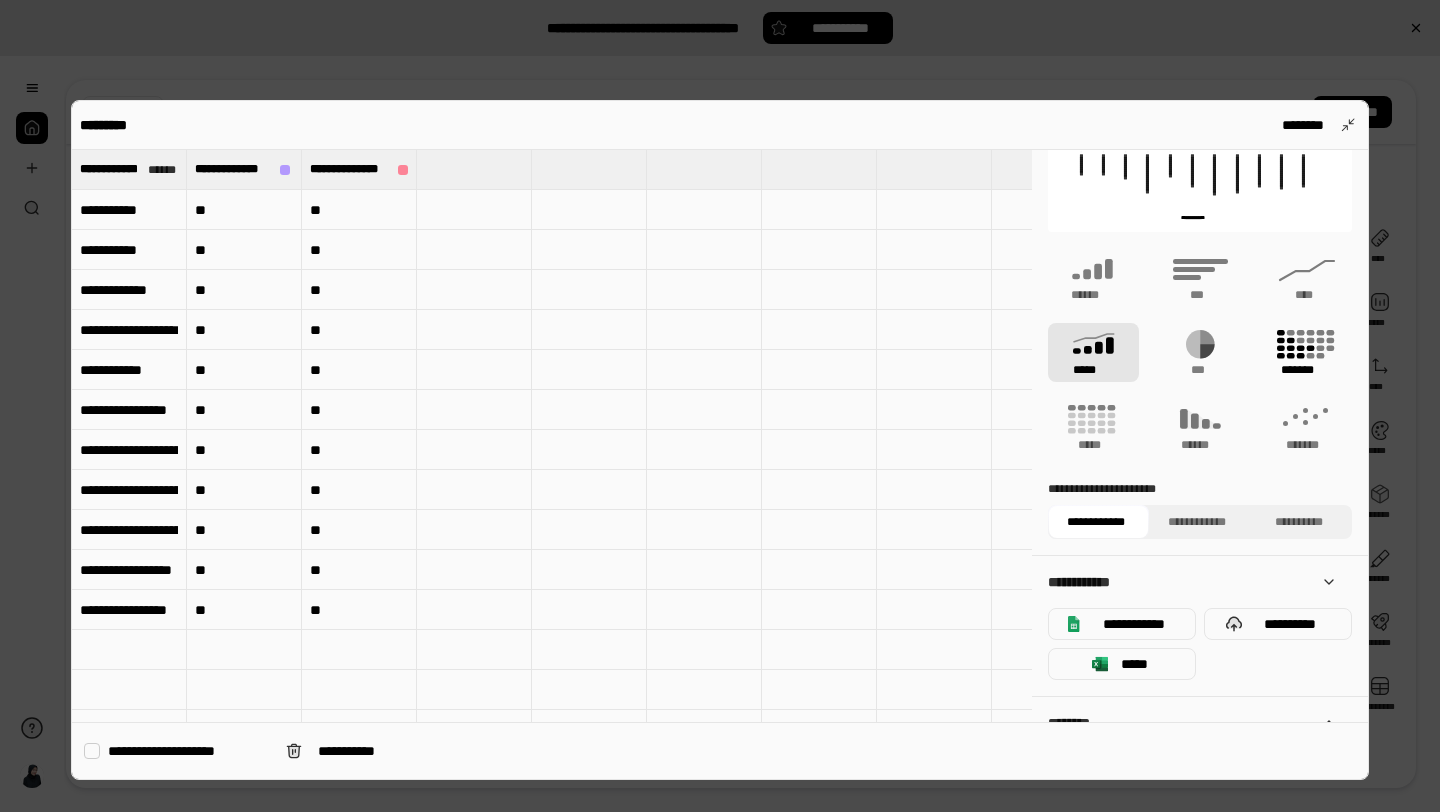 scroll, scrollTop: 202, scrollLeft: 0, axis: vertical 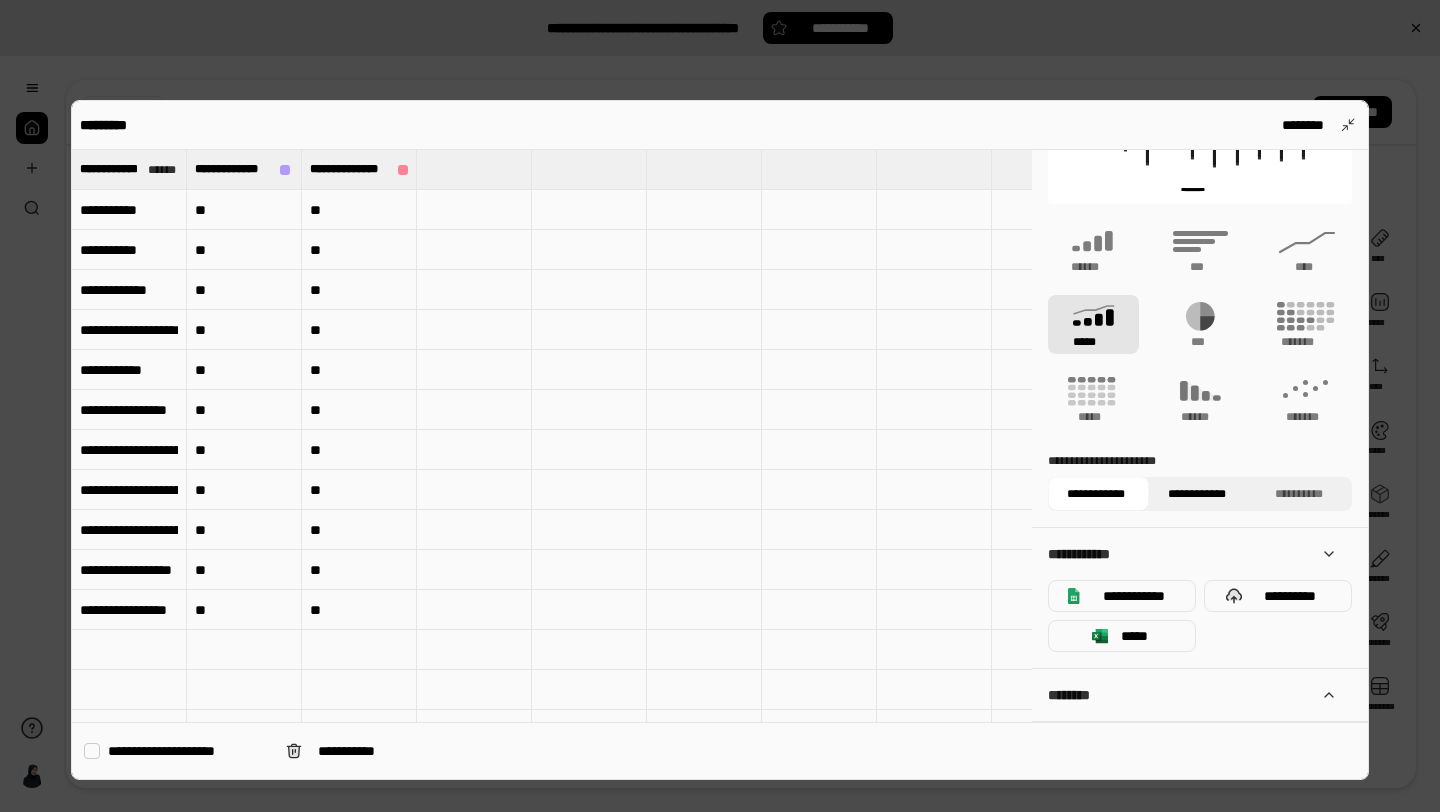 click on "**********" at bounding box center (1197, 494) 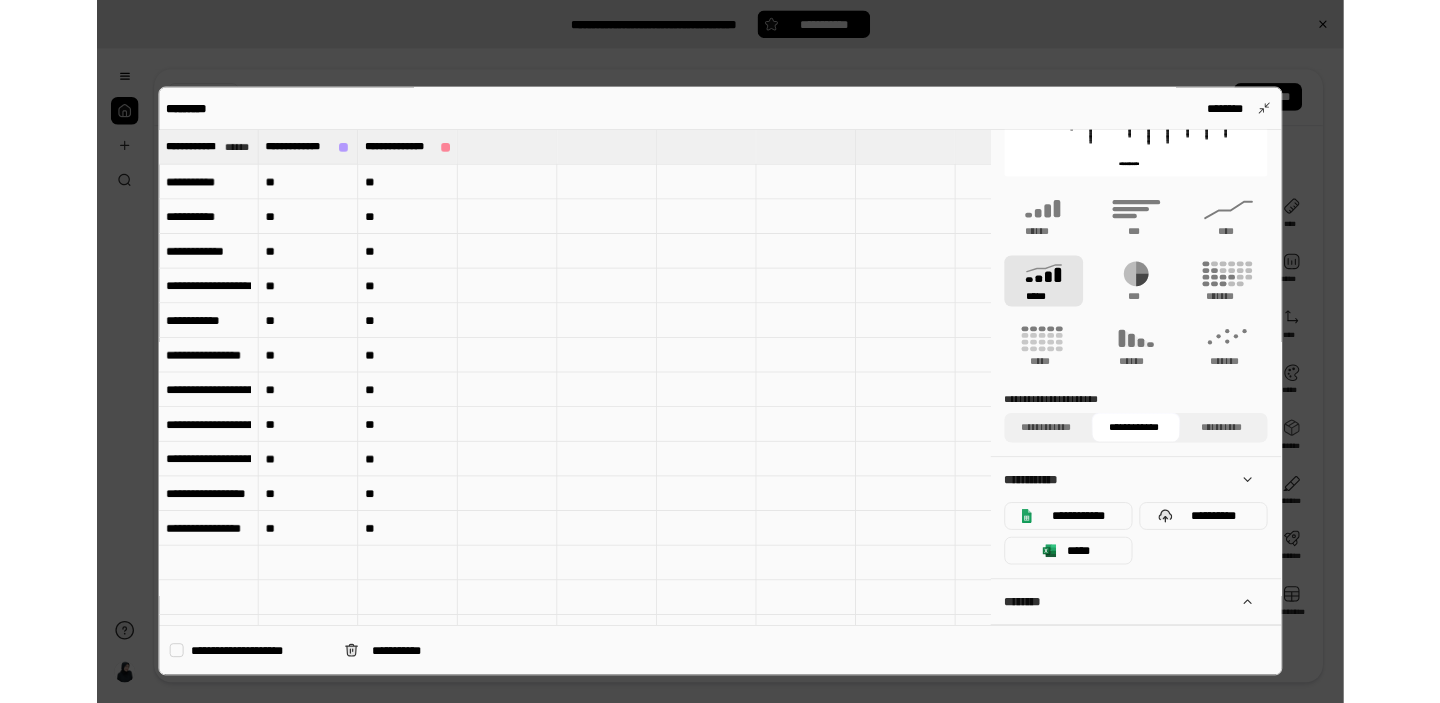 scroll, scrollTop: 0, scrollLeft: 0, axis: both 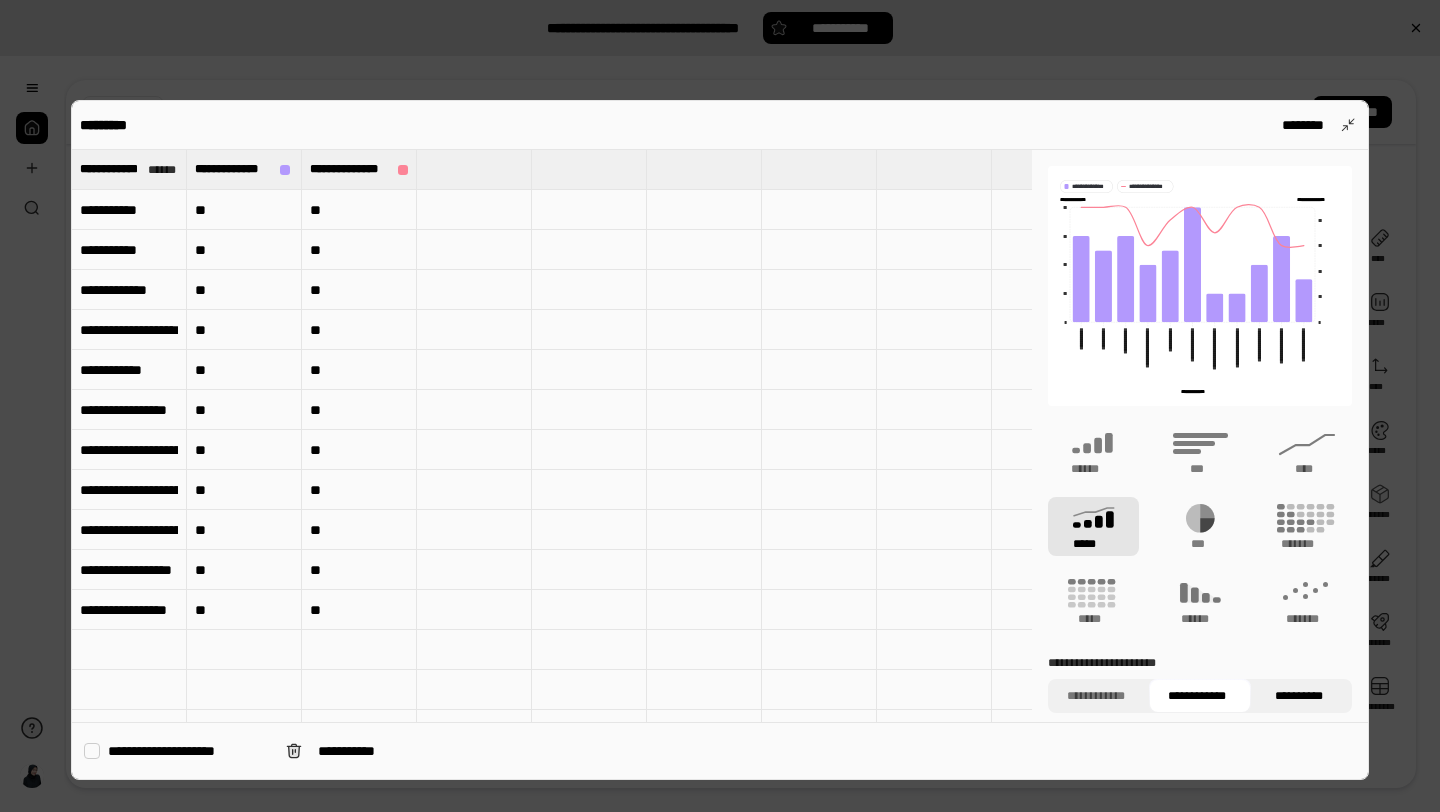 click on "**********" at bounding box center [1299, 696] 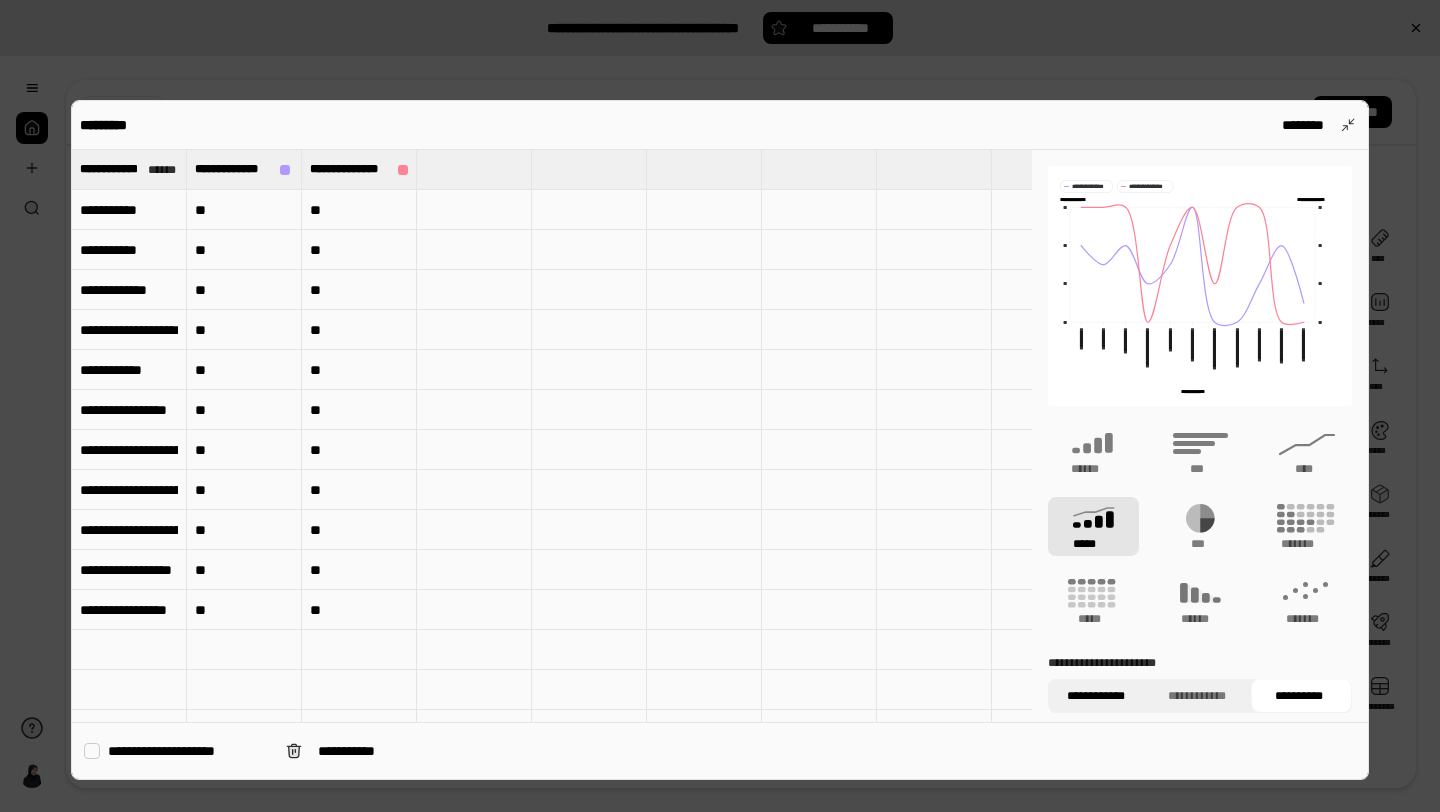 click on "**********" at bounding box center (1096, 696) 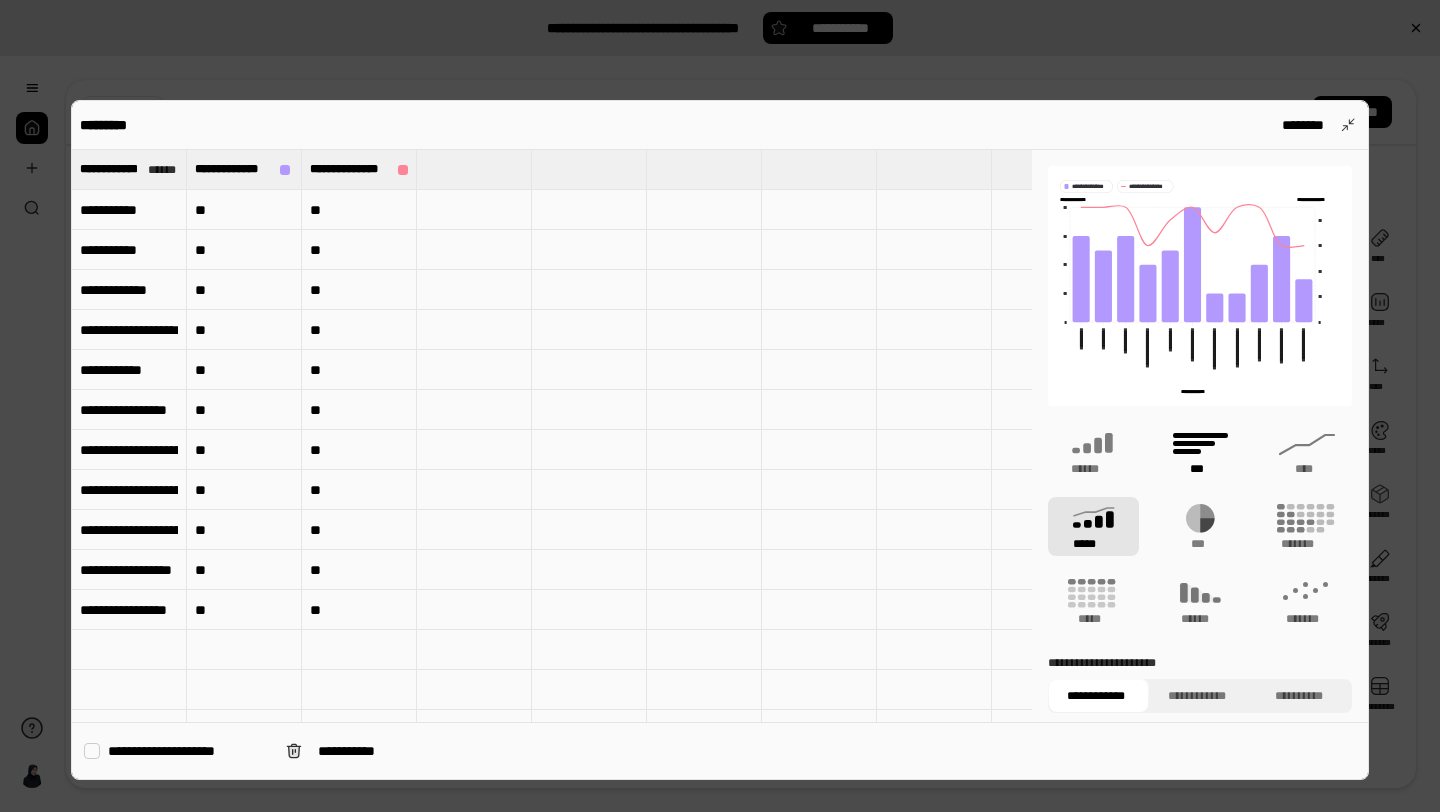 click 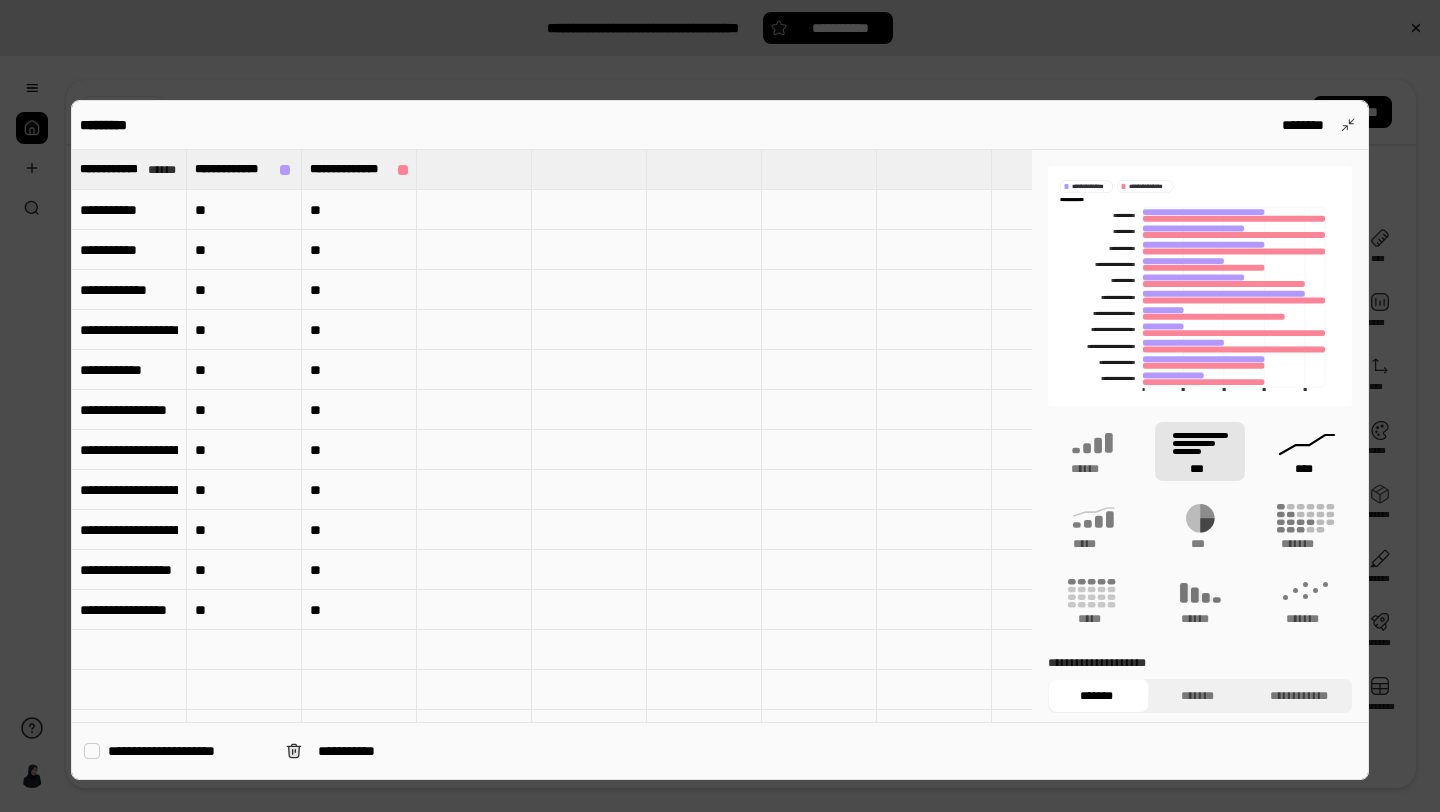 click 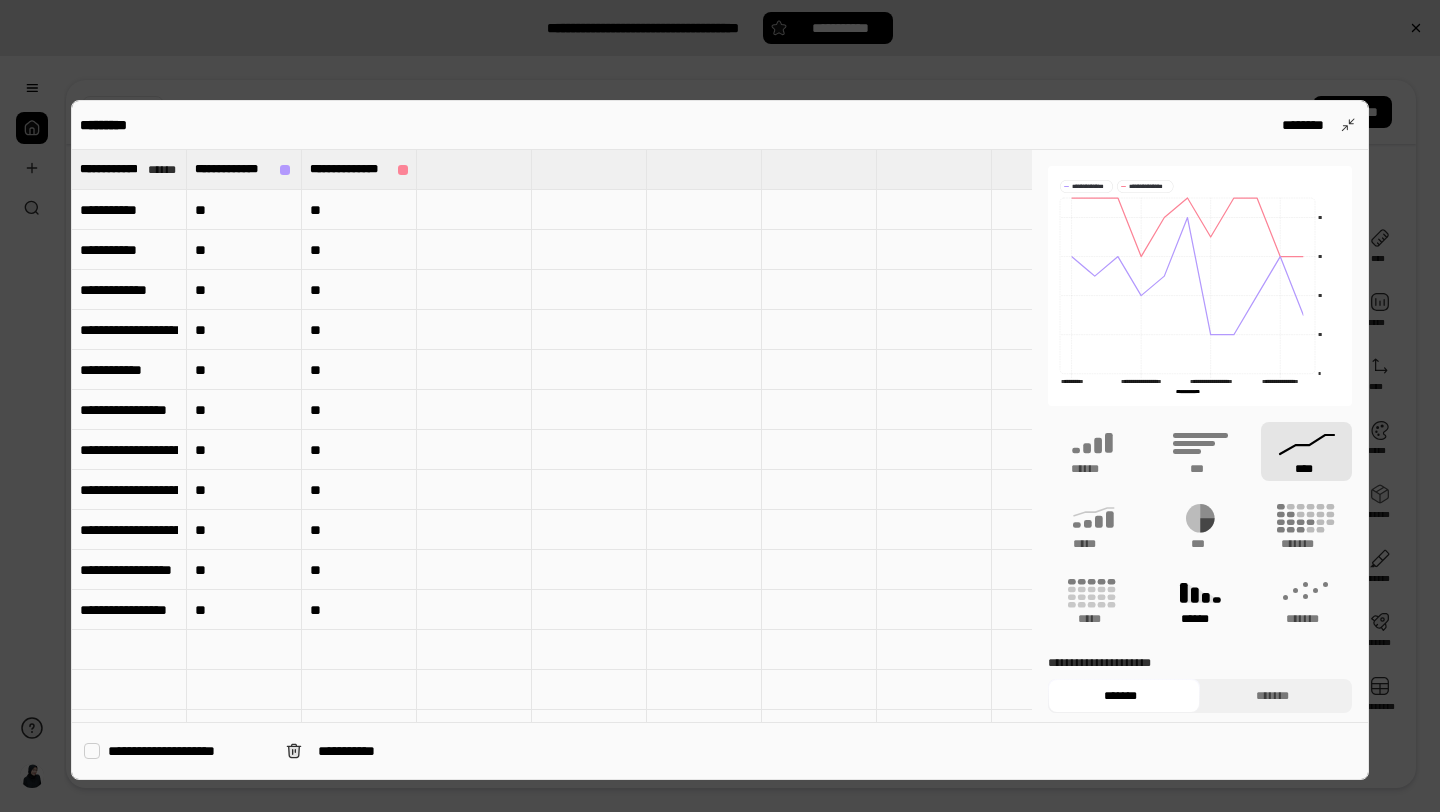 click 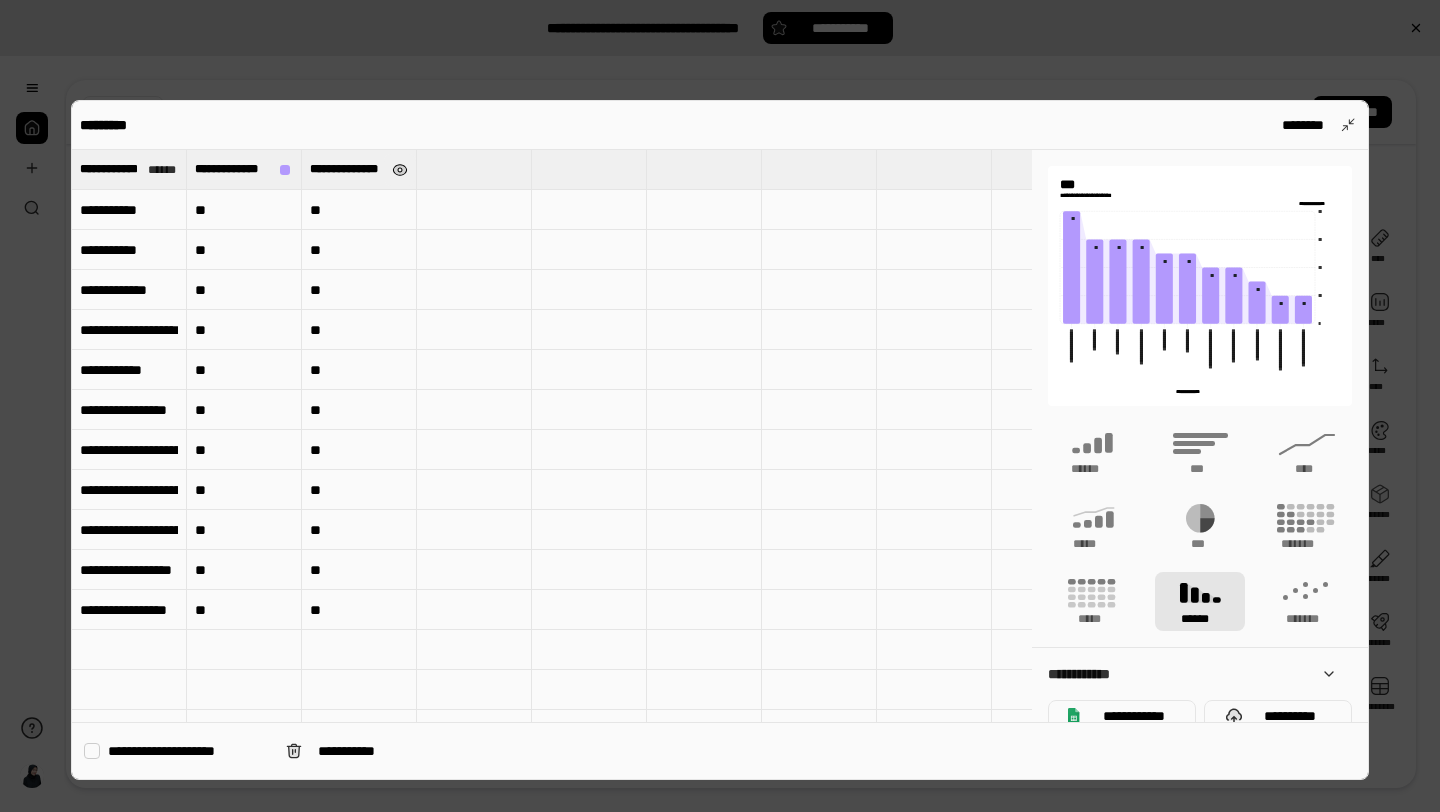 click at bounding box center (400, 170) 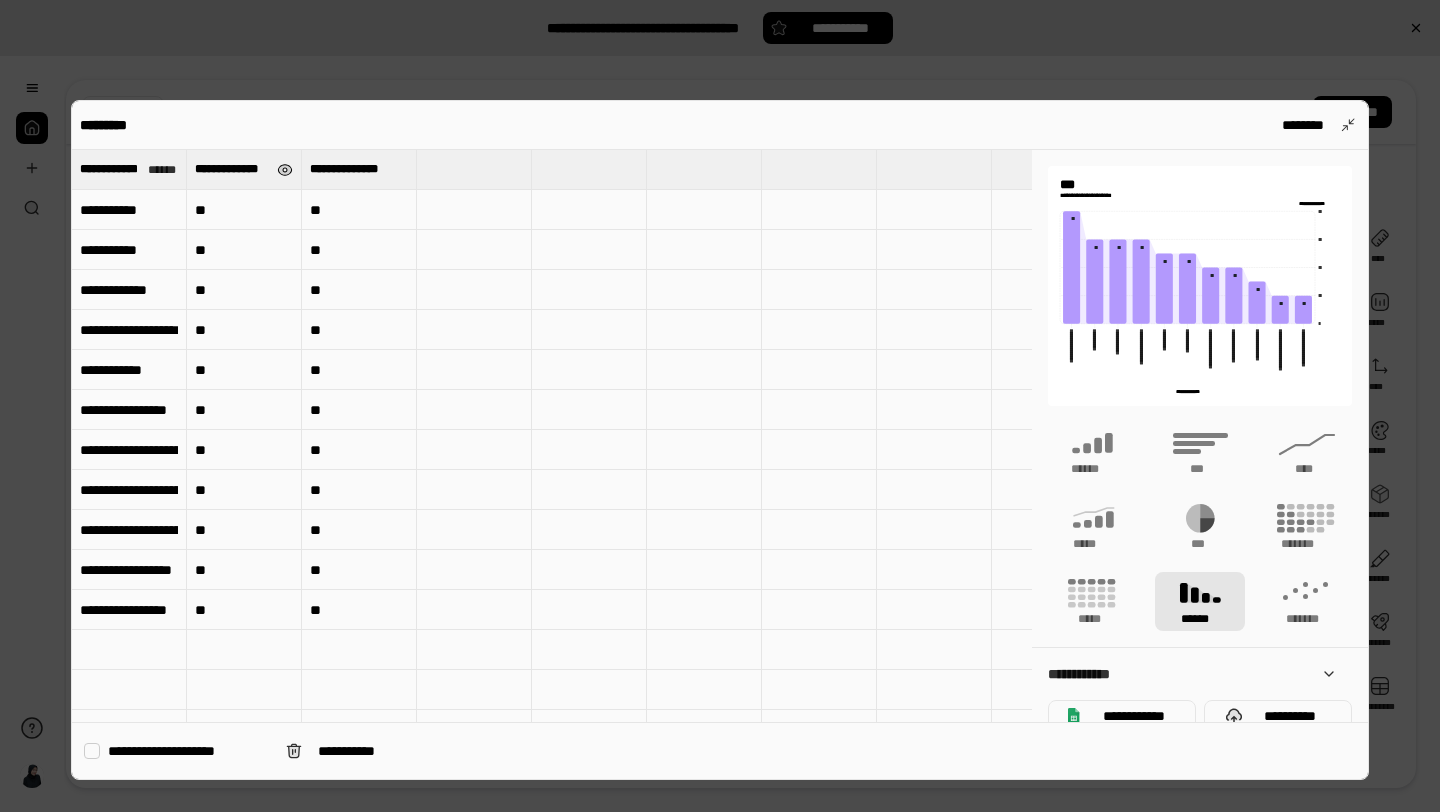 click at bounding box center [285, 170] 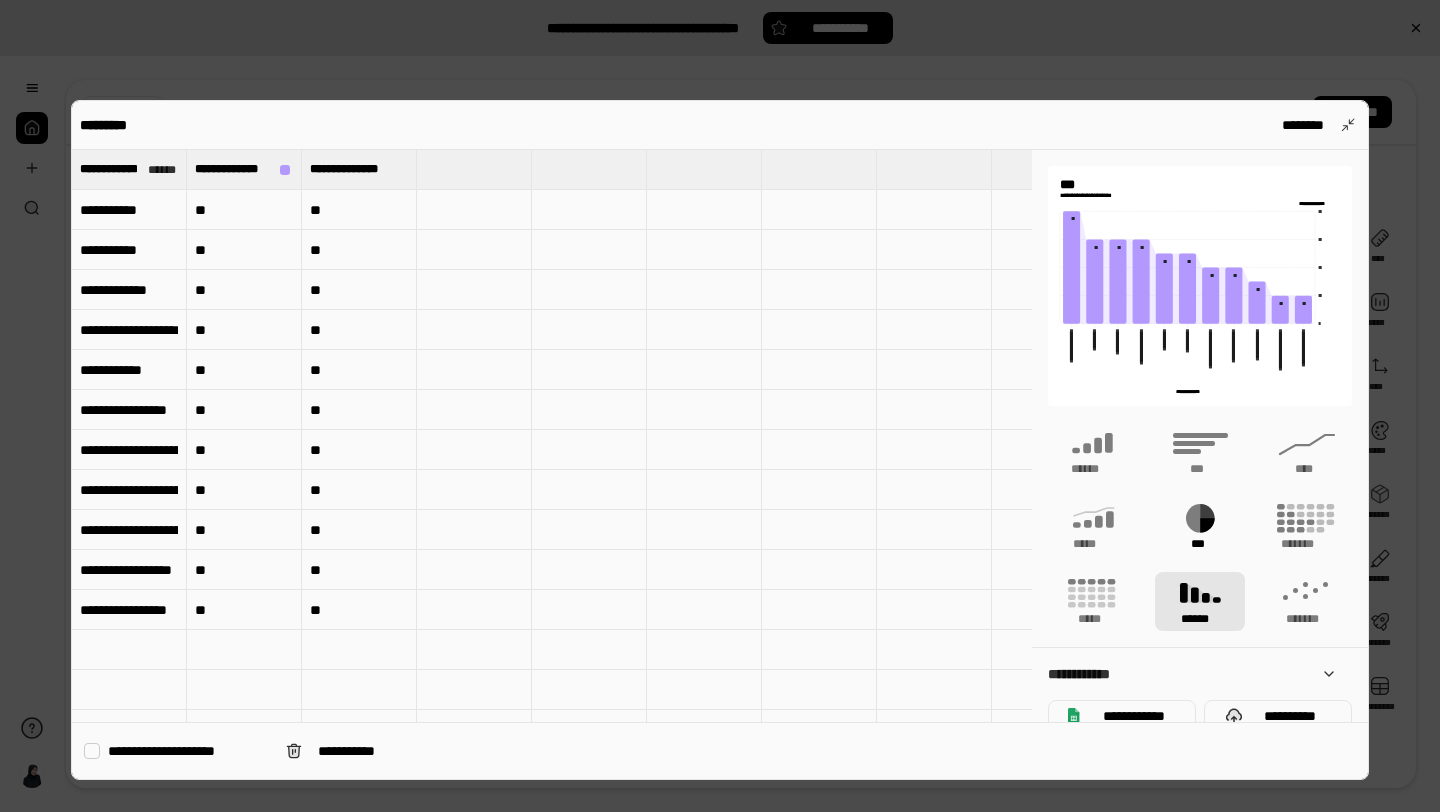 click 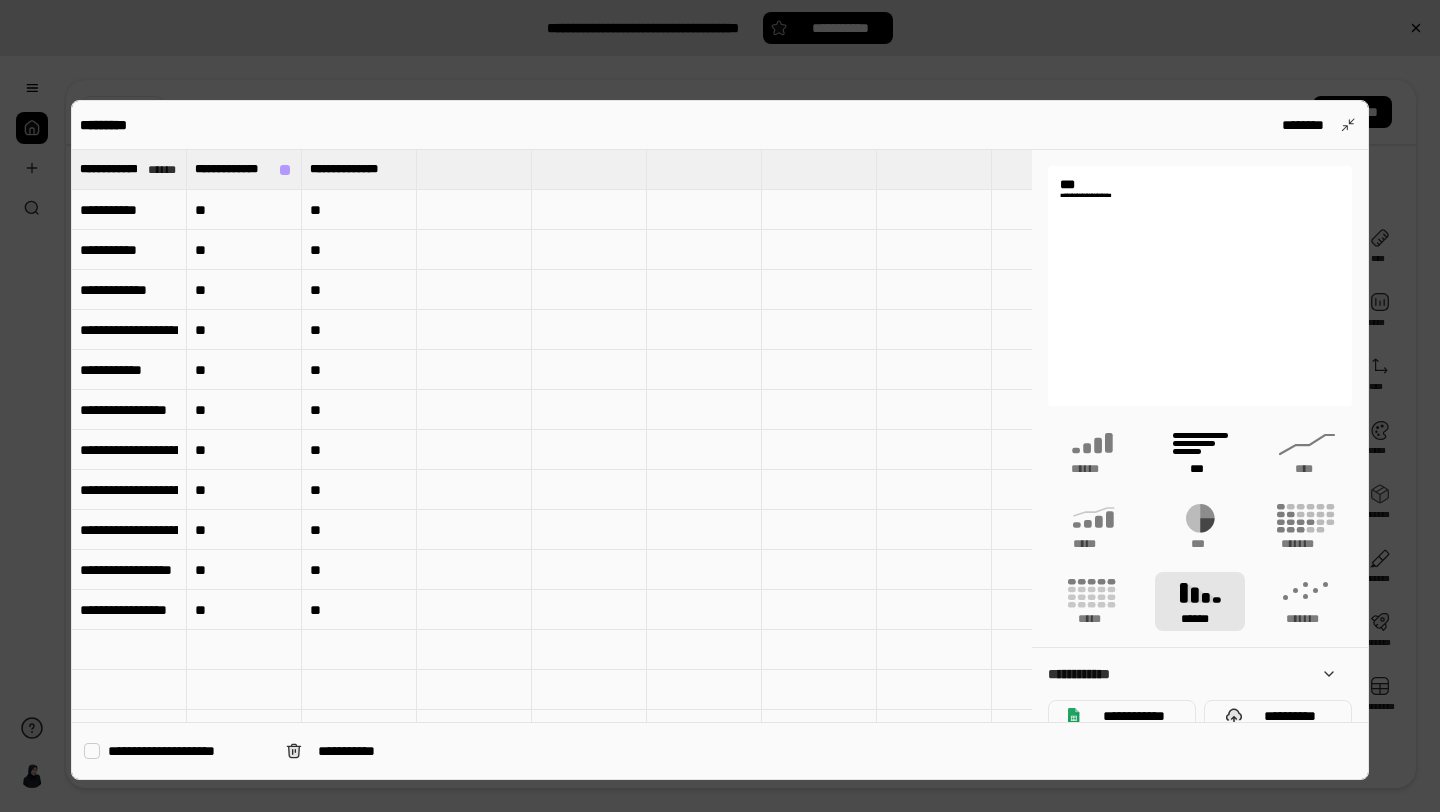 click 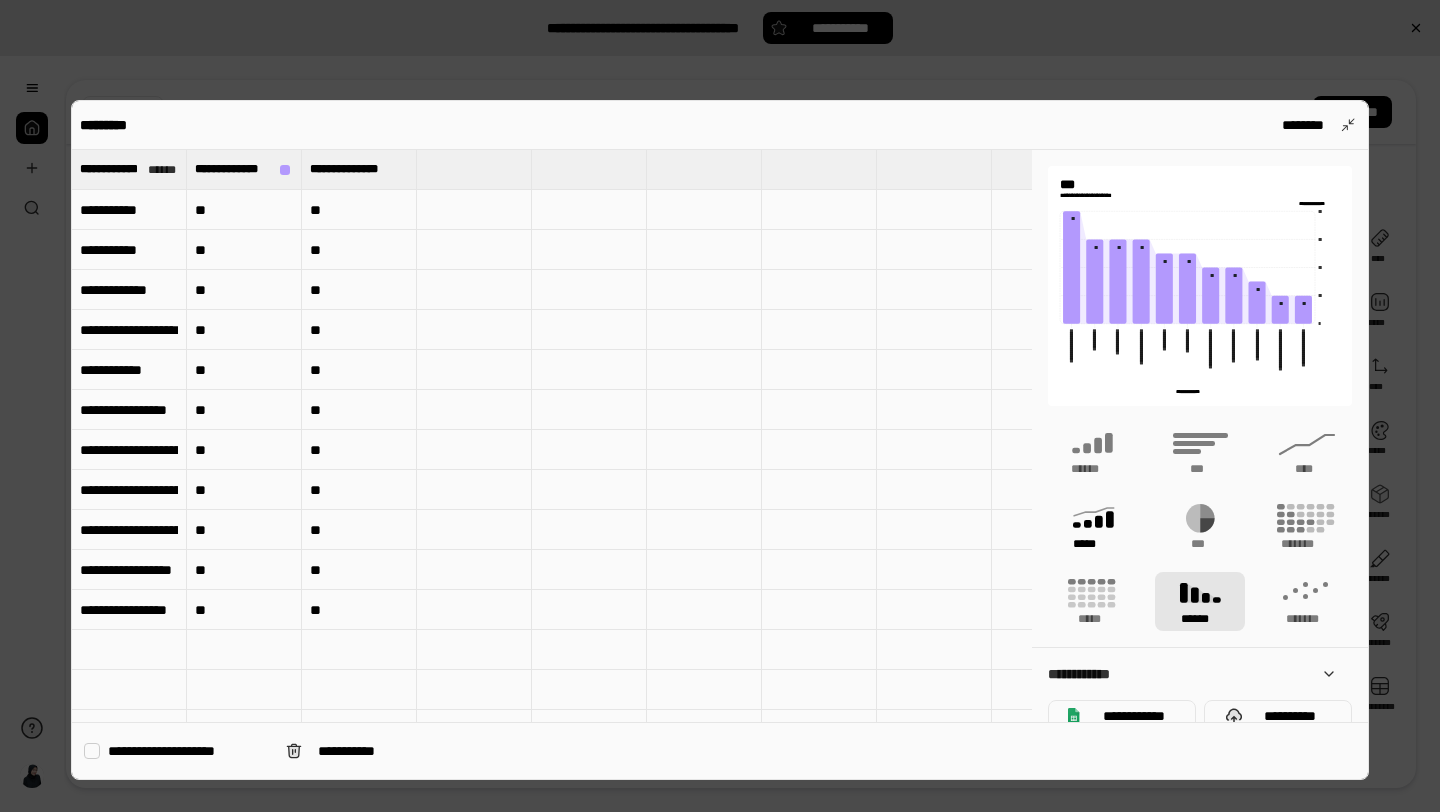 click 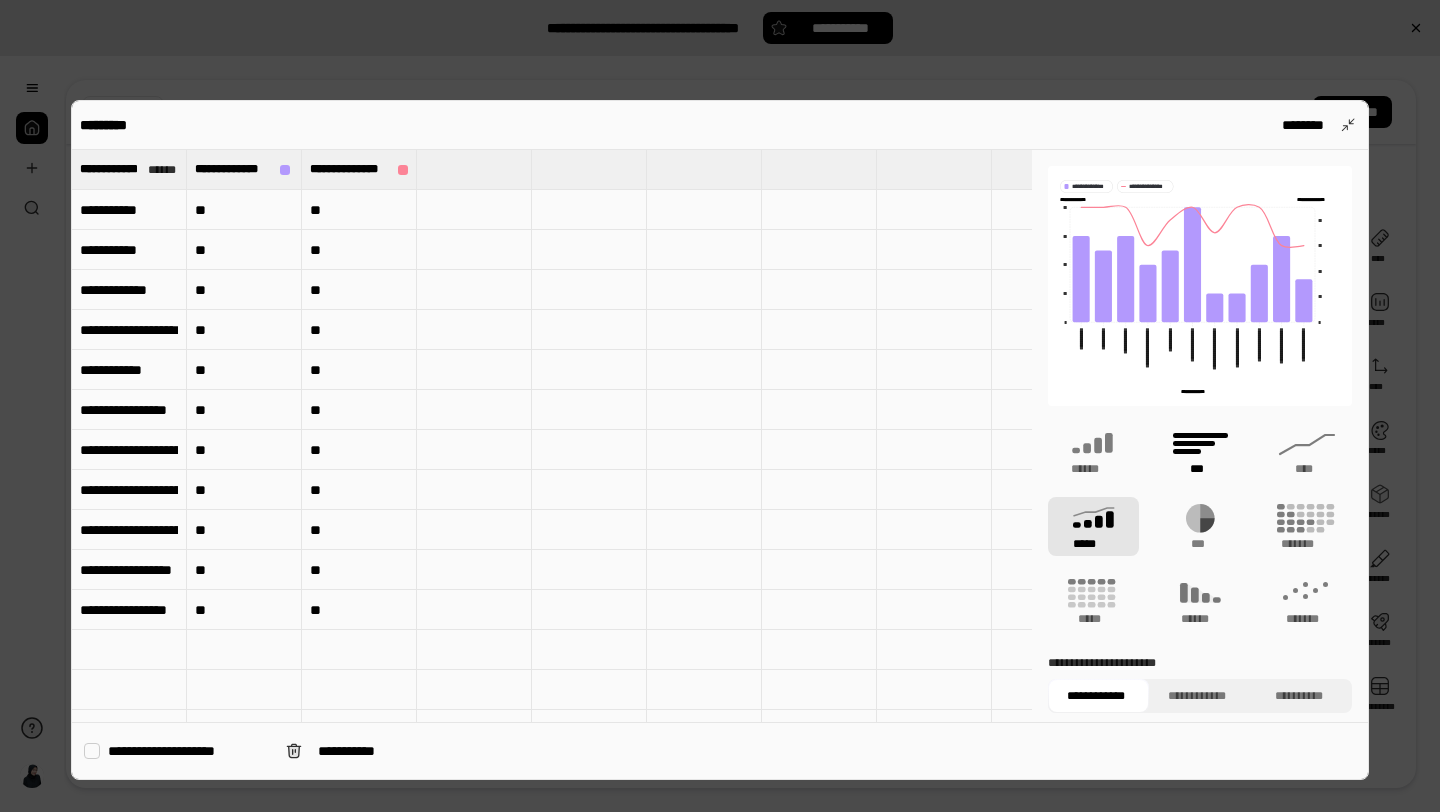 click 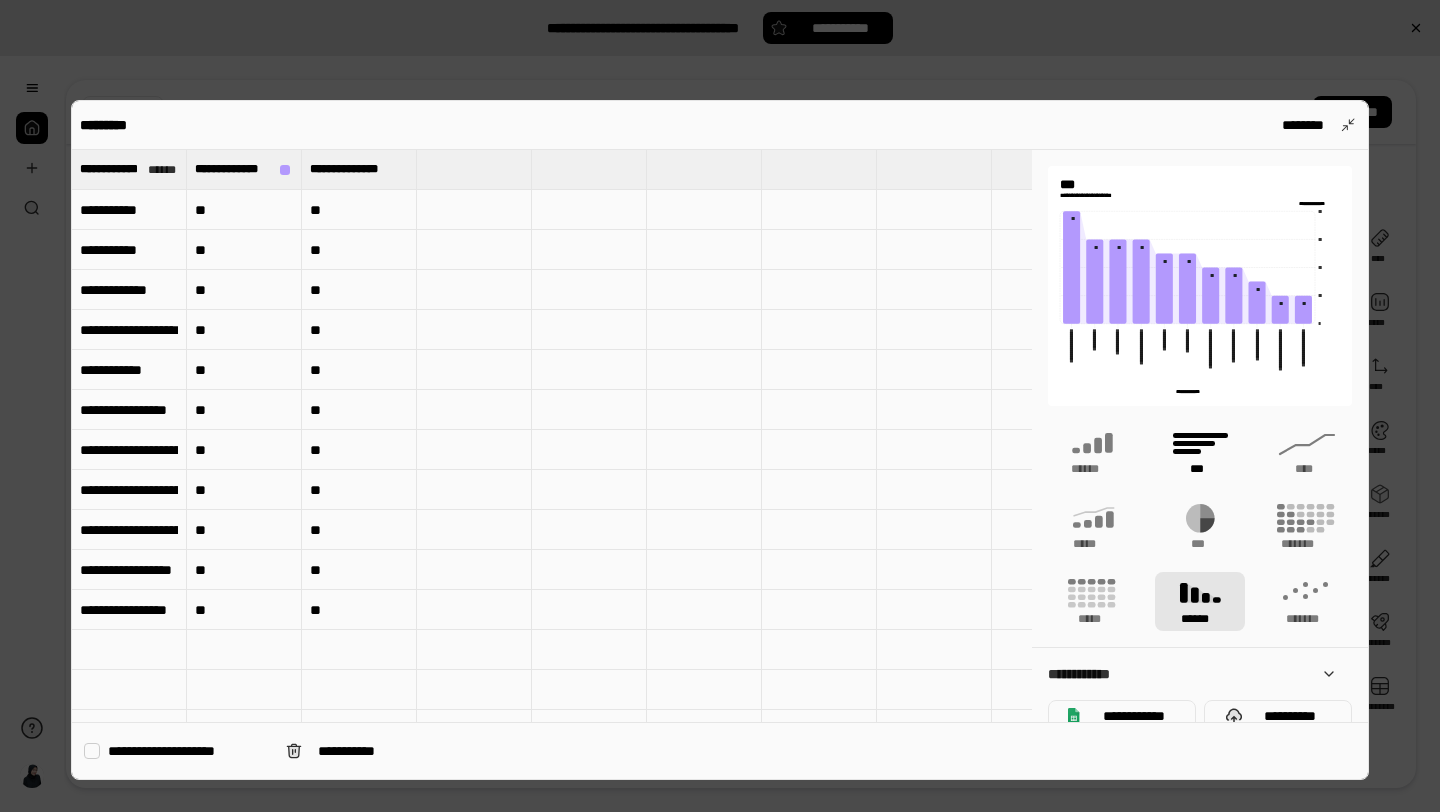 click 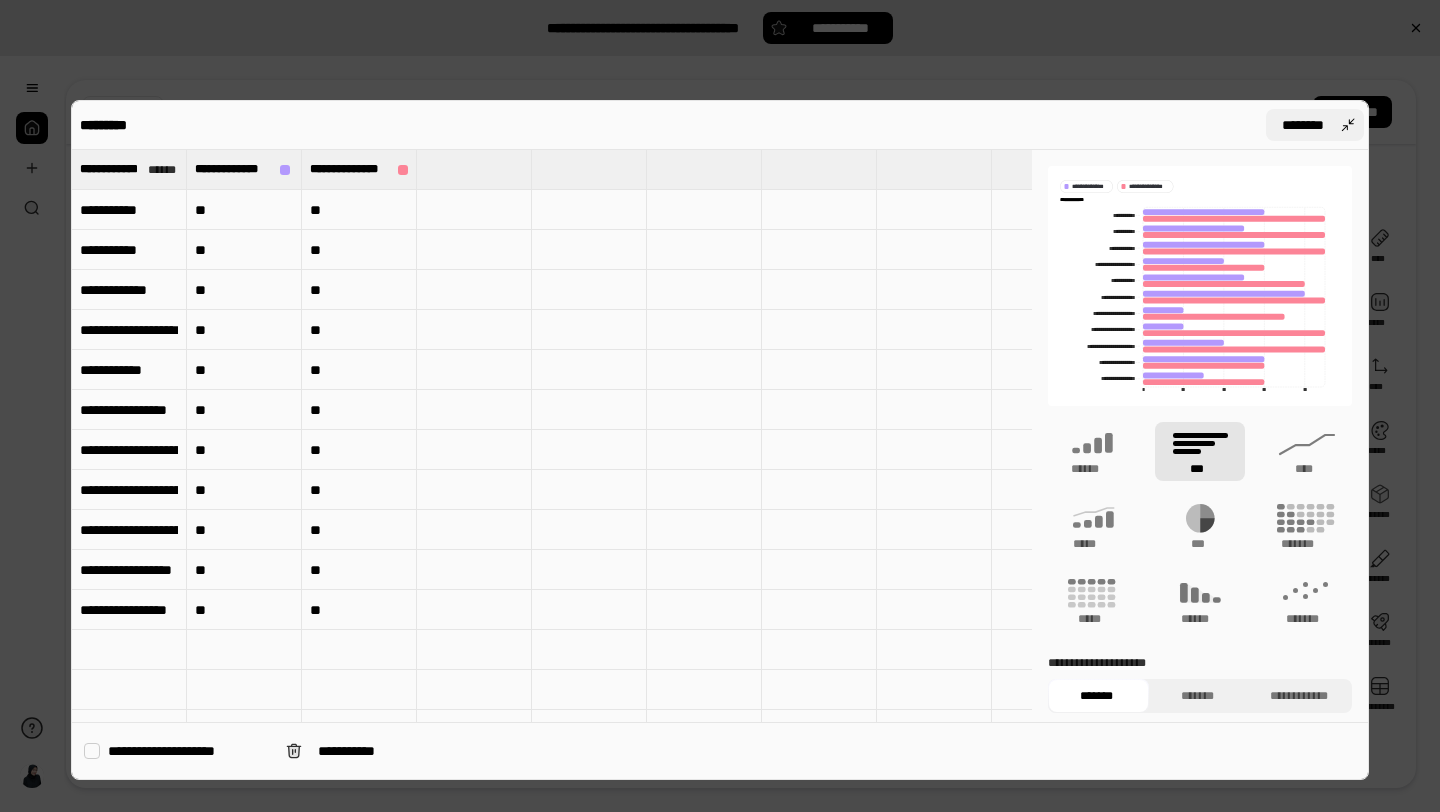 click on "********" at bounding box center (1315, 125) 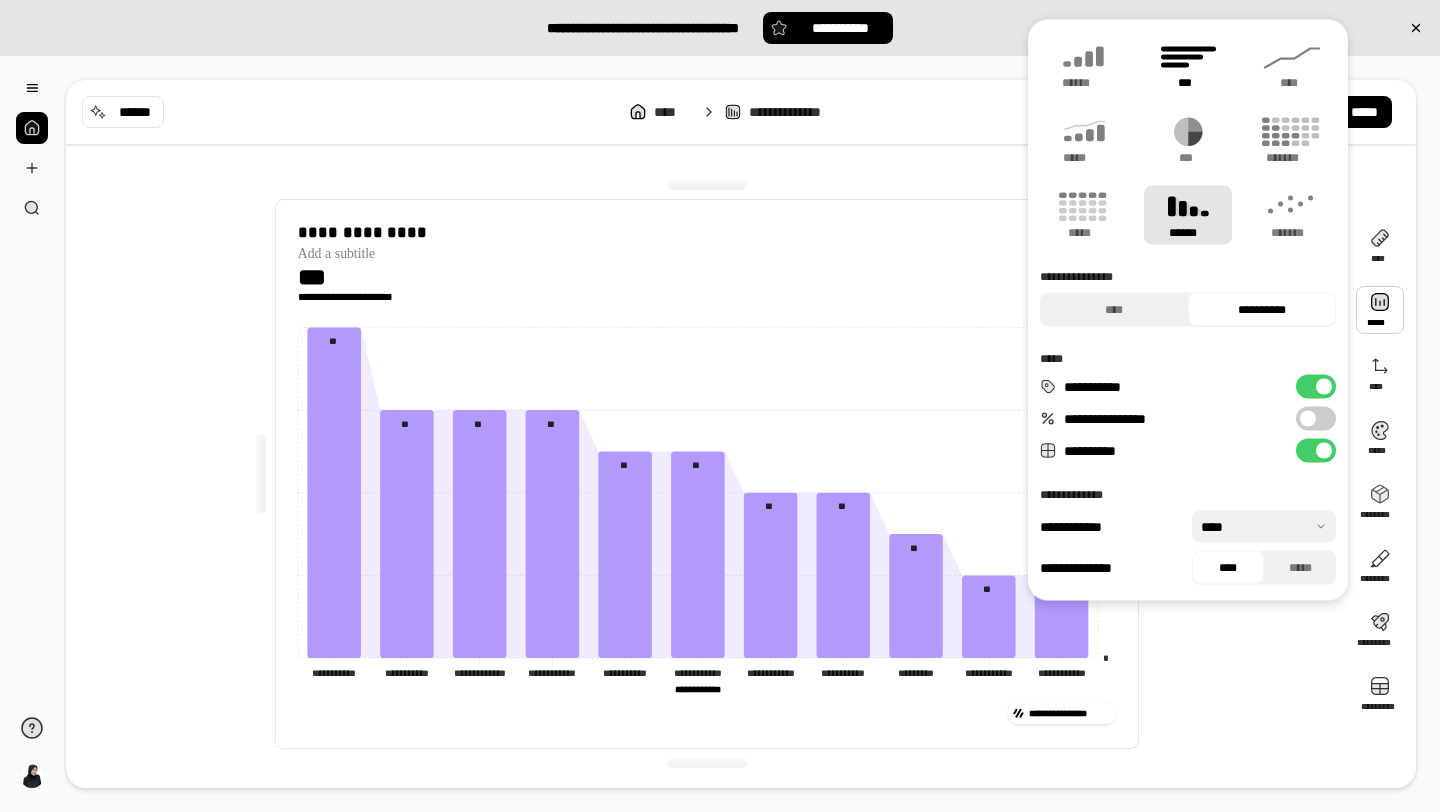 click on "***" at bounding box center (1188, 65) 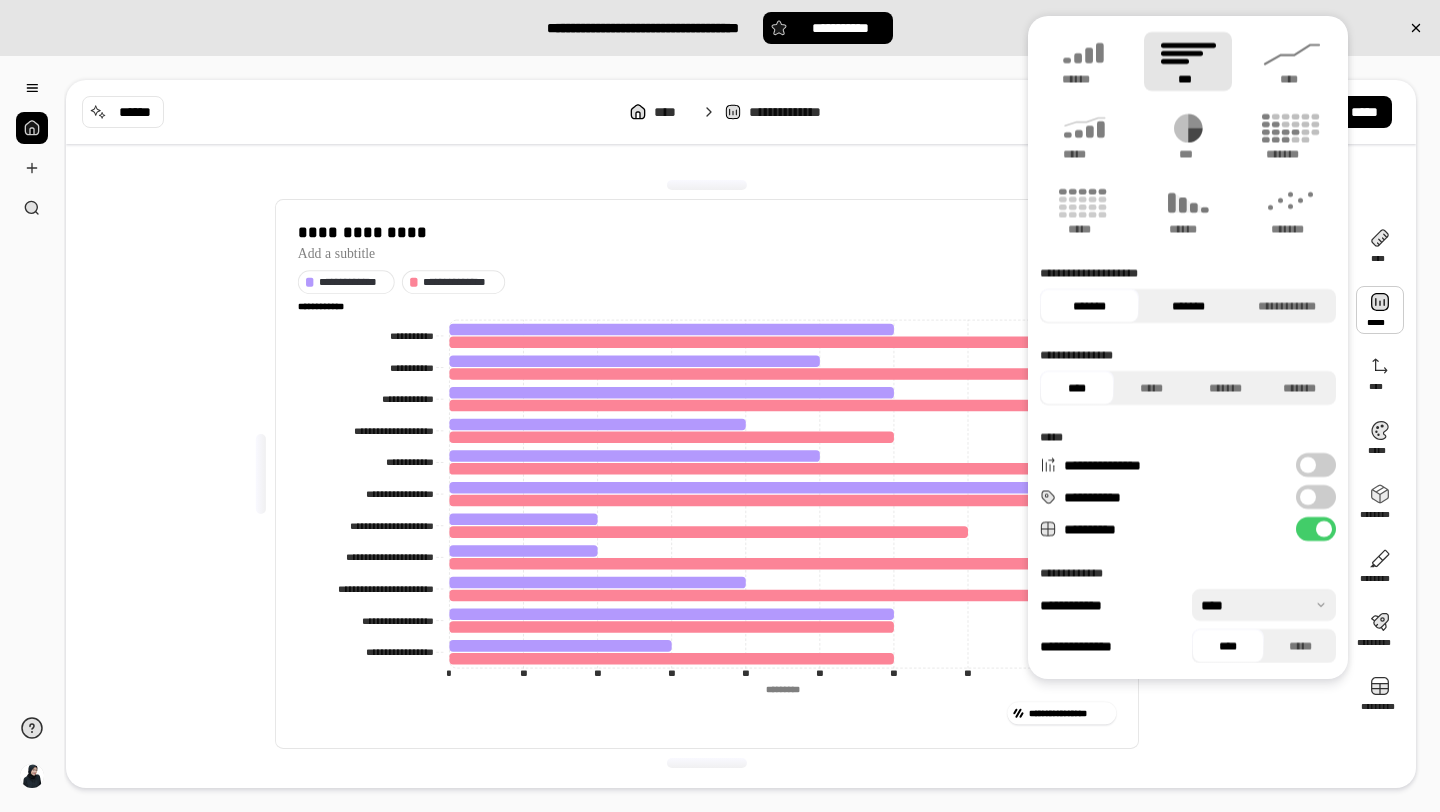 click on "*******" at bounding box center (1188, 306) 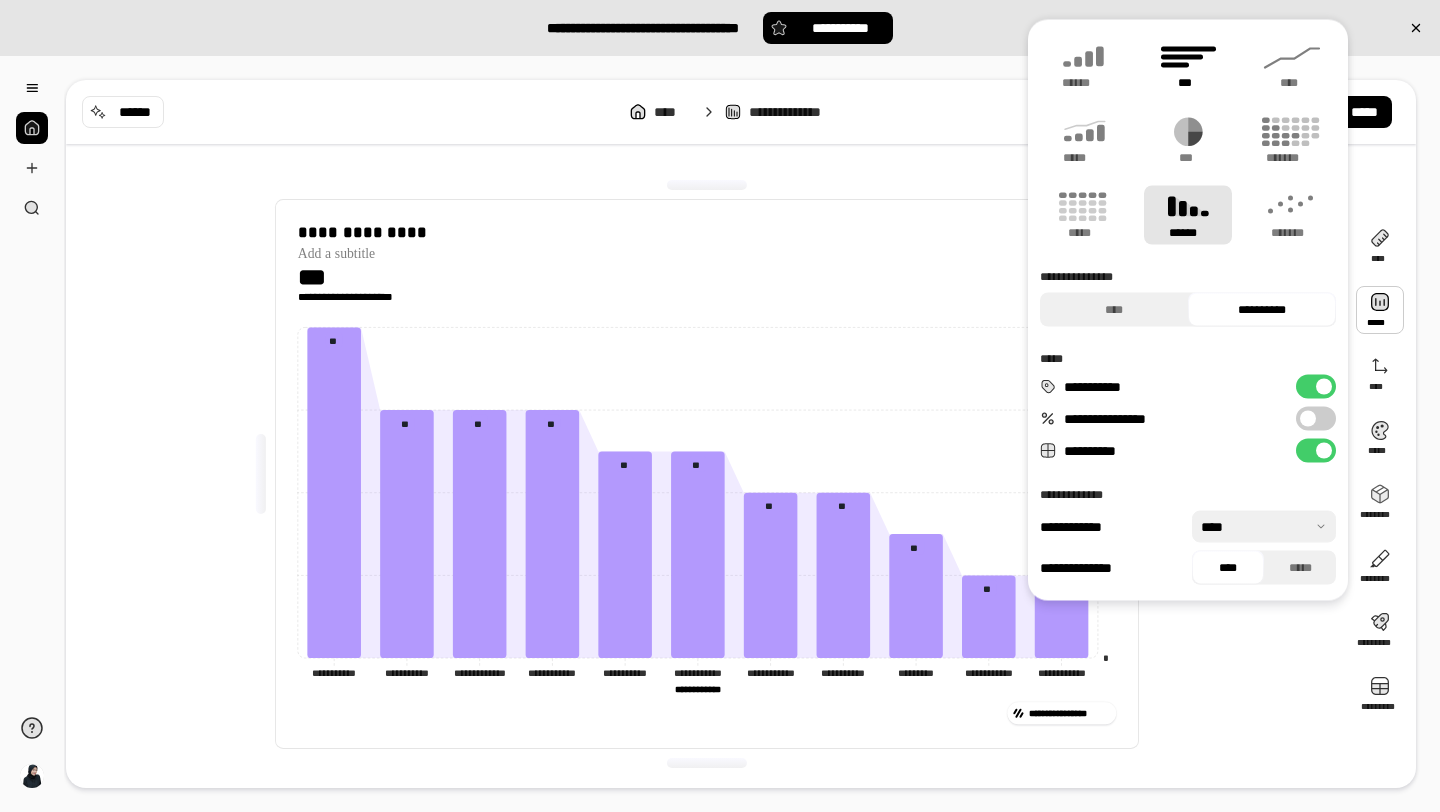 click on "***" at bounding box center (1188, 65) 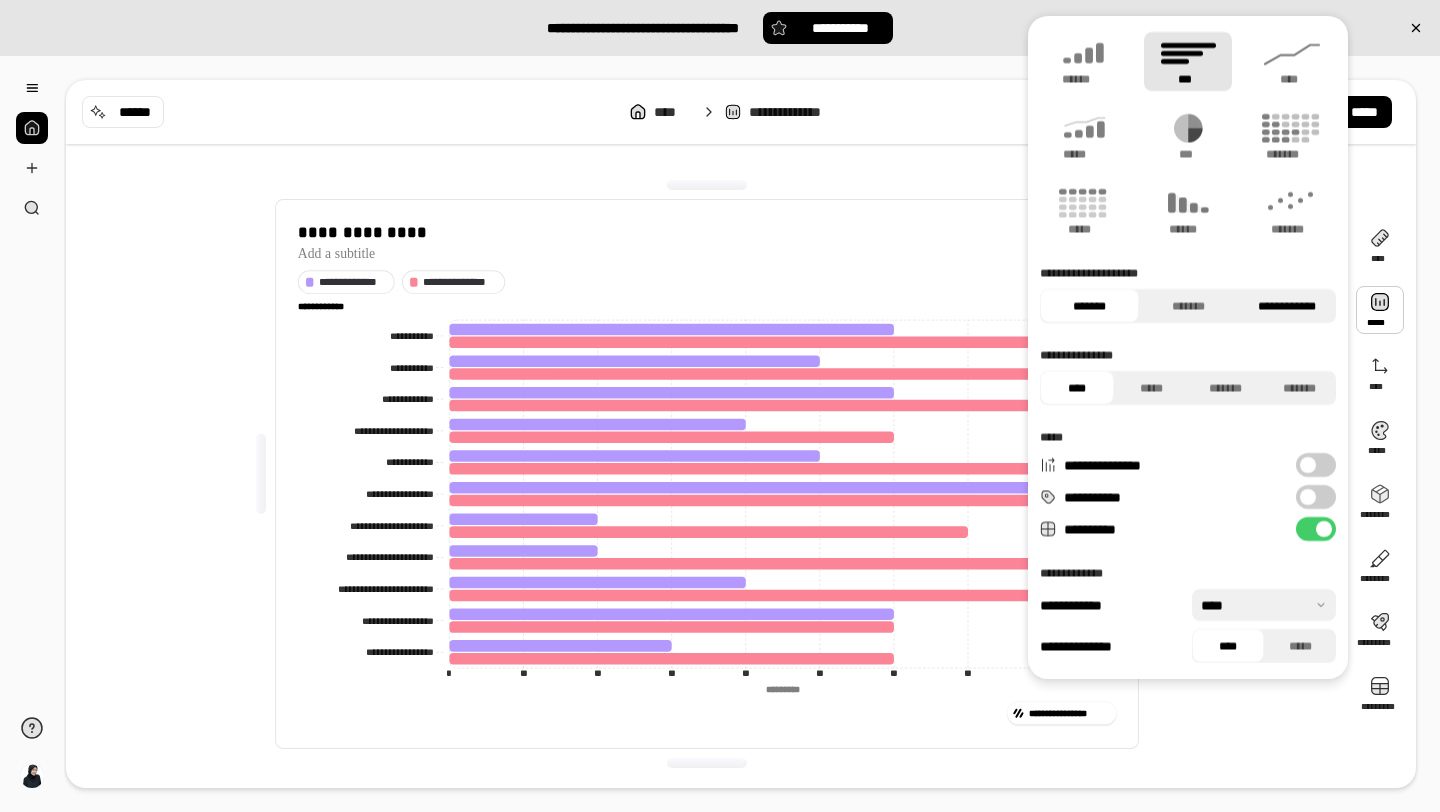 click on "**********" at bounding box center (1286, 306) 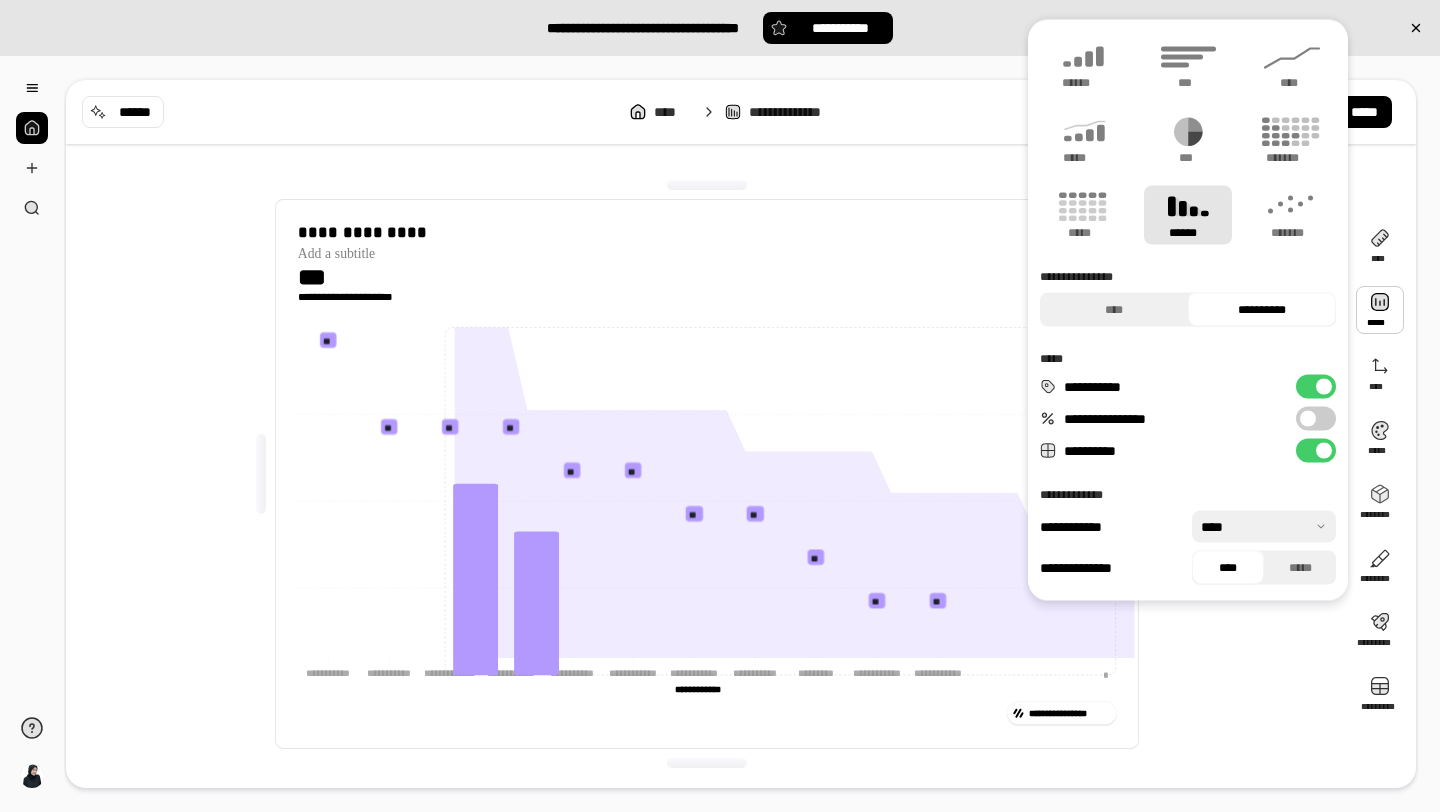 click on "**********" at bounding box center [1262, 310] 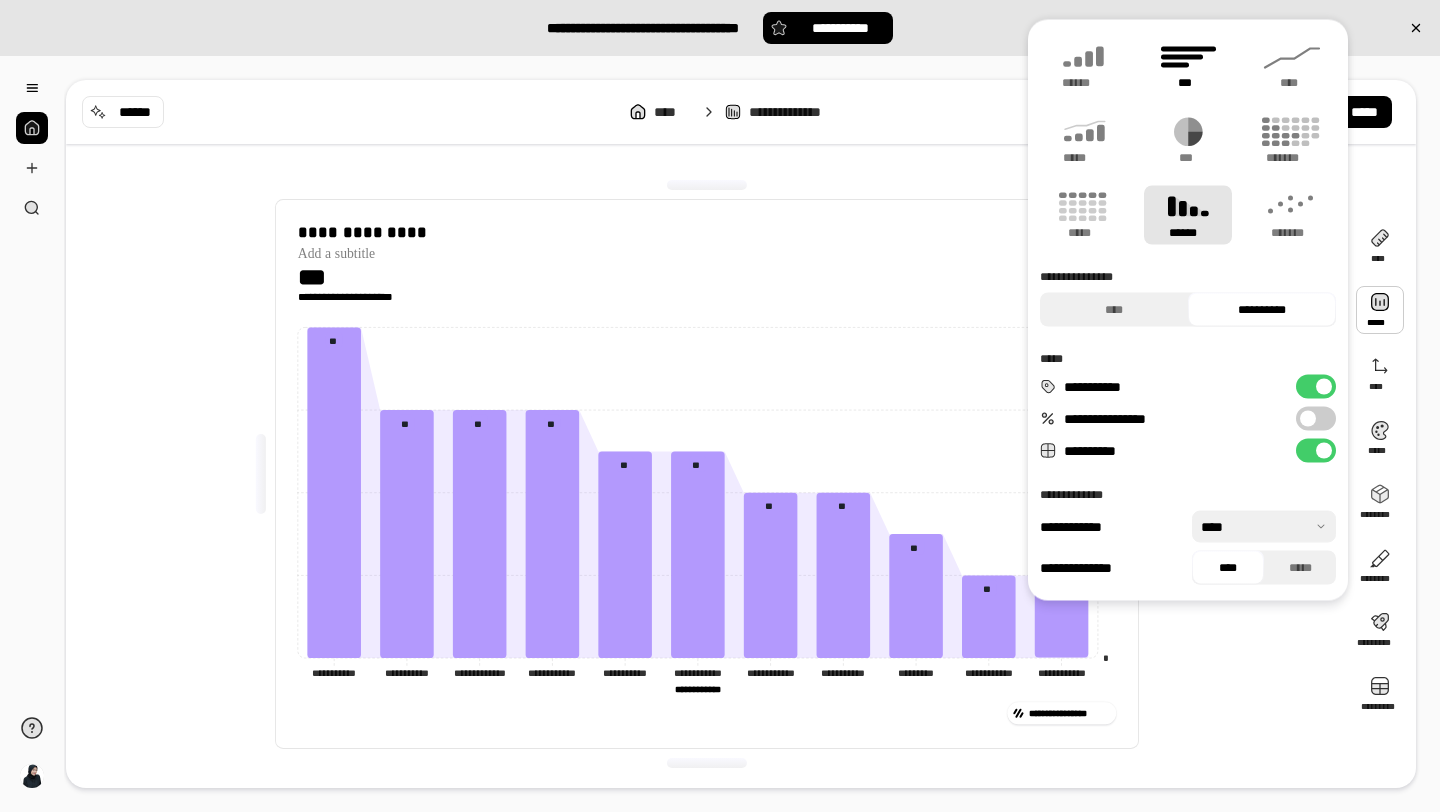 click 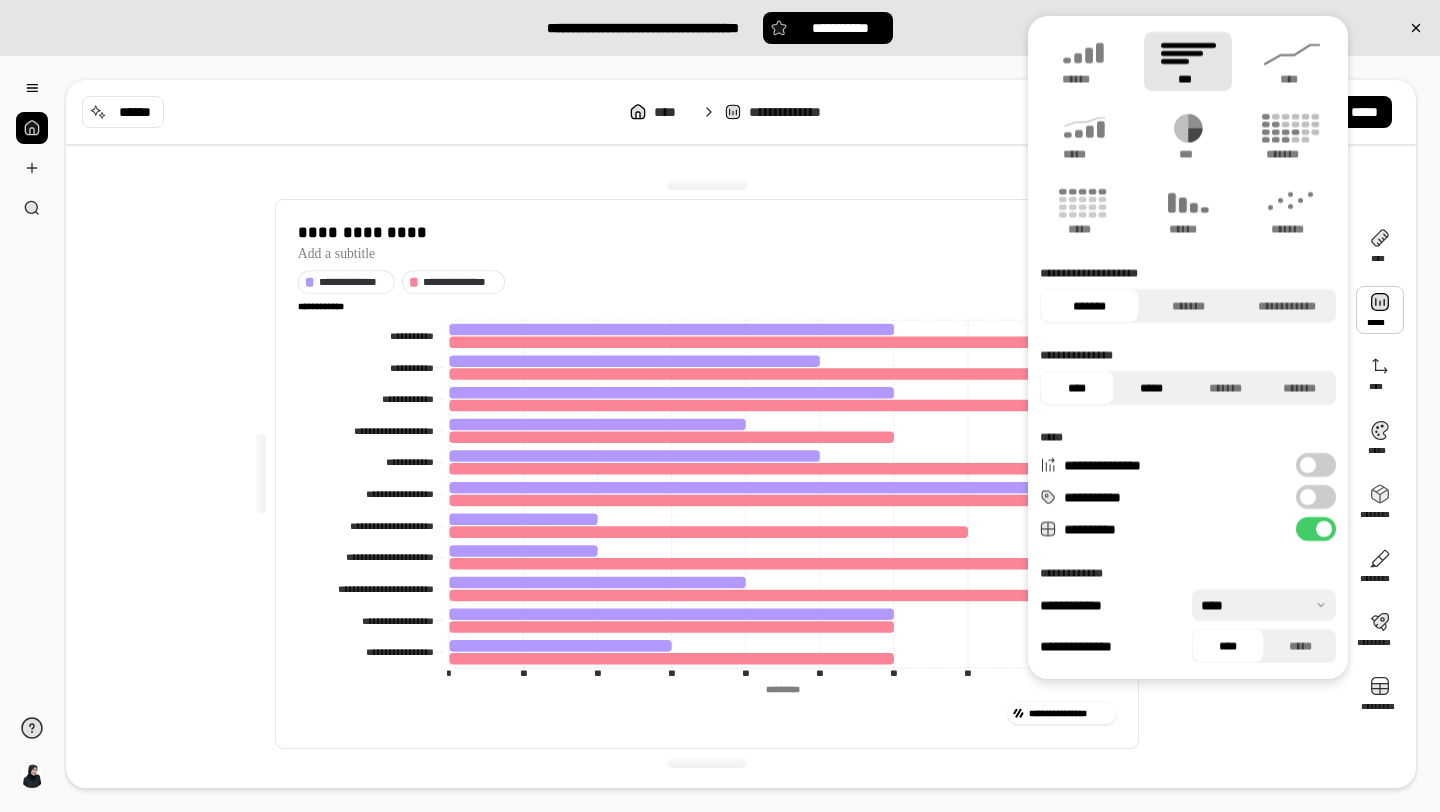 click on "*****" at bounding box center [1151, 388] 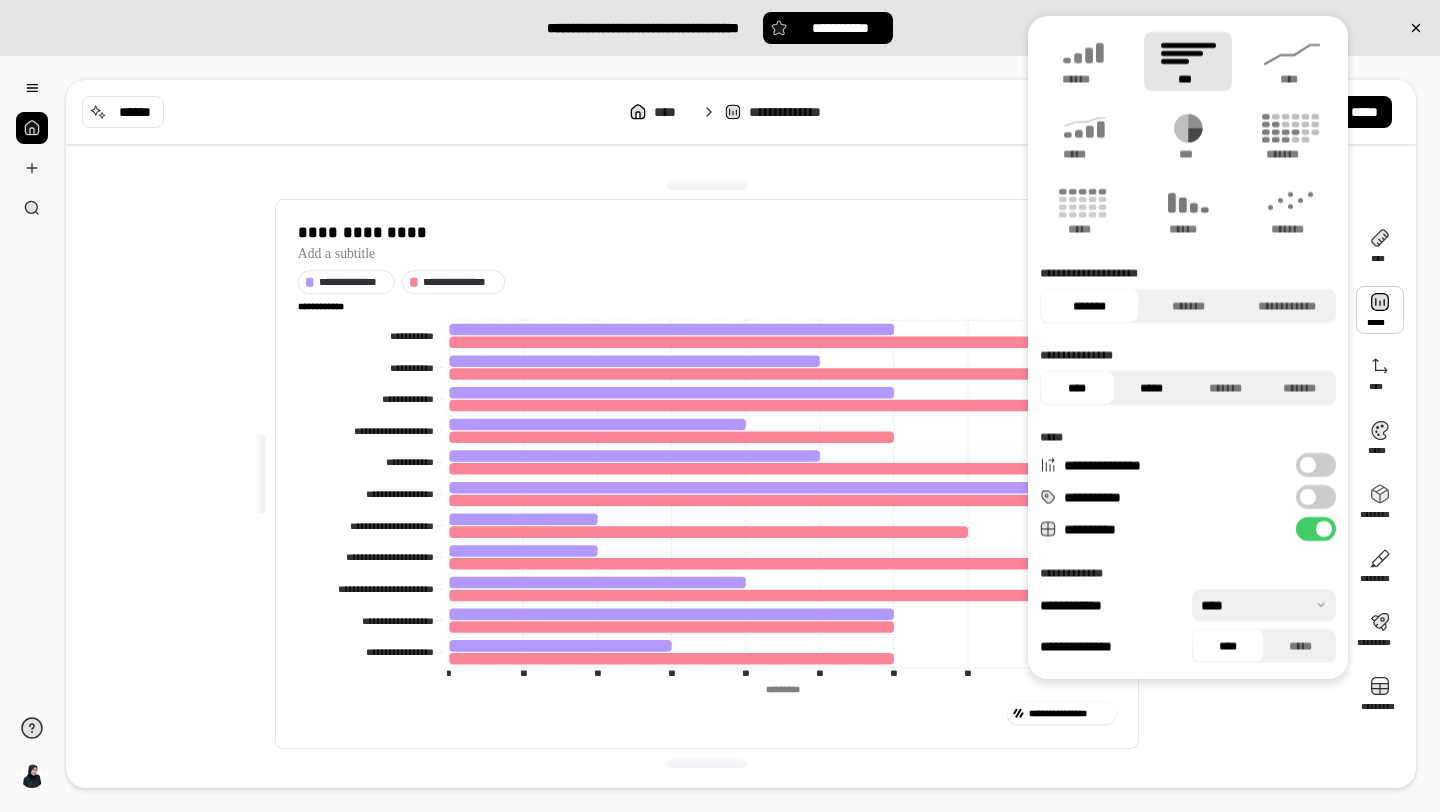 click on "*****" at bounding box center [1151, 388] 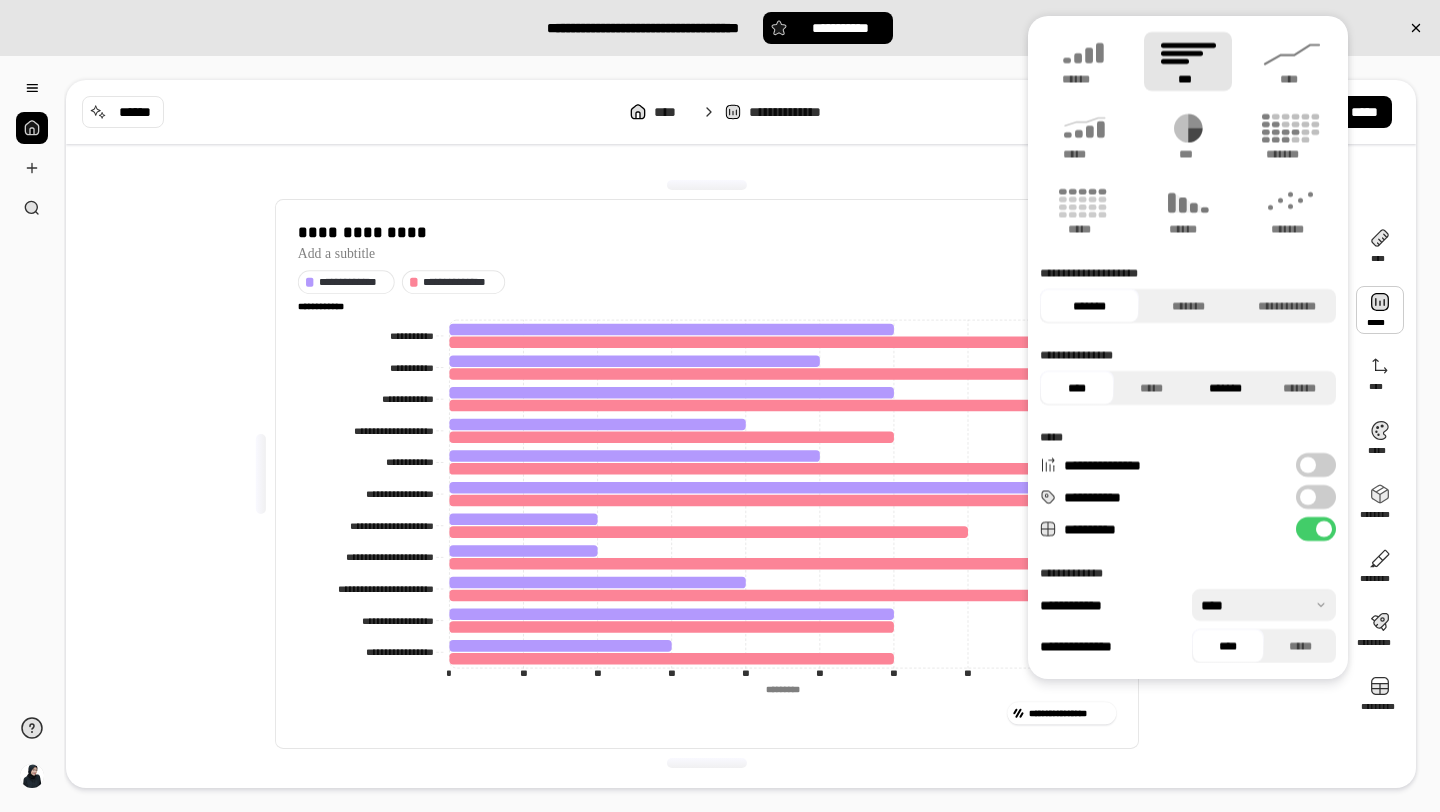 click on "*******" at bounding box center (1225, 388) 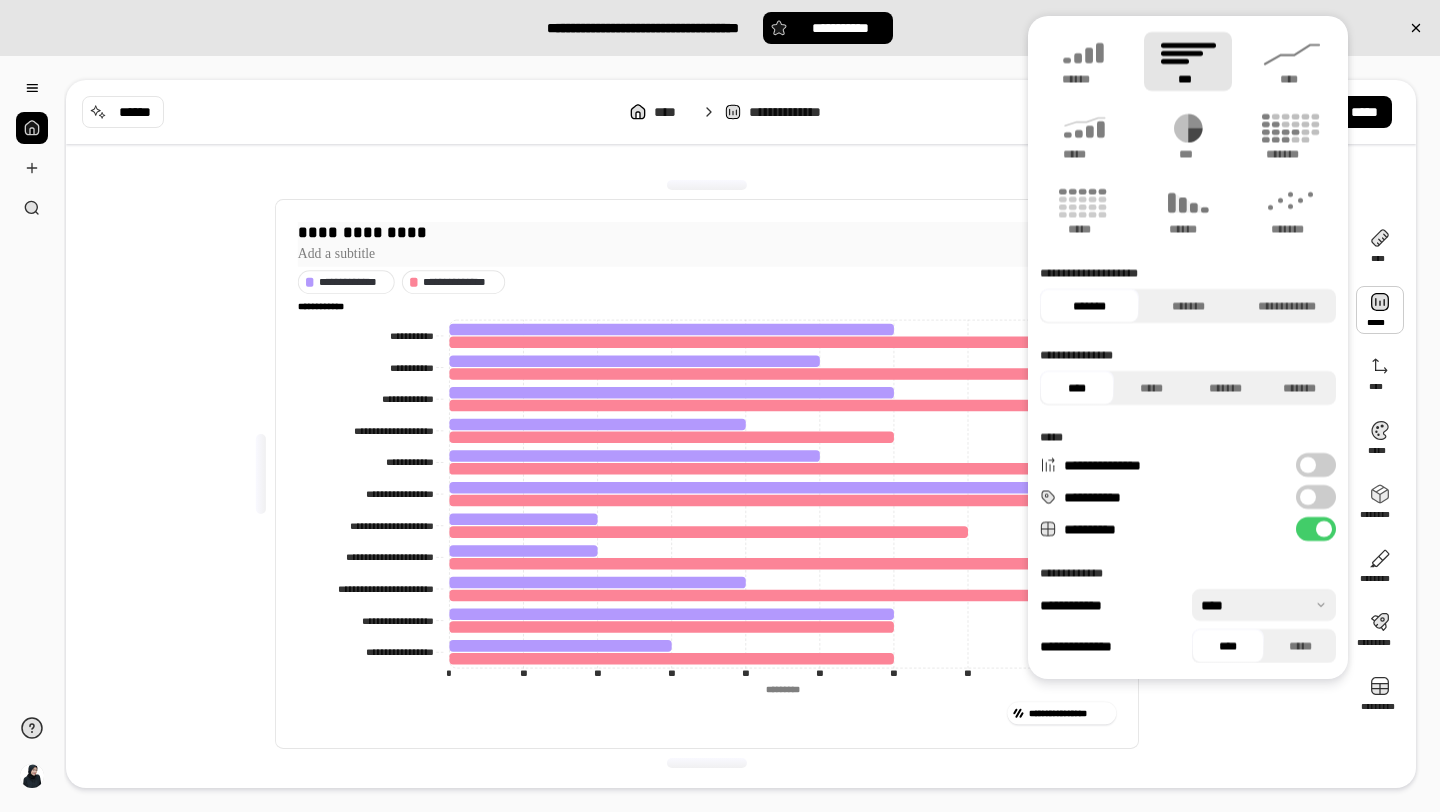 click on "**********" at bounding box center [707, 232] 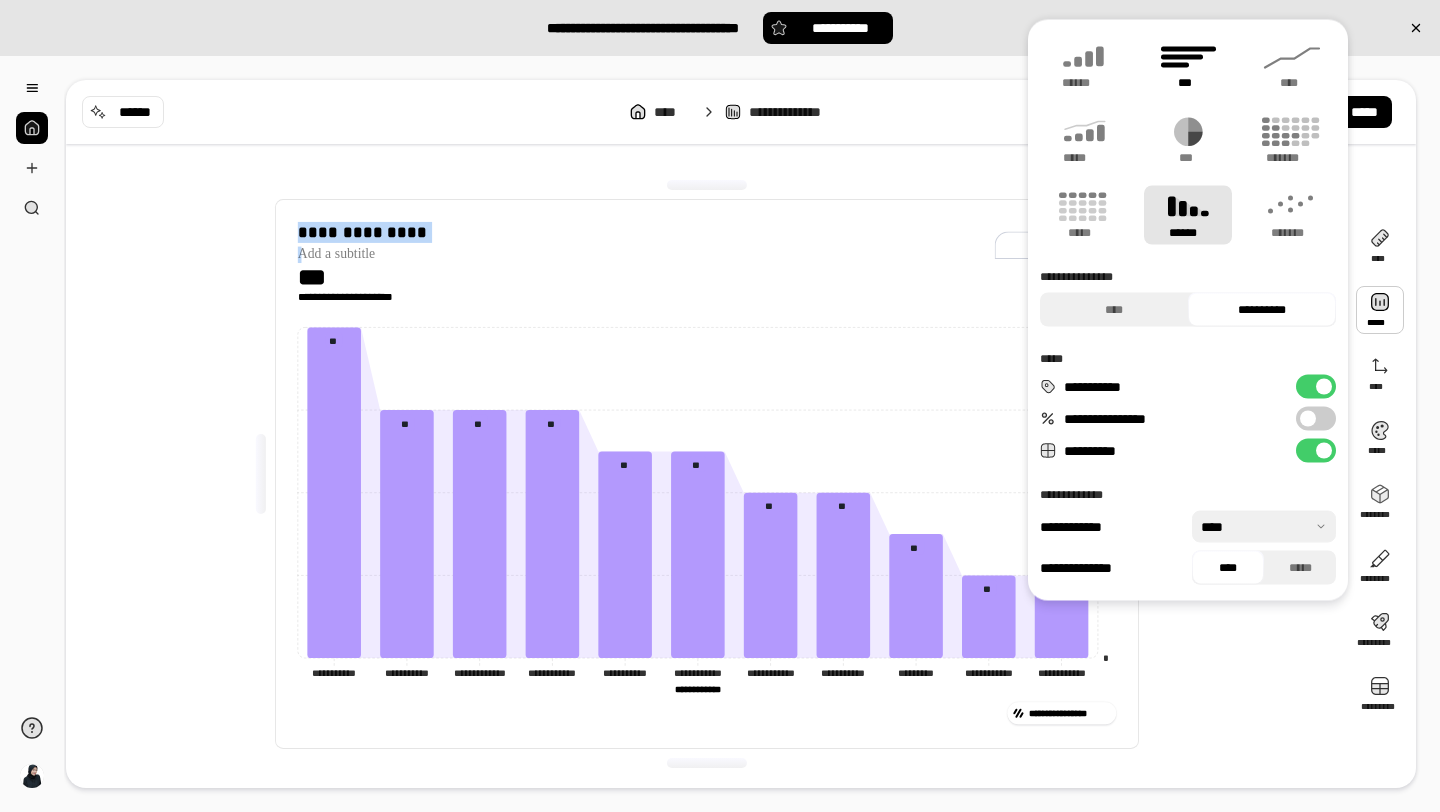 click 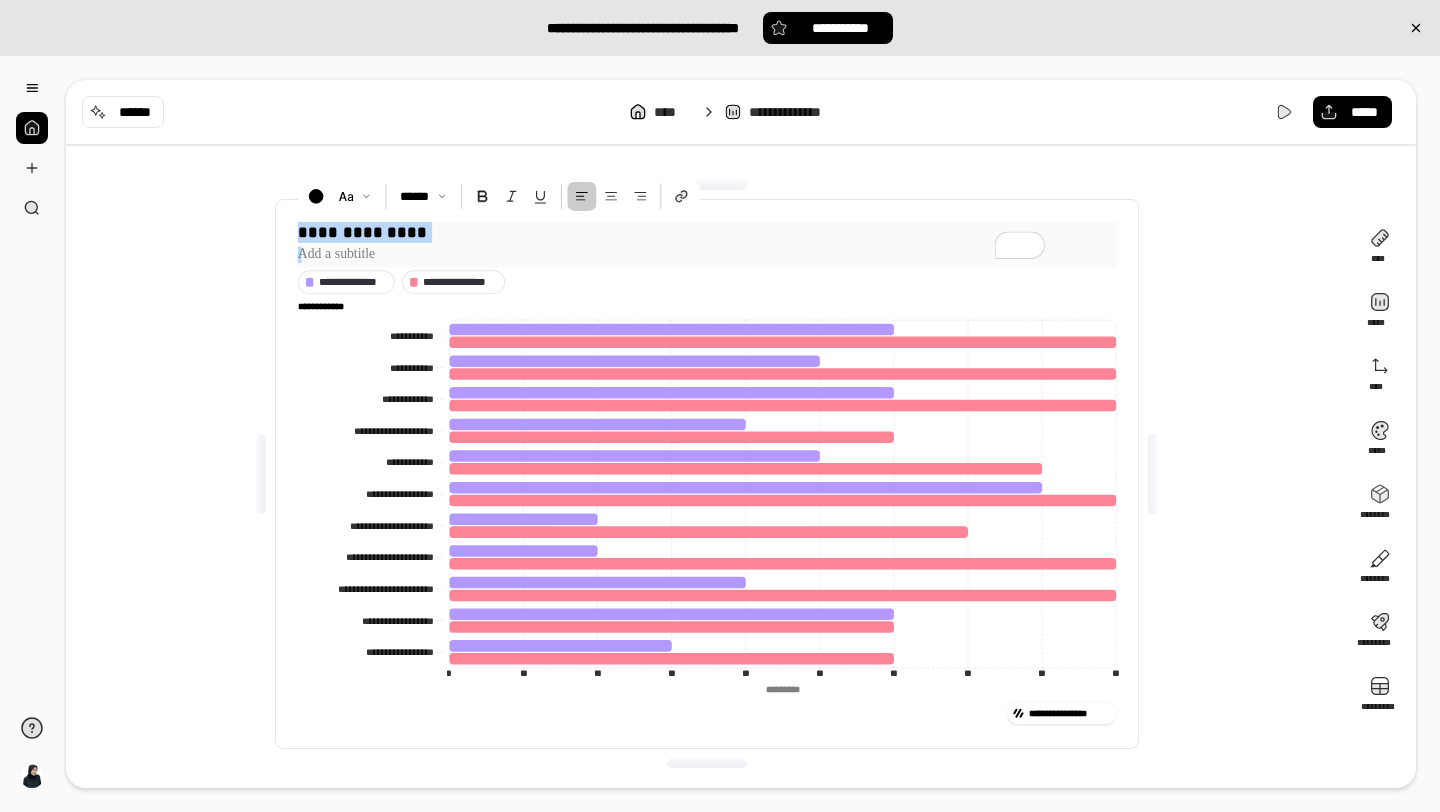 click on "**********" at bounding box center (707, 232) 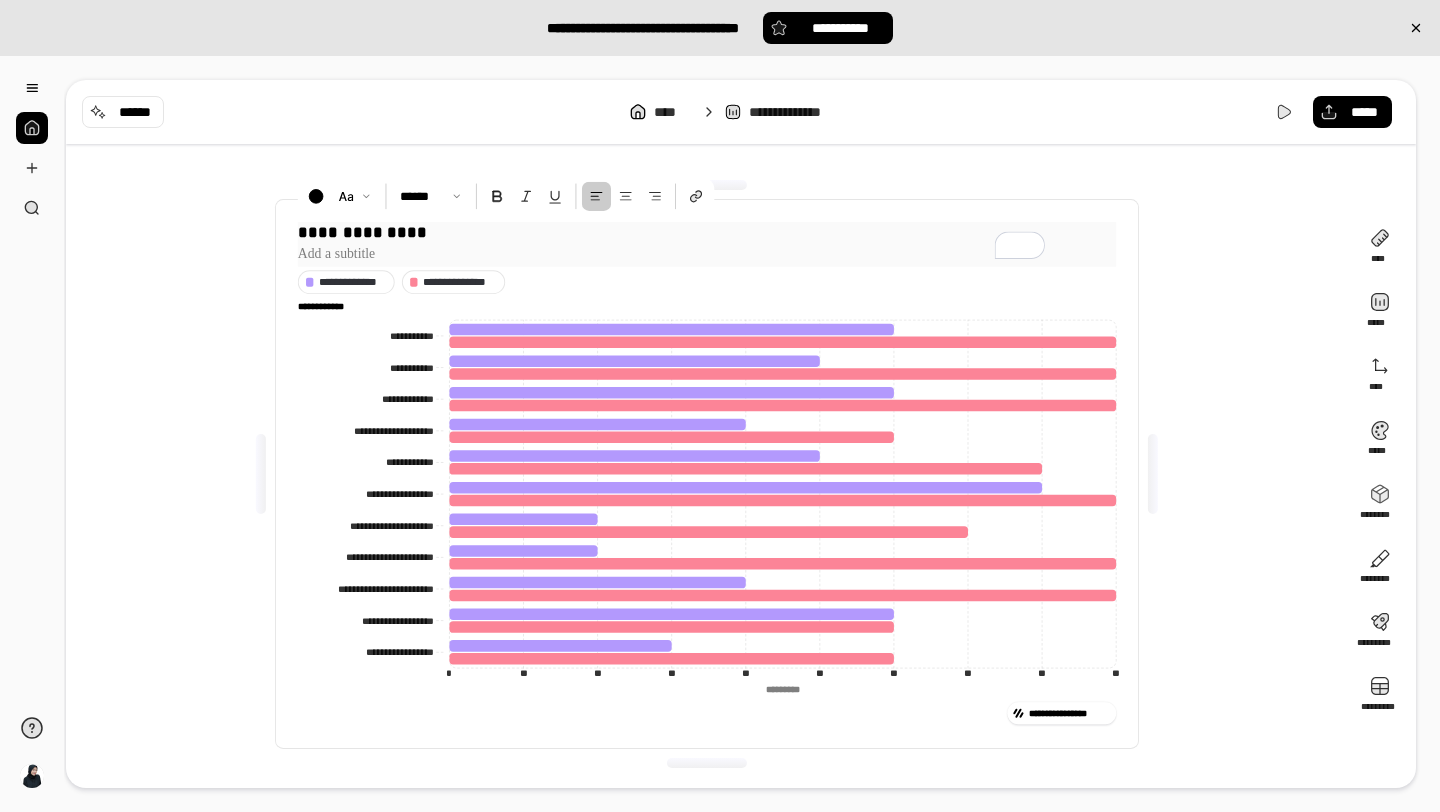 type 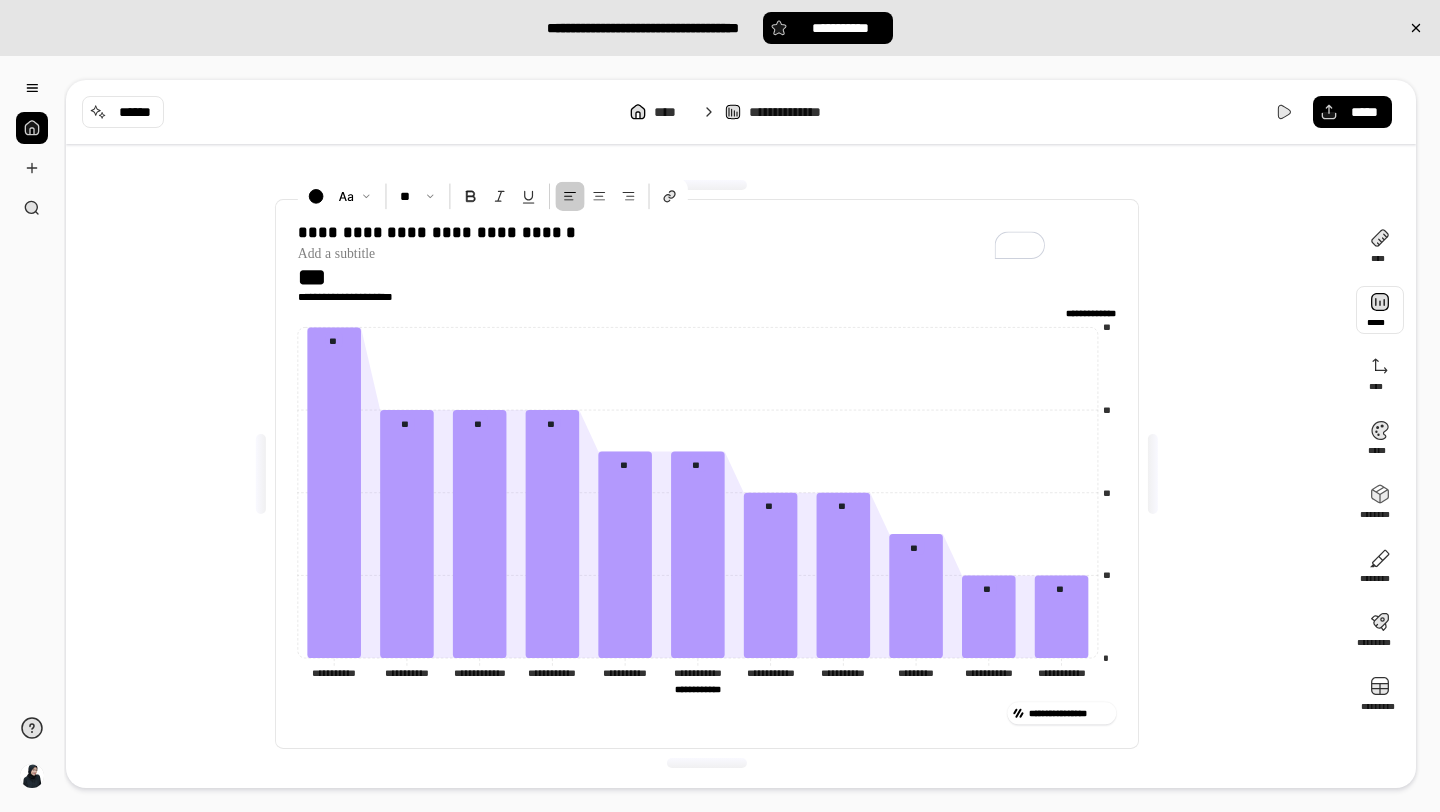 drag, startPoint x: 1232, startPoint y: 344, endPoint x: 1407, endPoint y: 283, distance: 185.32674 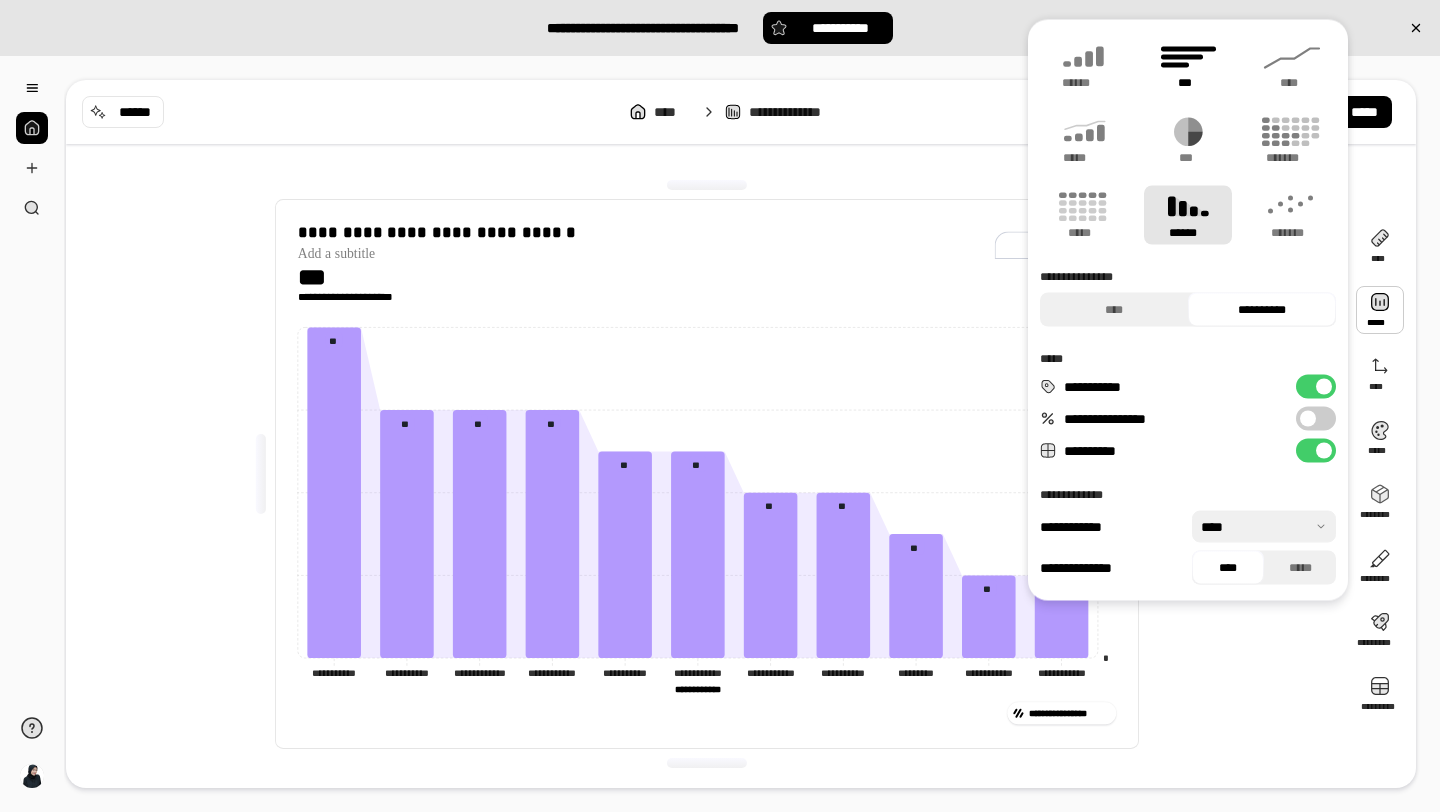 click on "***" at bounding box center [1187, 83] 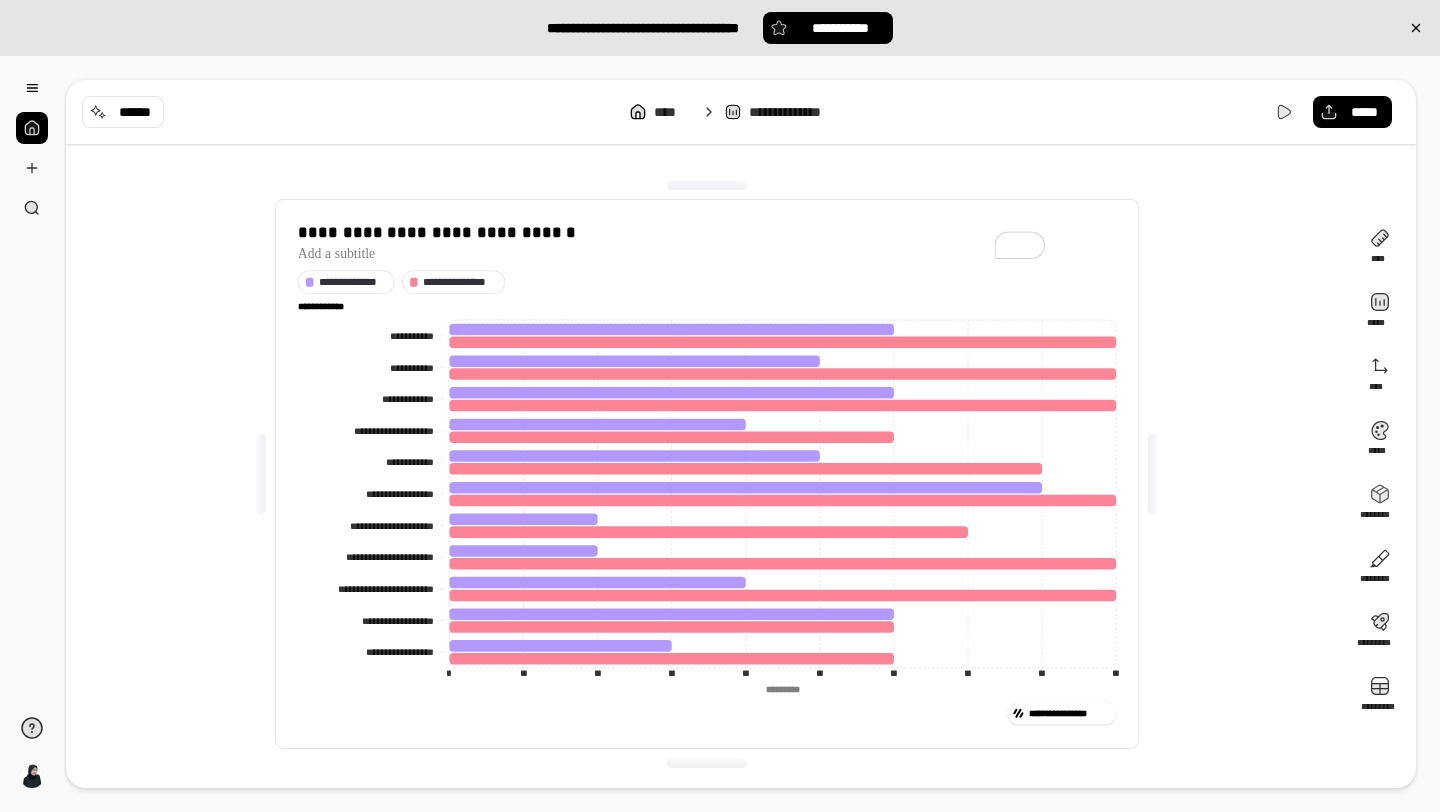 click on "**********" at bounding box center [707, 474] 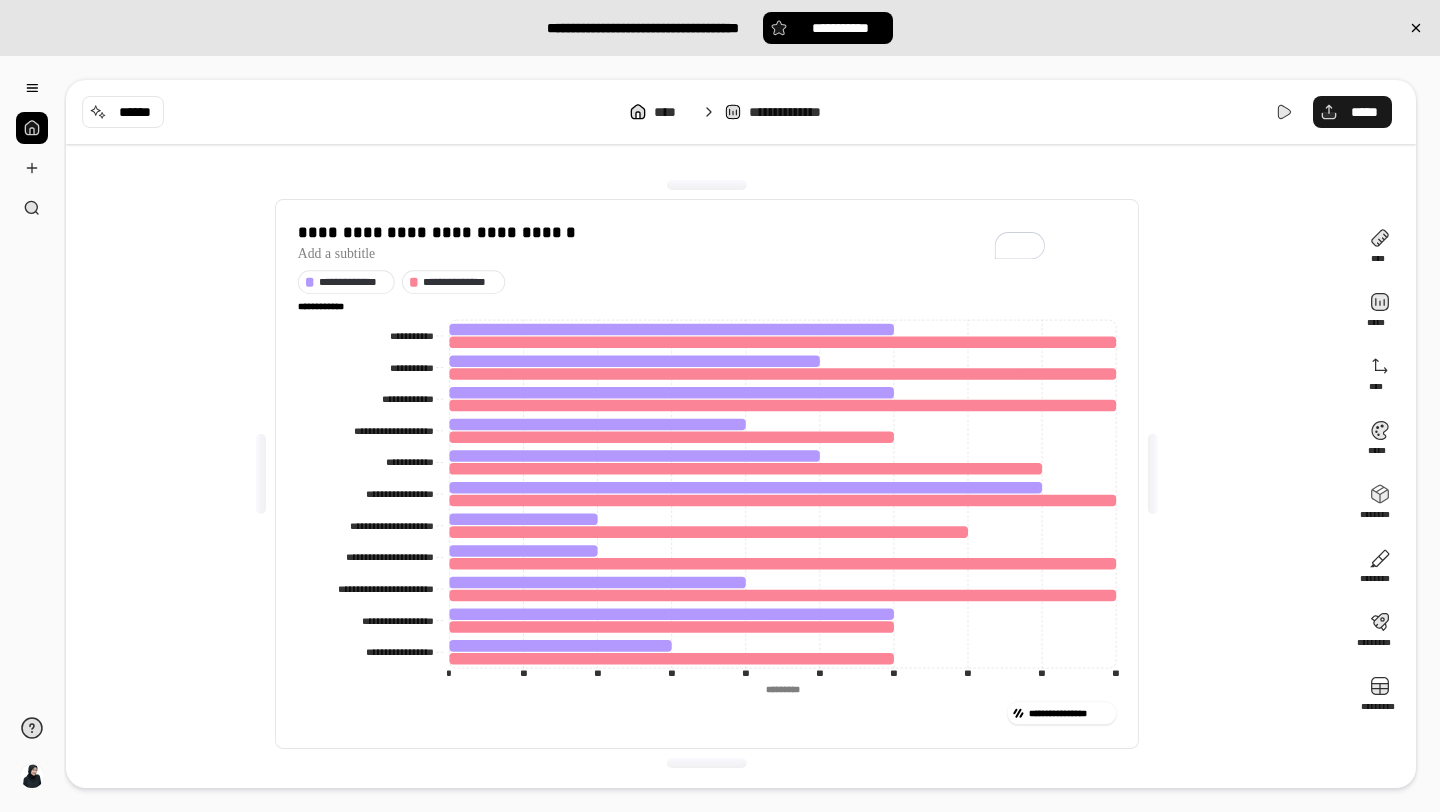 click on "*****" at bounding box center [1352, 112] 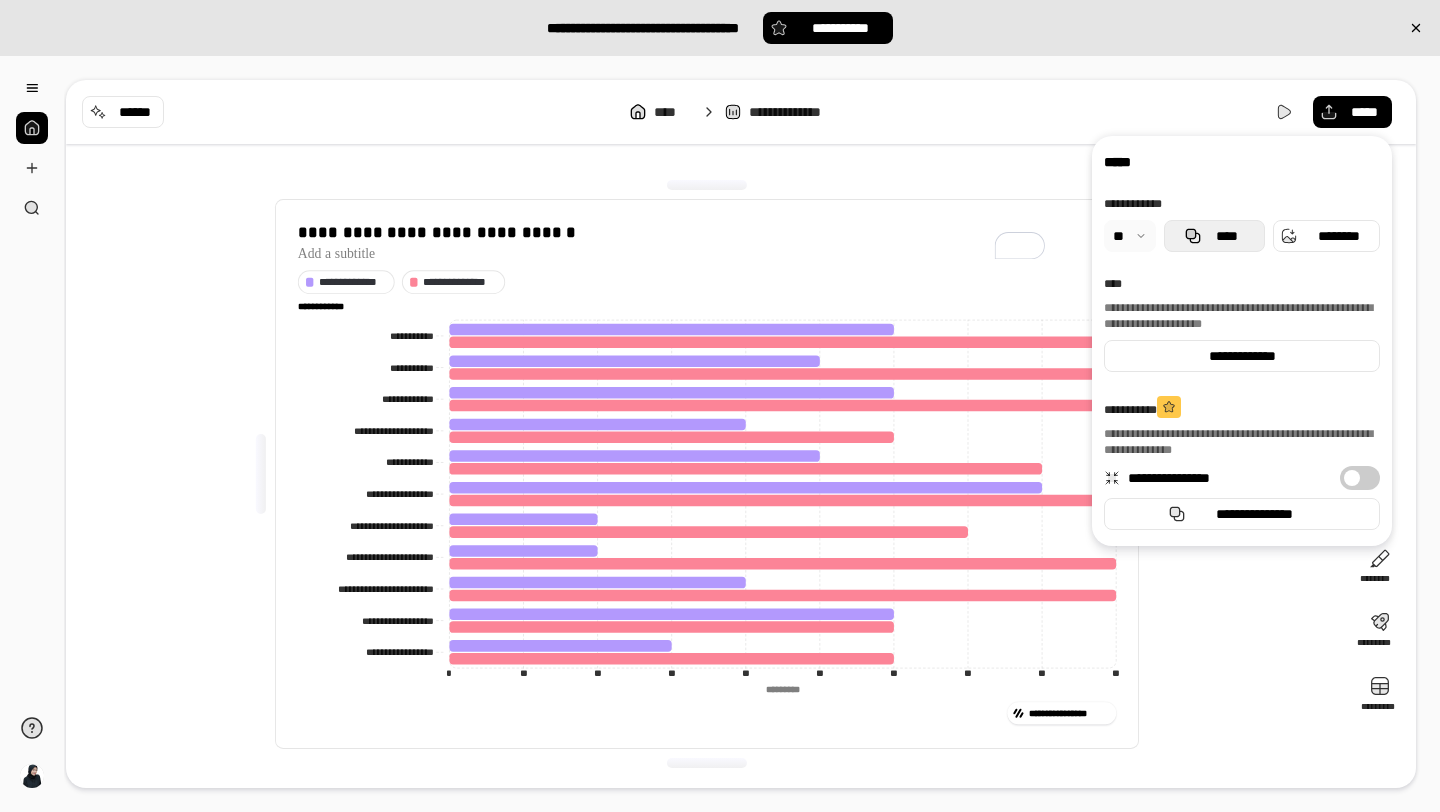 click on "****" at bounding box center (1226, 236) 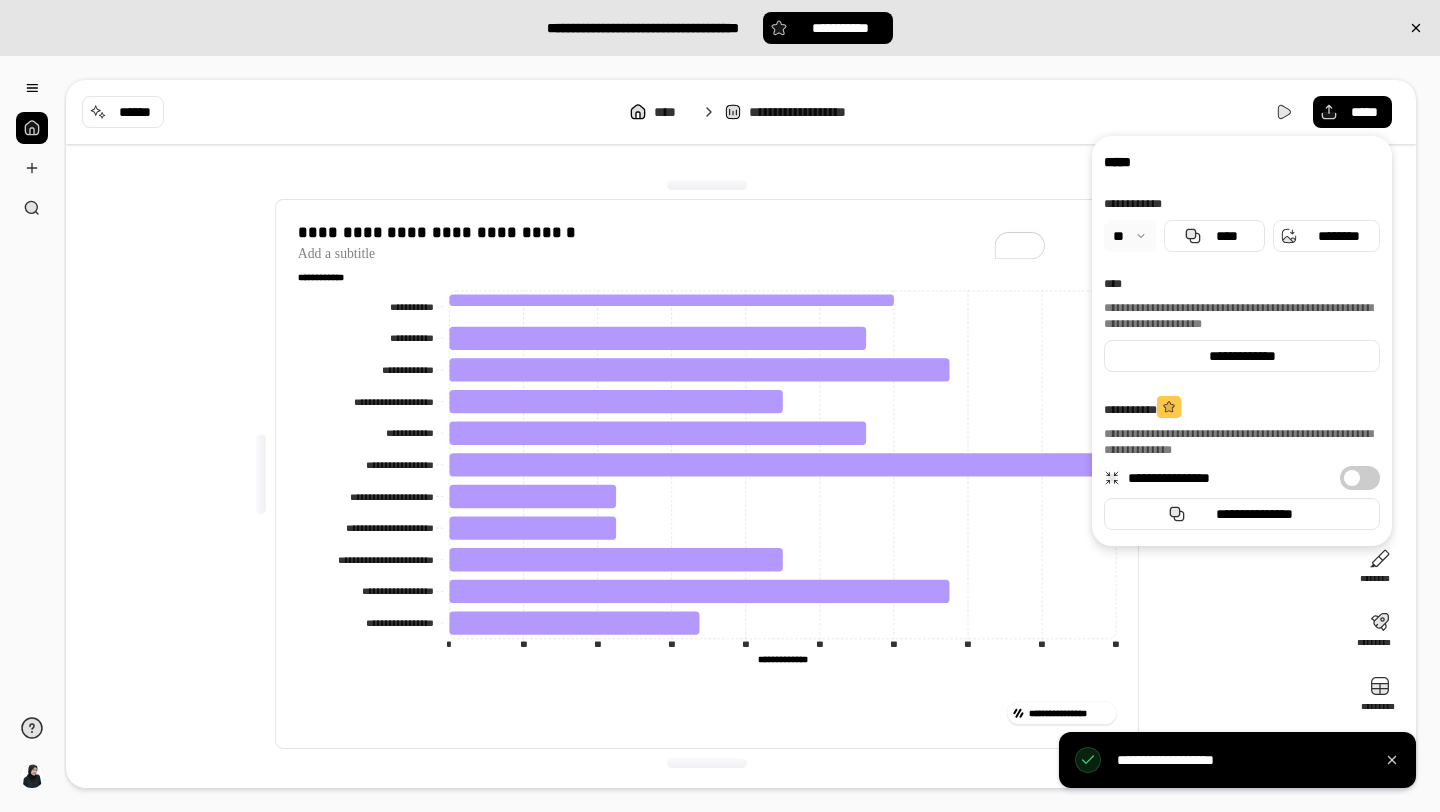 type on "**********" 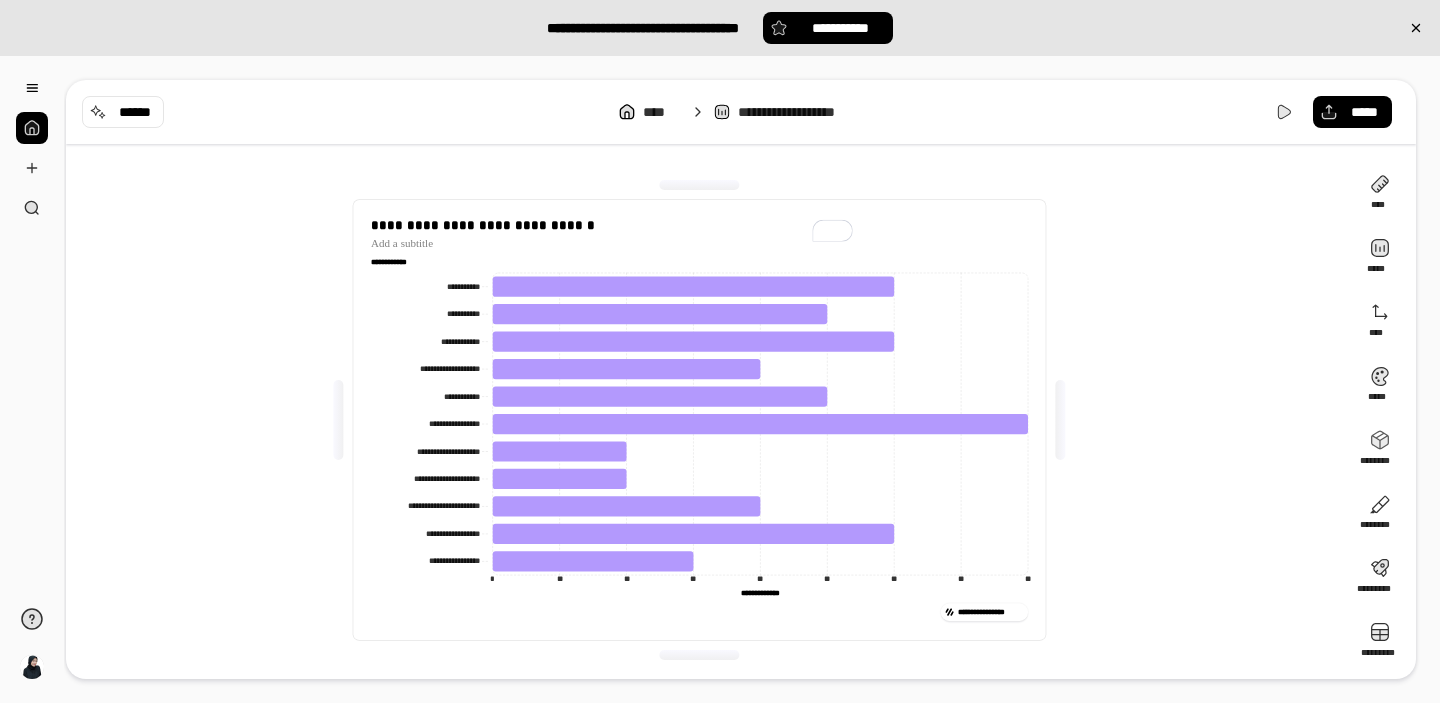 click on "**********" at bounding box center [741, 112] 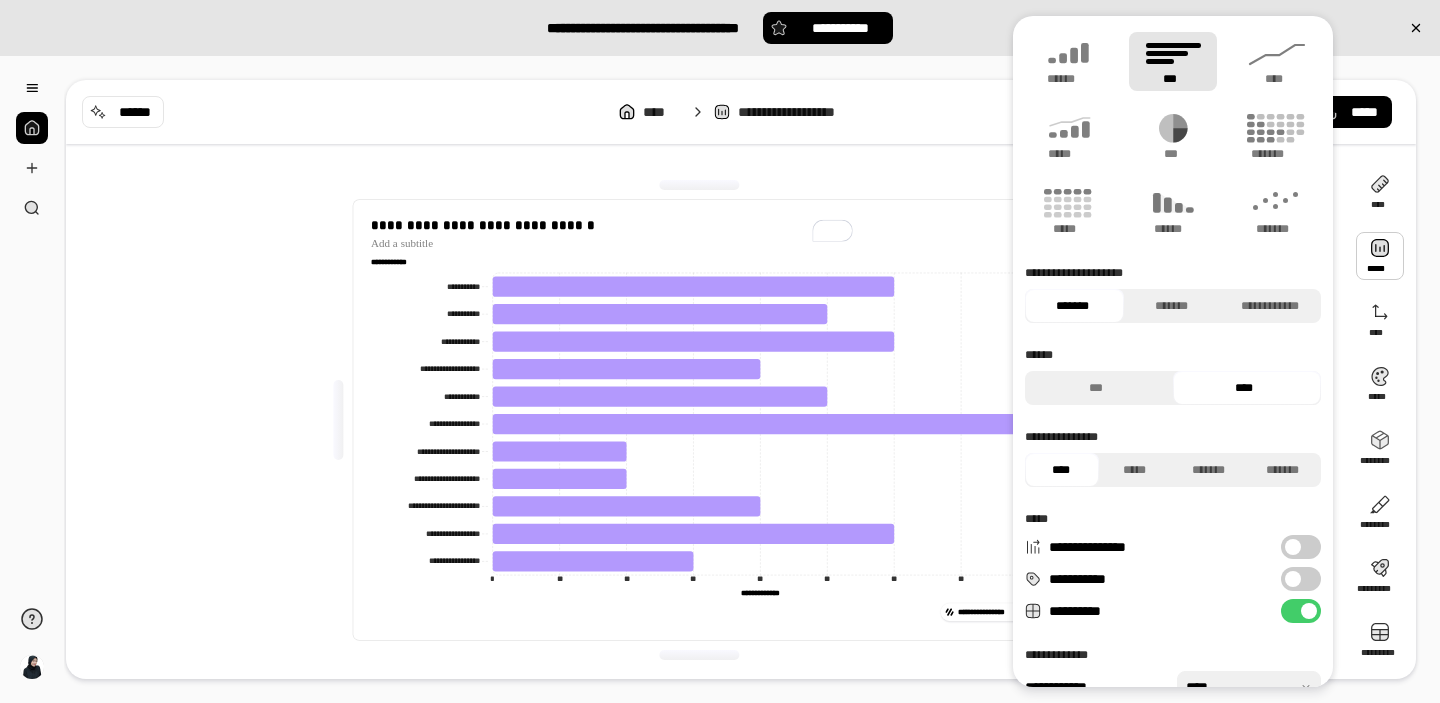 click at bounding box center [1380, 256] 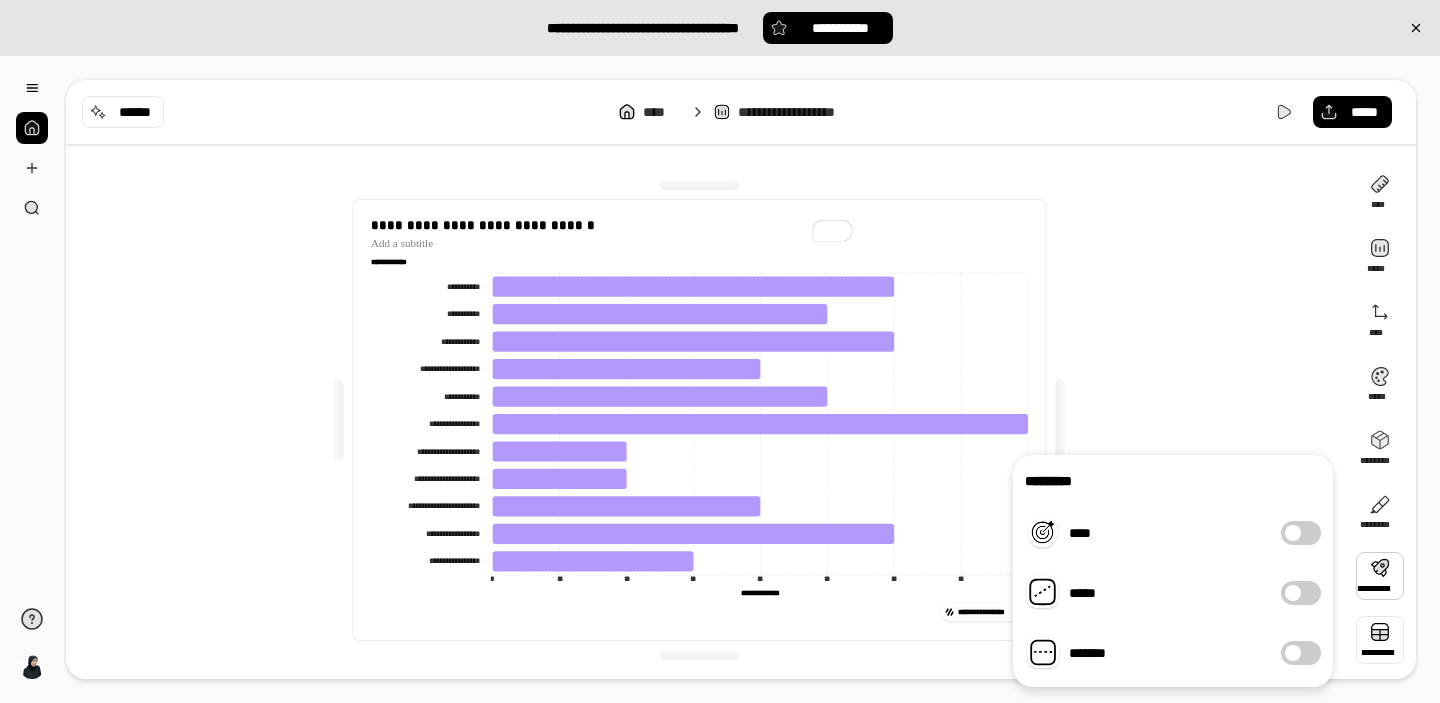 click at bounding box center (1380, 640) 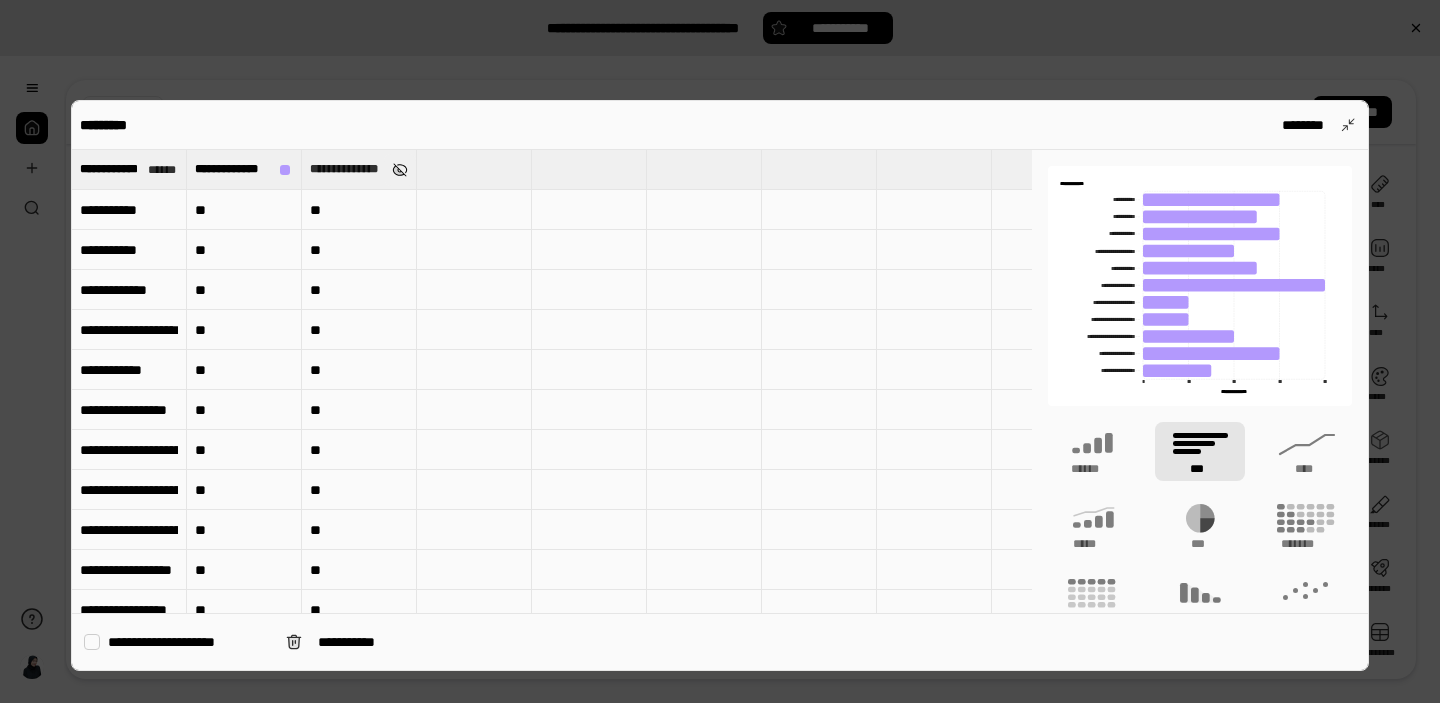 click at bounding box center [400, 170] 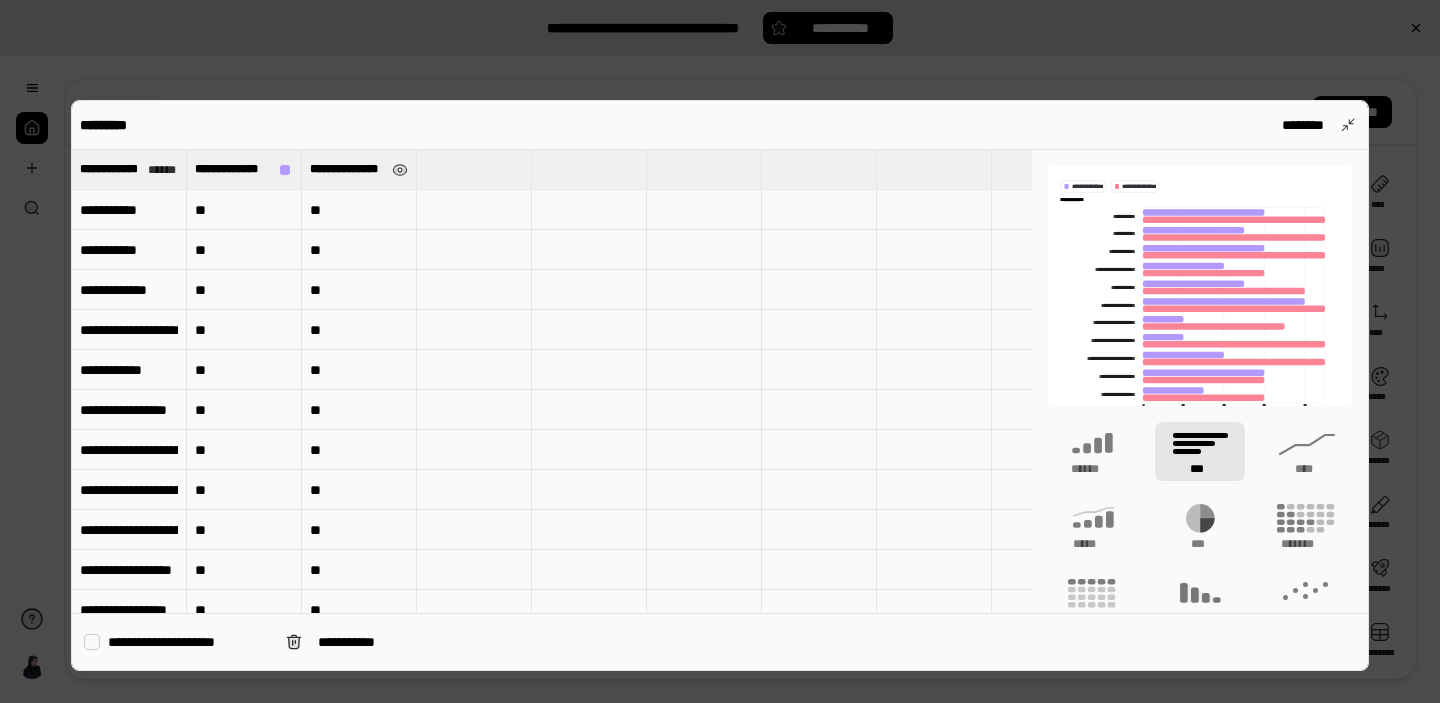 type 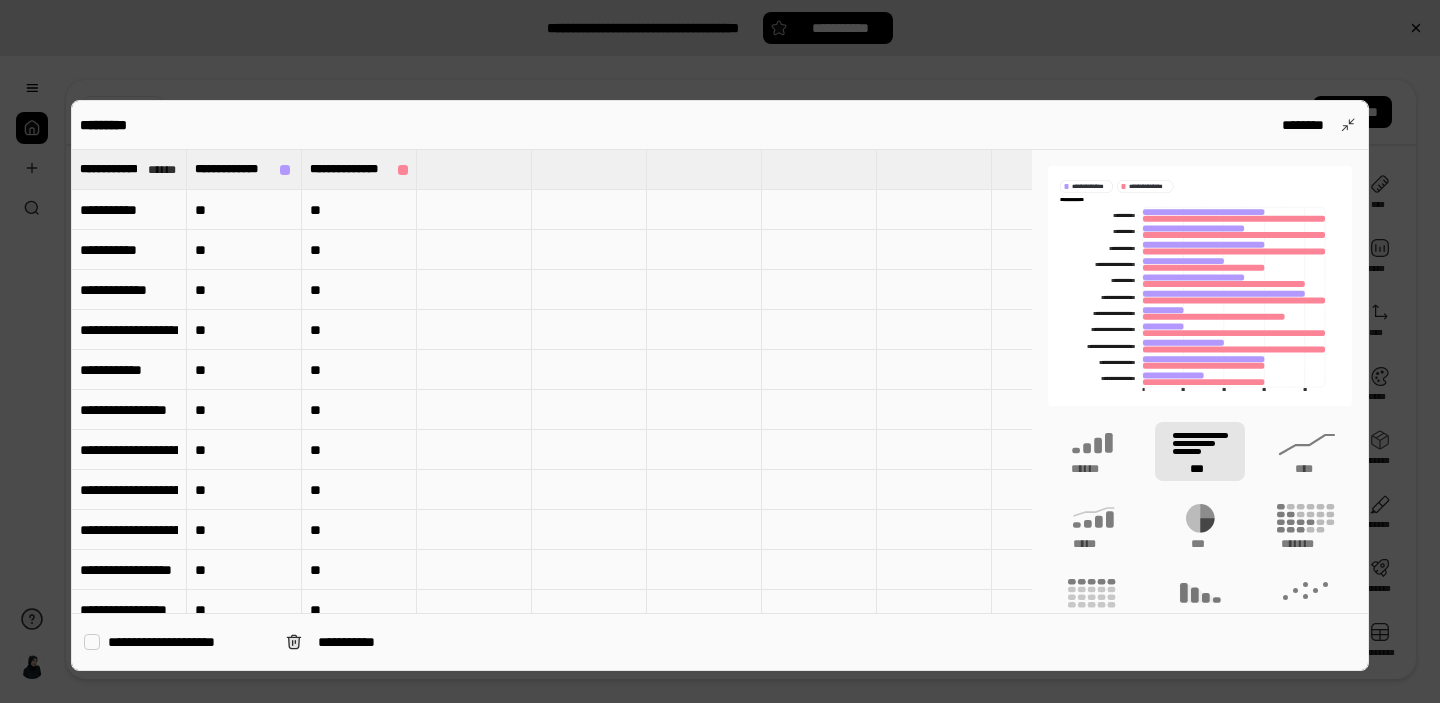 drag, startPoint x: 1302, startPoint y: 64, endPoint x: 1325, endPoint y: 74, distance: 25.079872 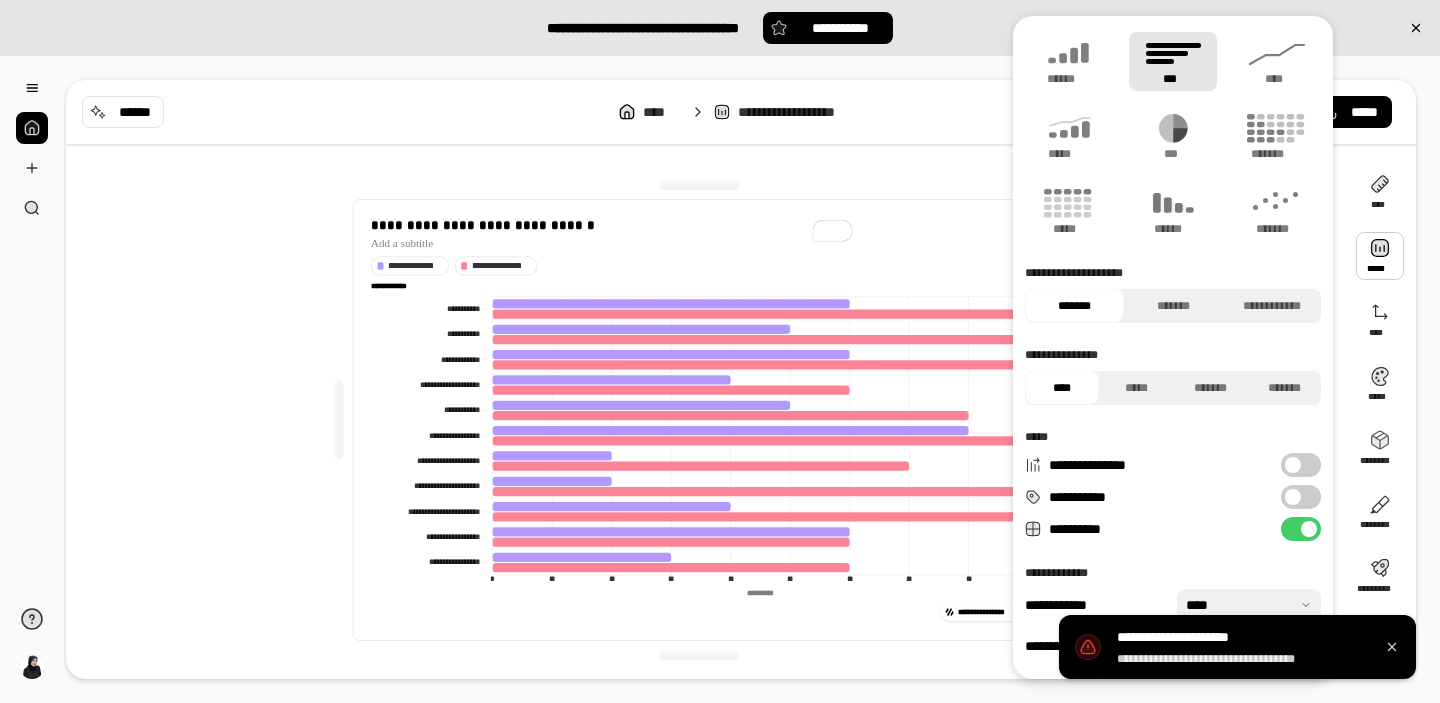 click on "**********" at bounding box center (741, 112) 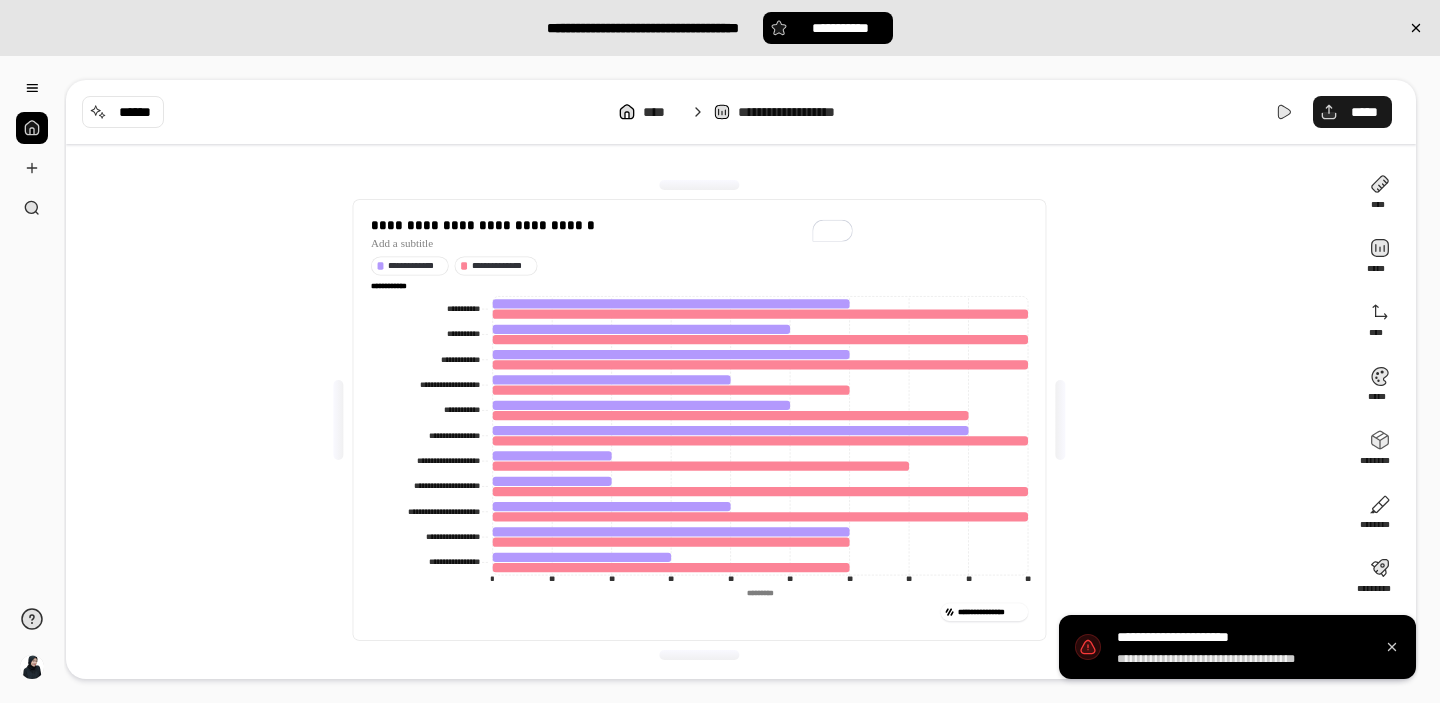 click on "*****" at bounding box center (1352, 112) 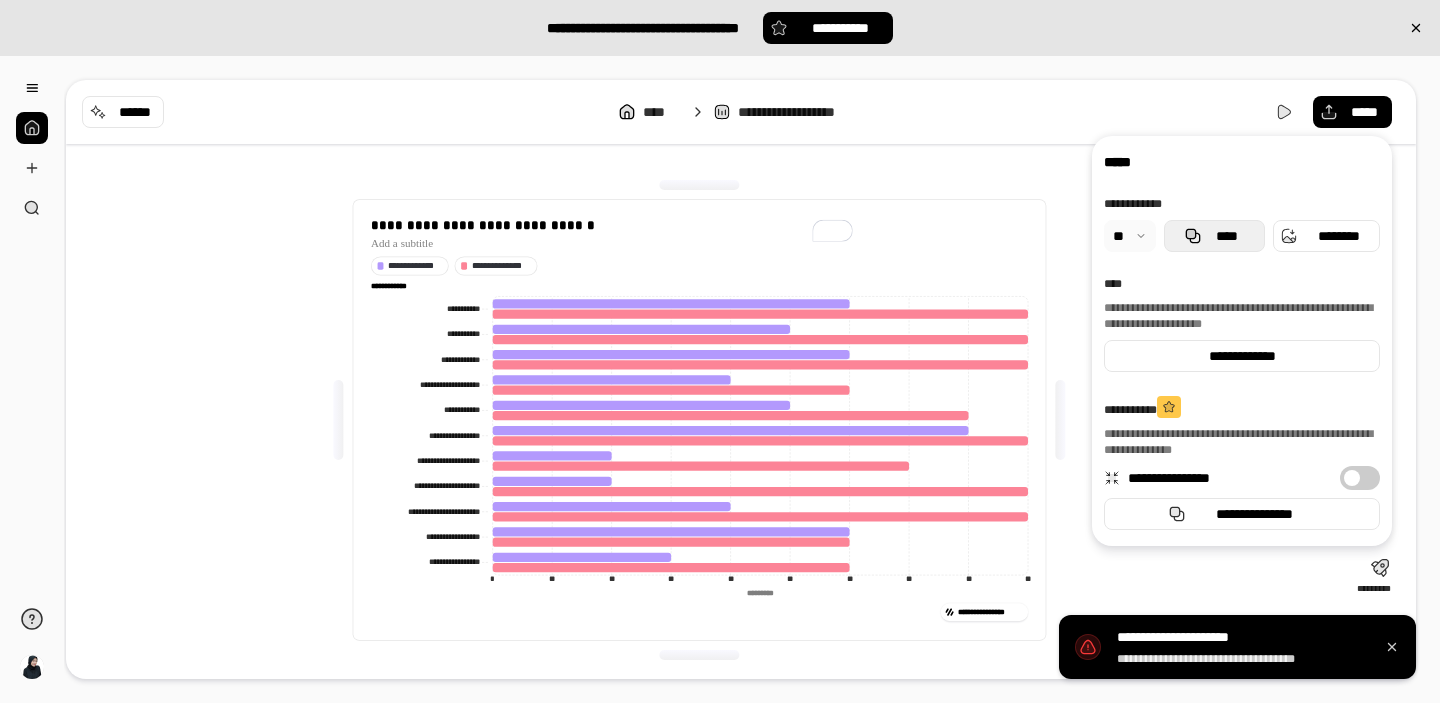 click on "****" at bounding box center (1214, 236) 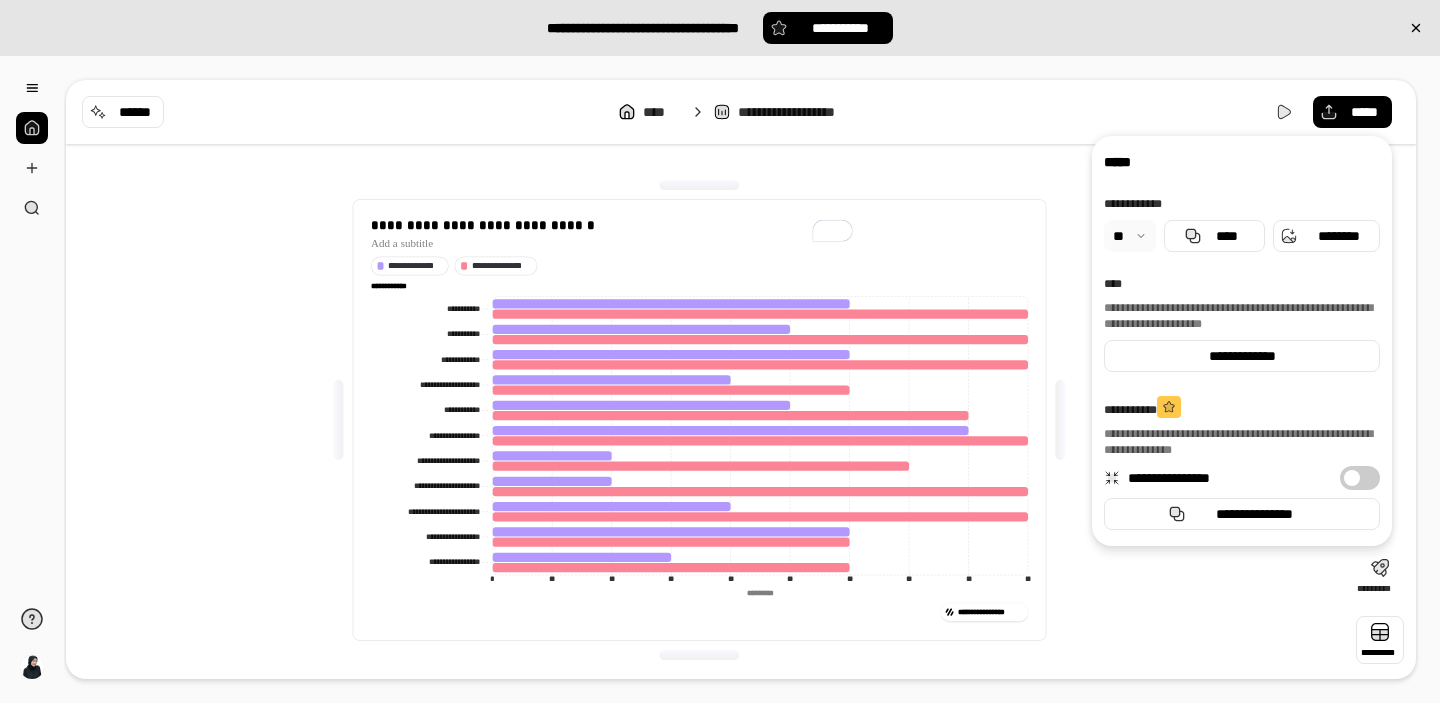 click at bounding box center [1380, 640] 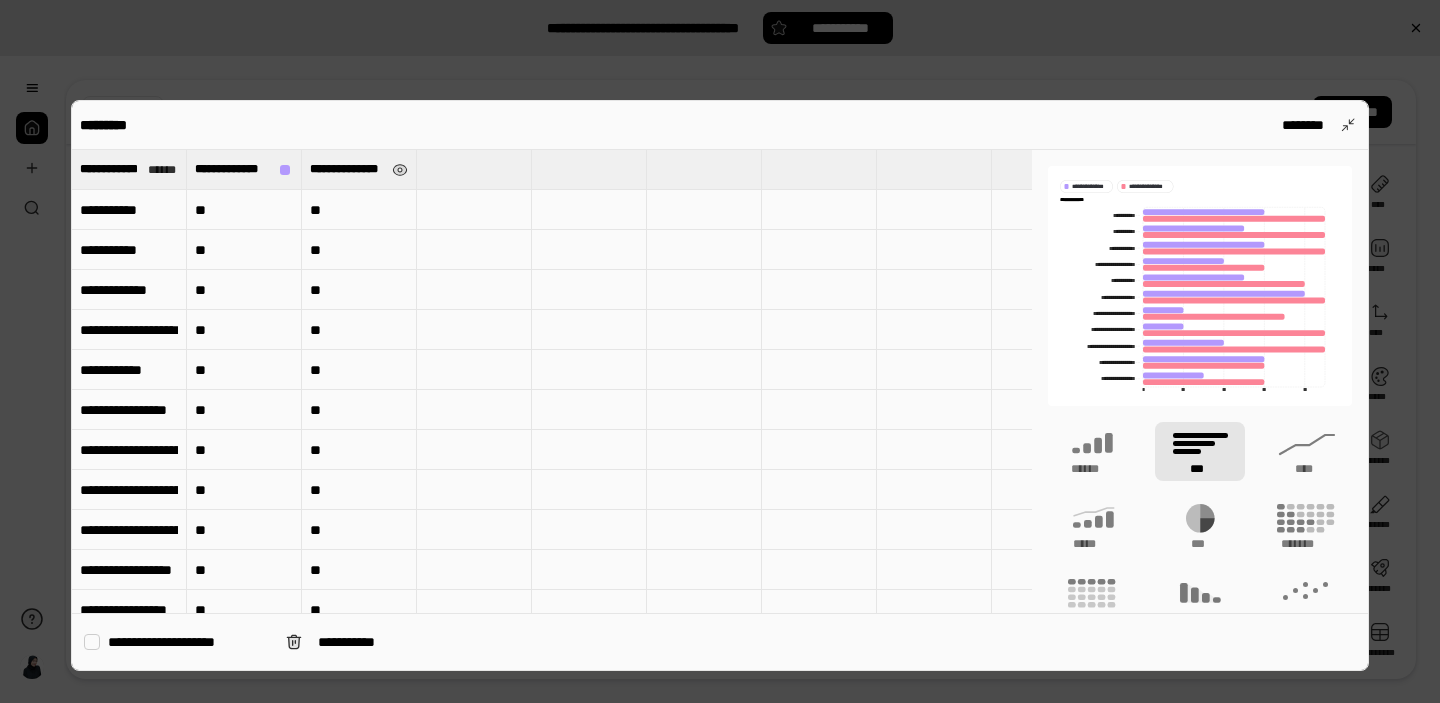 click on "**********" at bounding box center [359, 169] 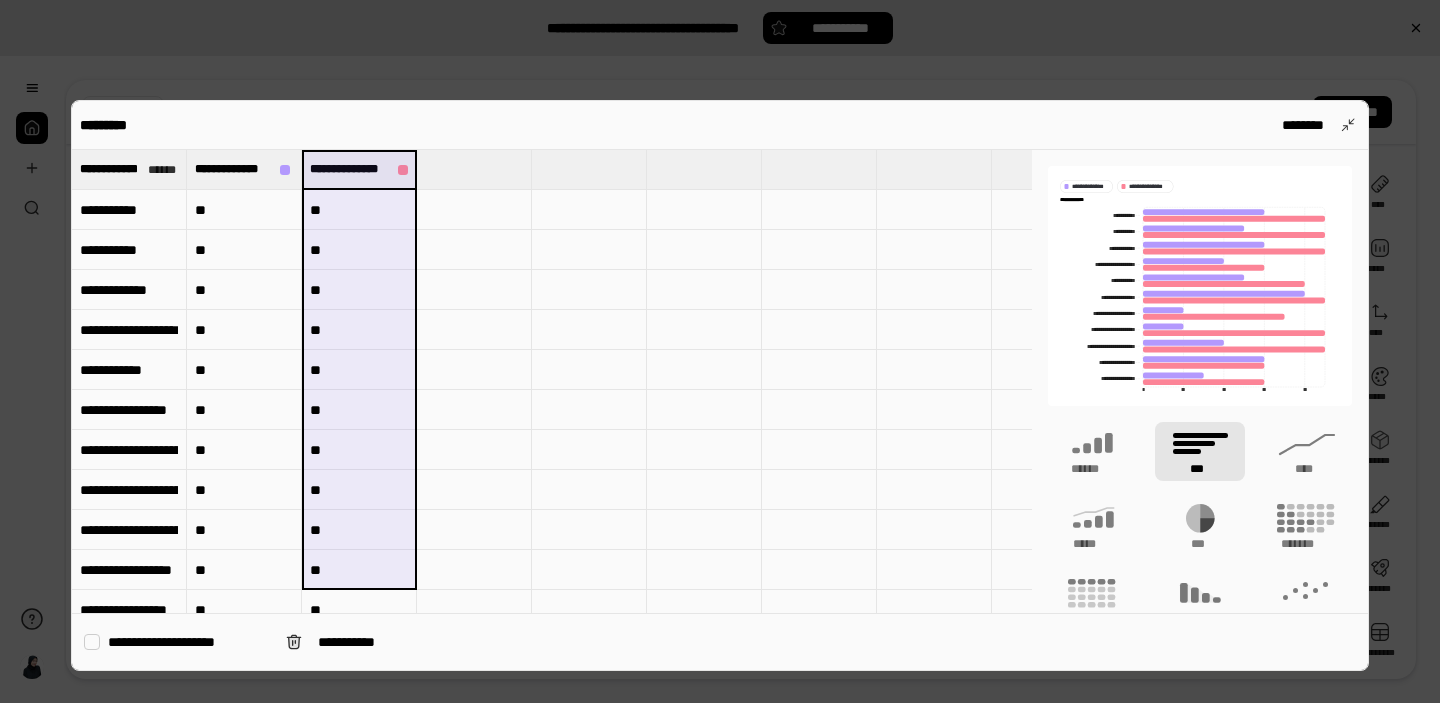 click on "**" at bounding box center [359, 570] 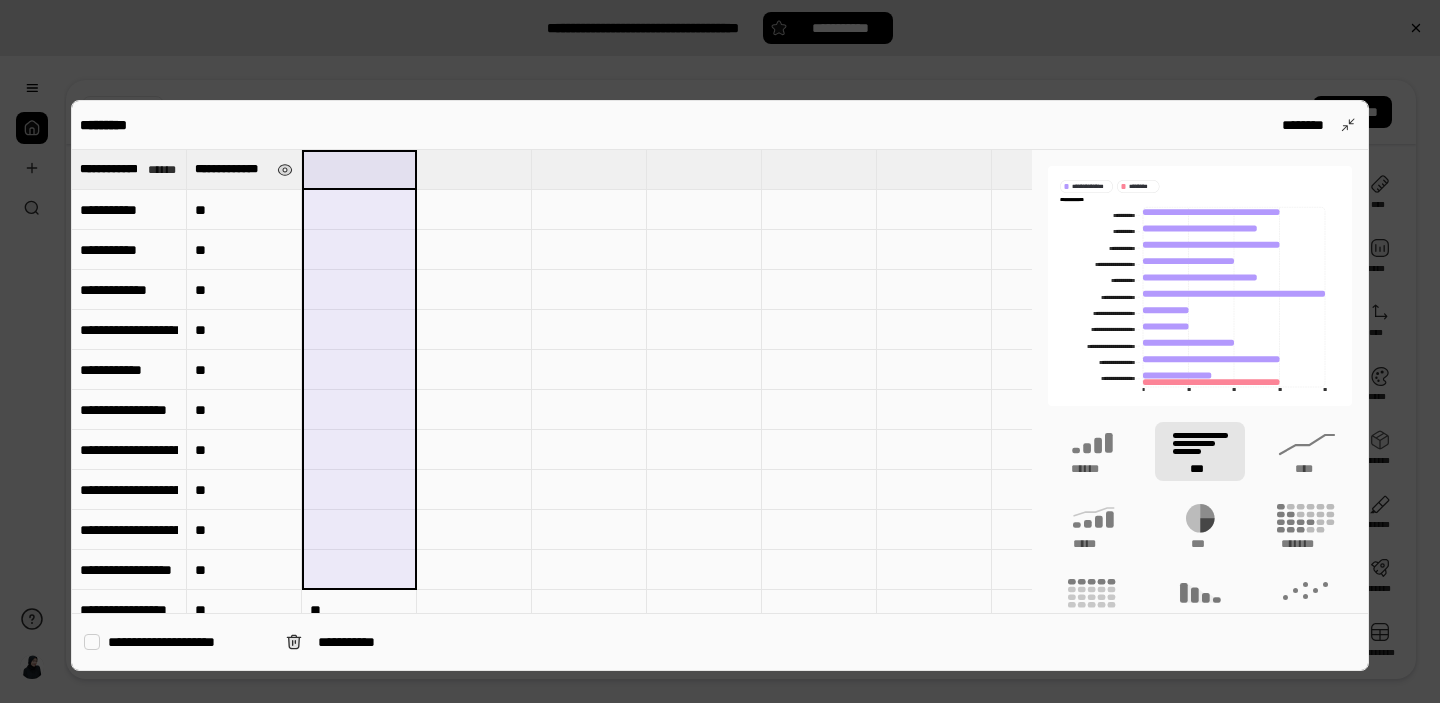 click on "**********" at bounding box center (232, 169) 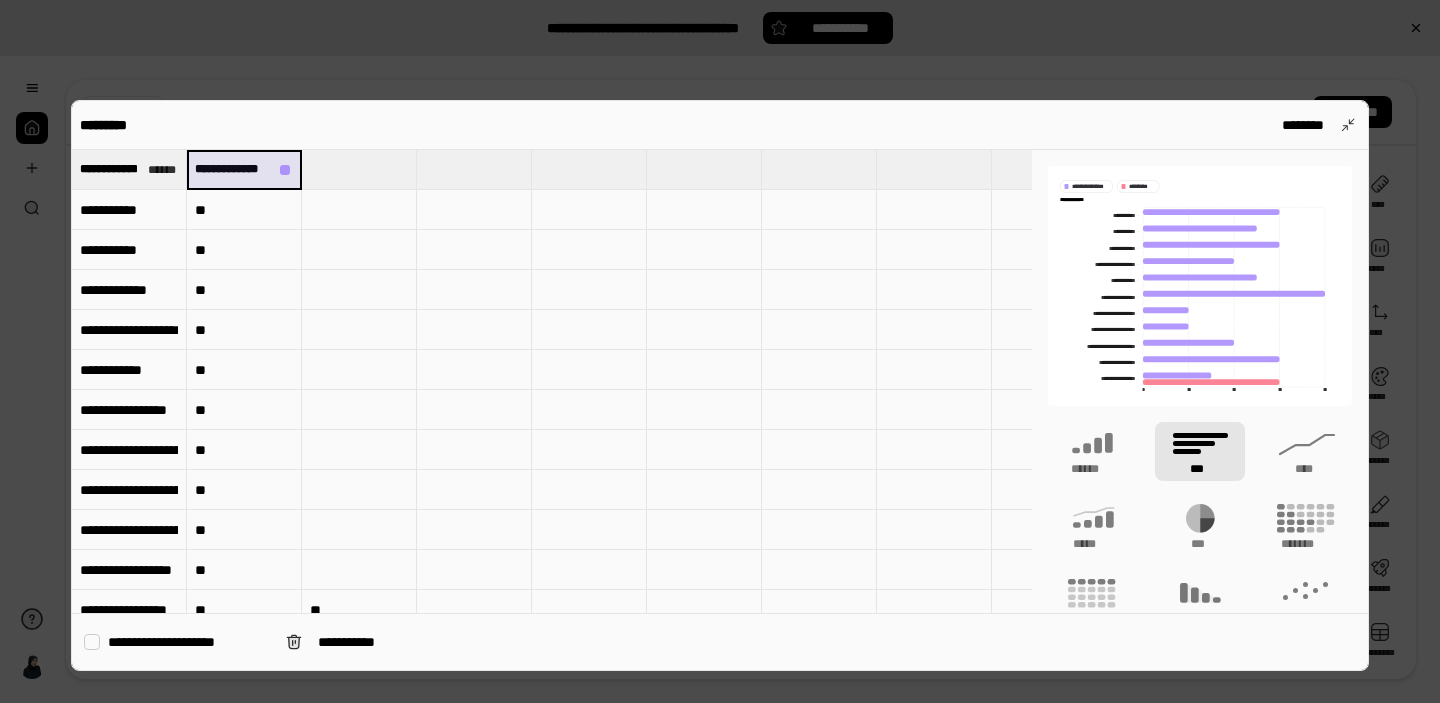 click on "**" at bounding box center [244, 570] 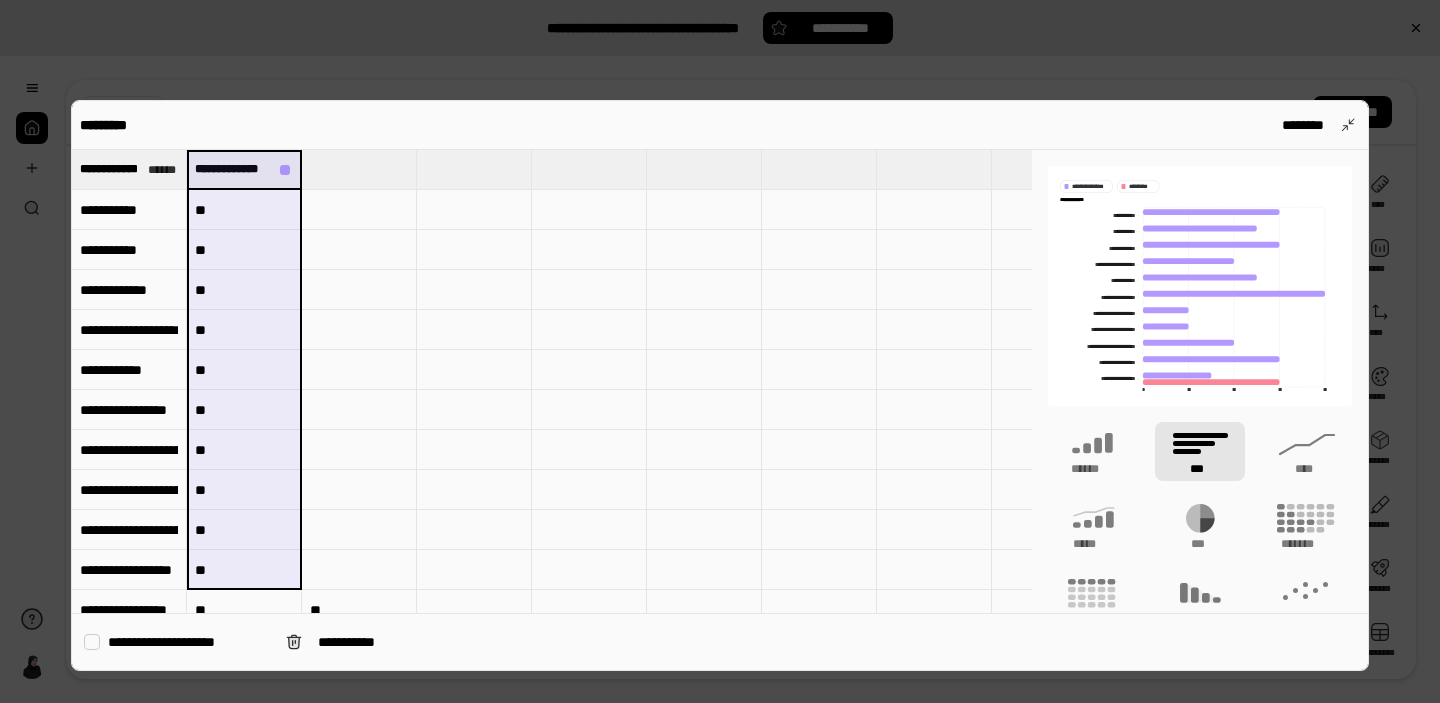 type 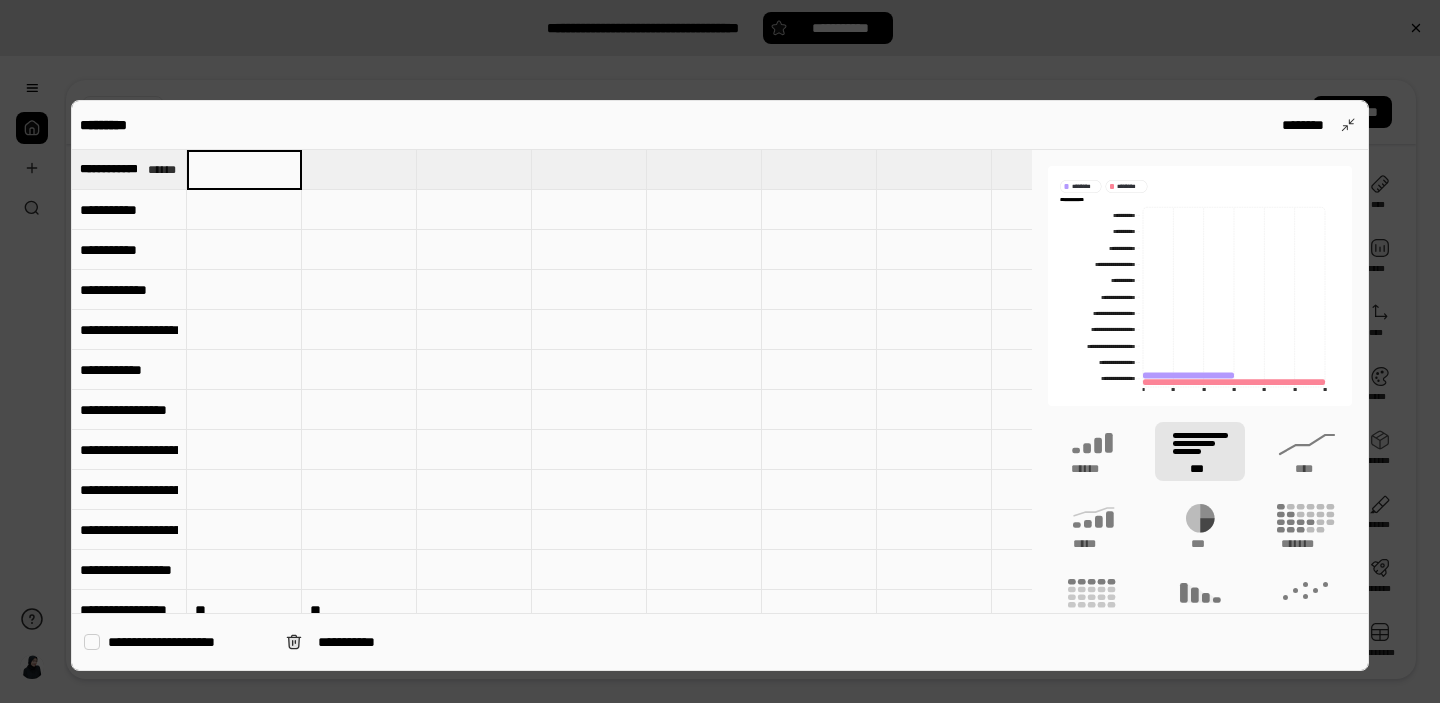 paste on "**" 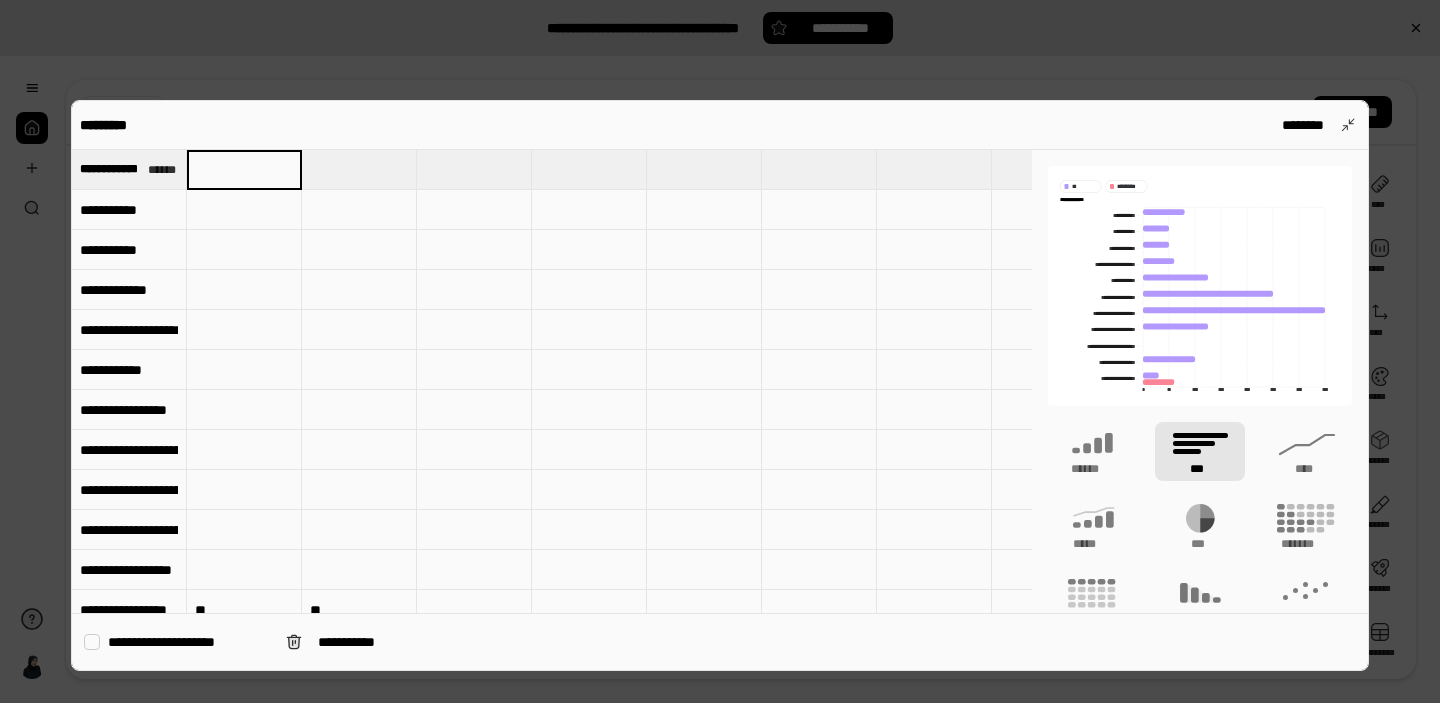 type on "**" 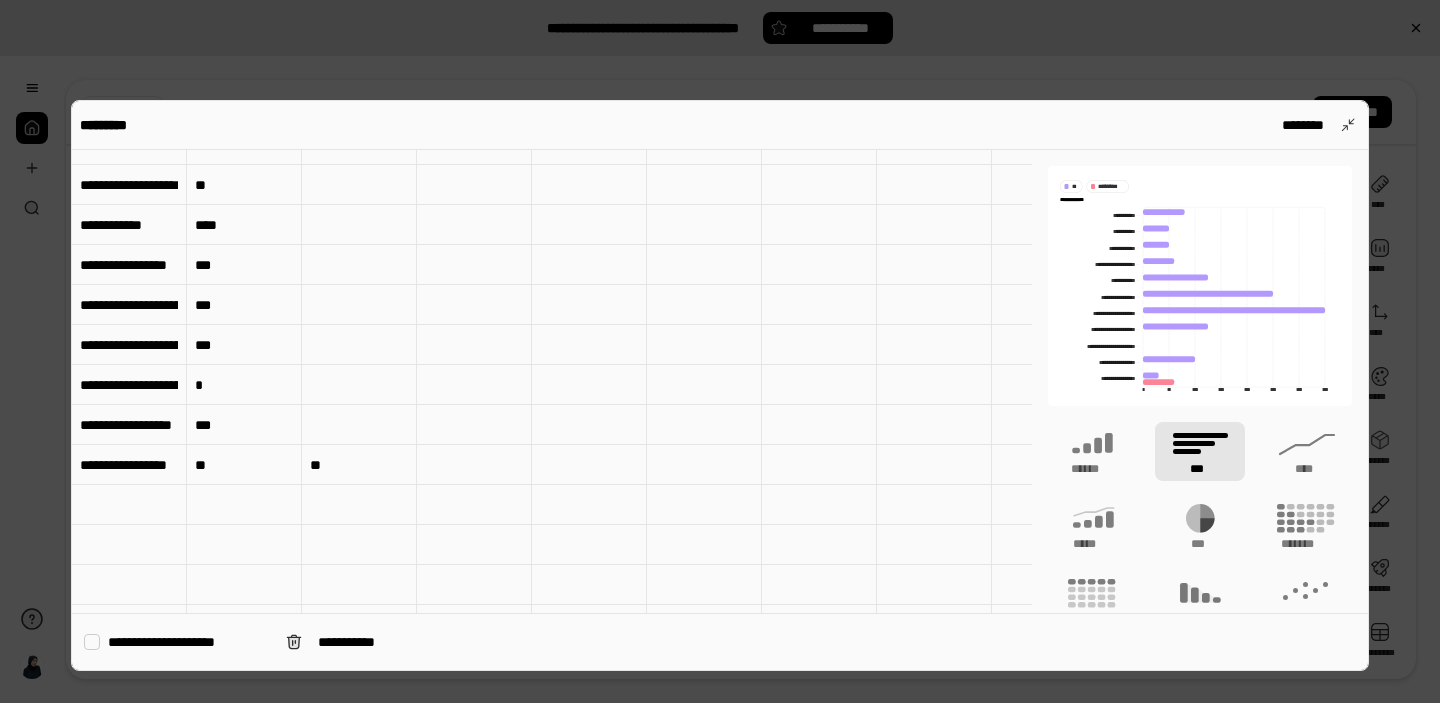 scroll, scrollTop: 159, scrollLeft: 0, axis: vertical 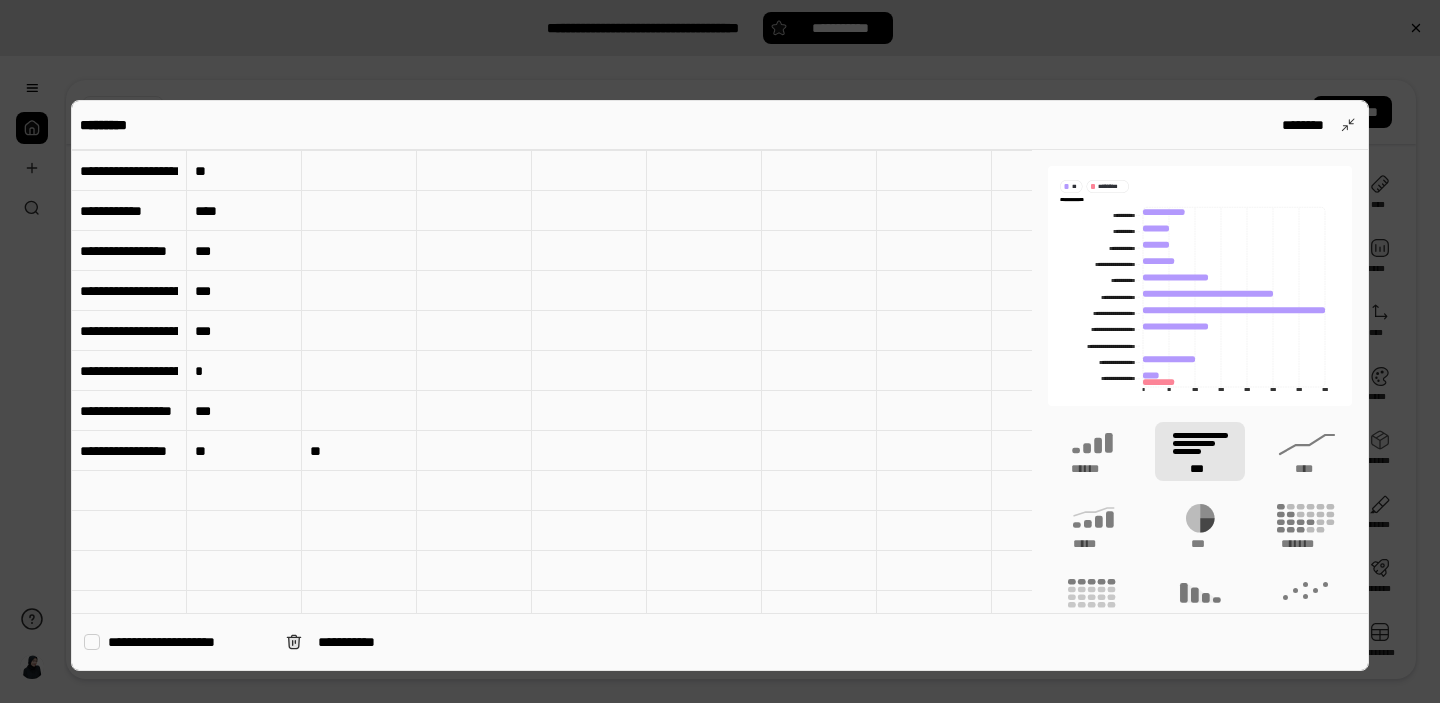 click on "**" at bounding box center (359, 451) 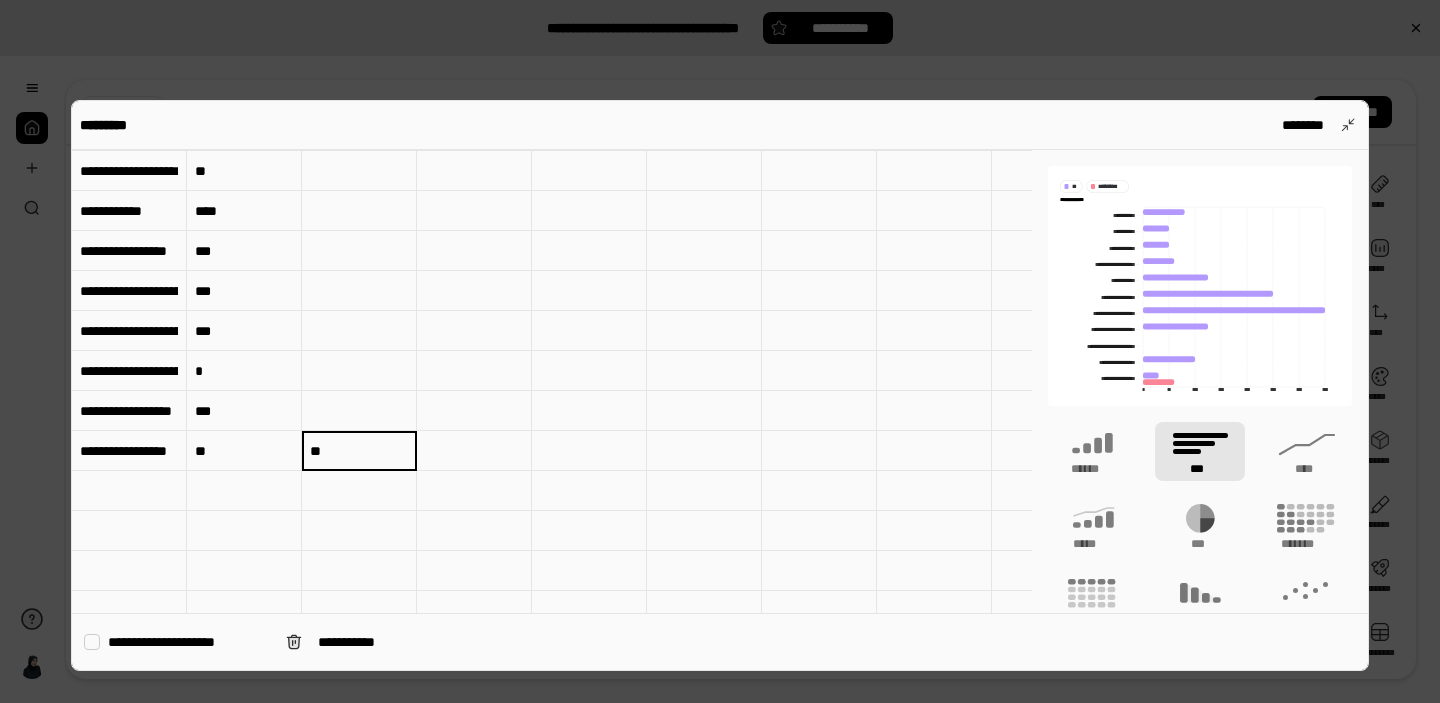 type on "**" 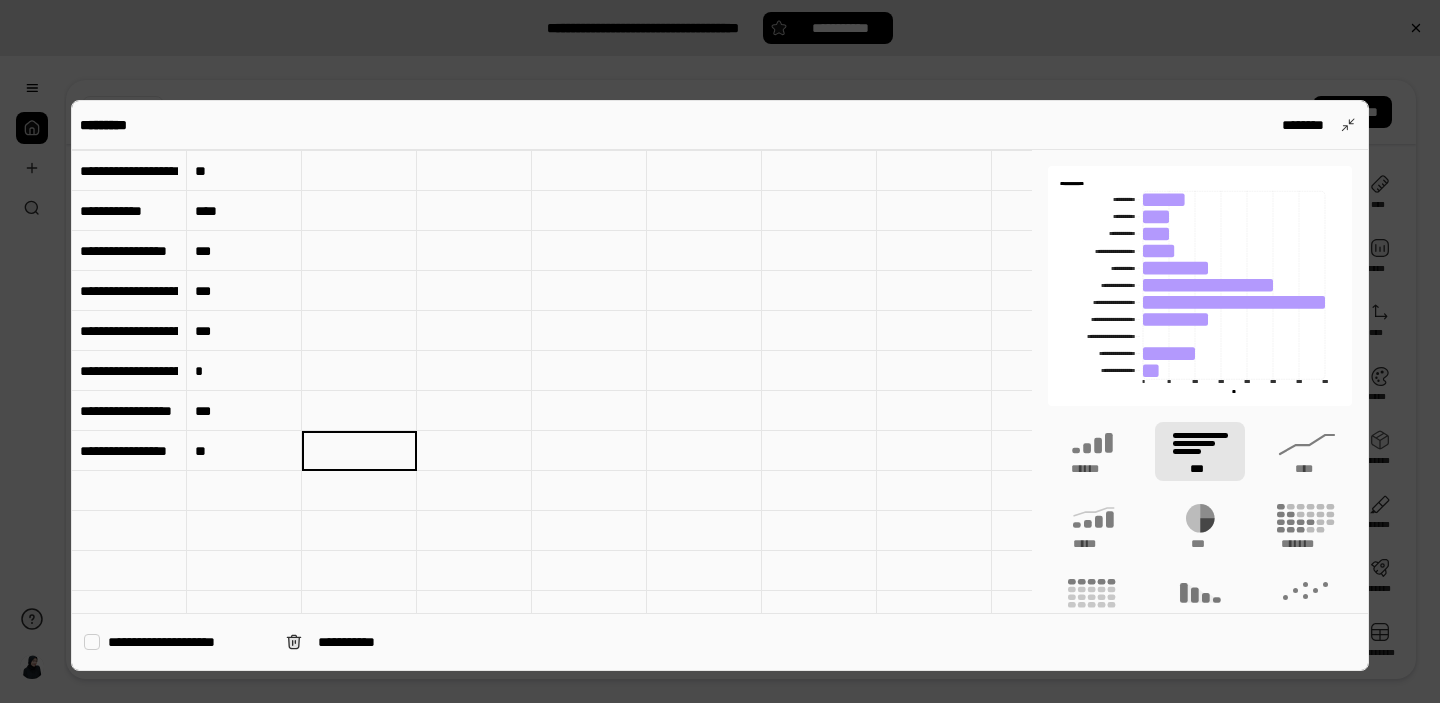 click on "**" at bounding box center (244, 451) 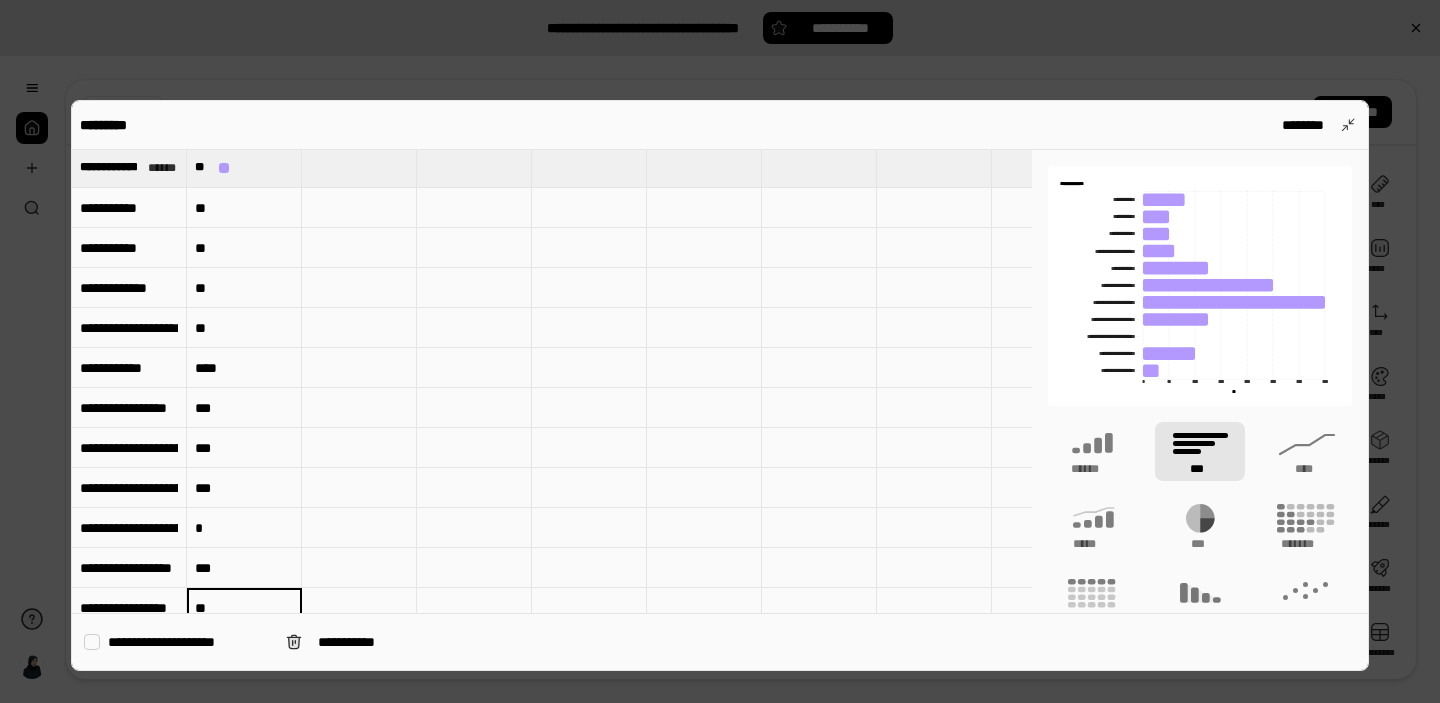 scroll, scrollTop: 0, scrollLeft: 0, axis: both 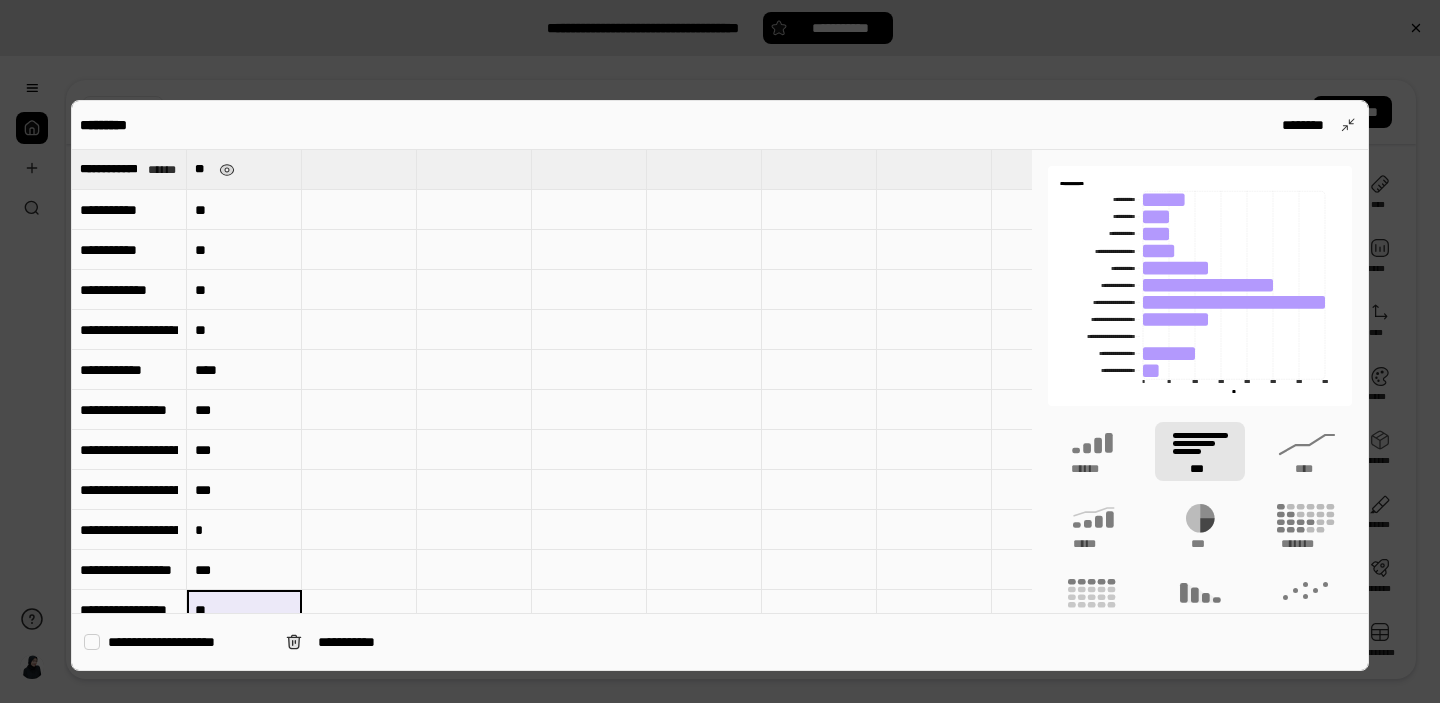 click on "**" at bounding box center [244, 169] 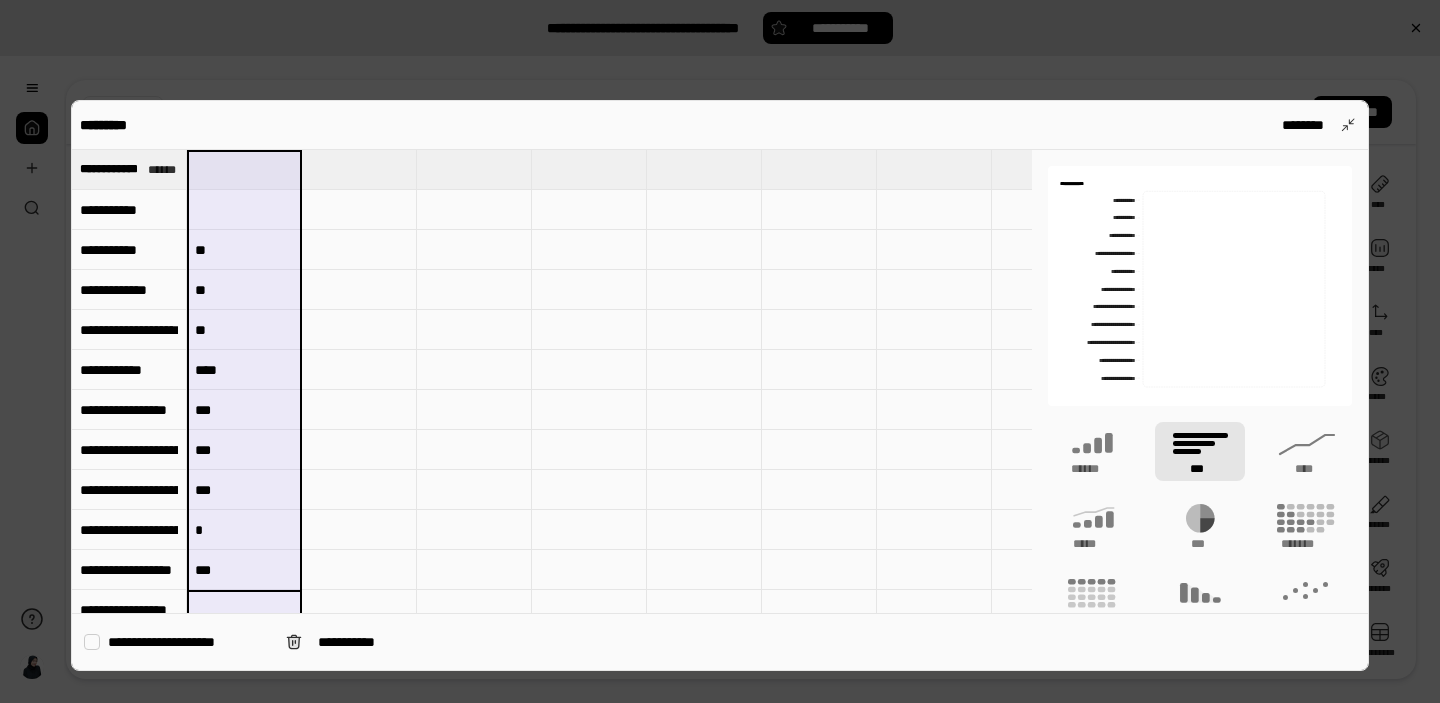 type 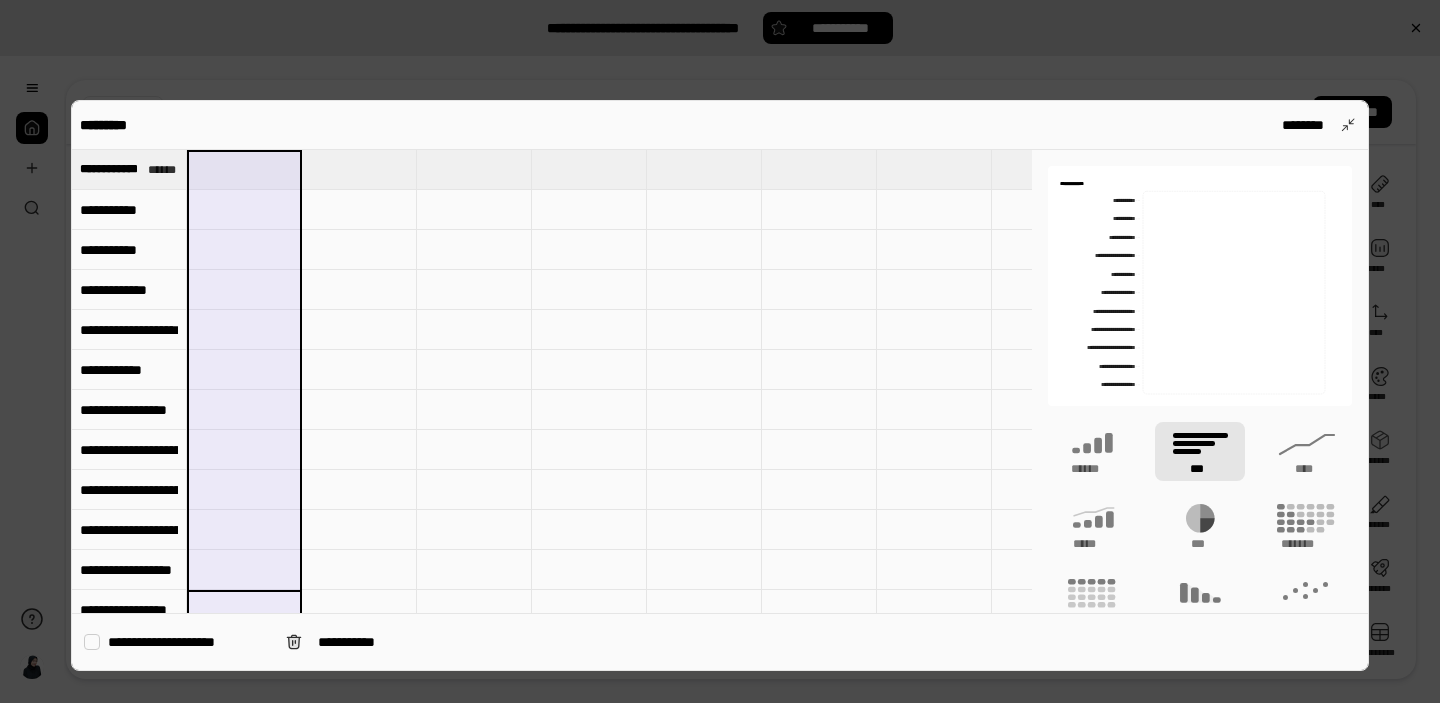 click at bounding box center [244, 169] 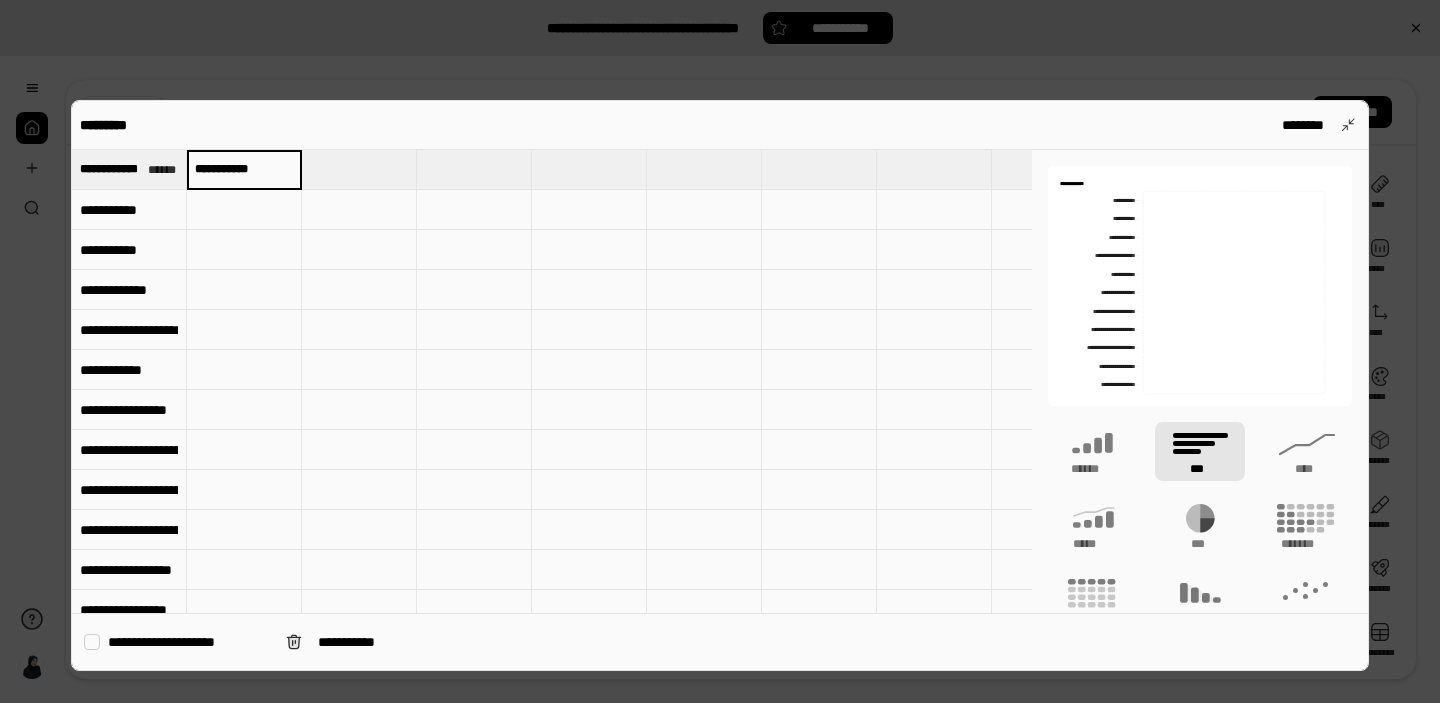 type on "**********" 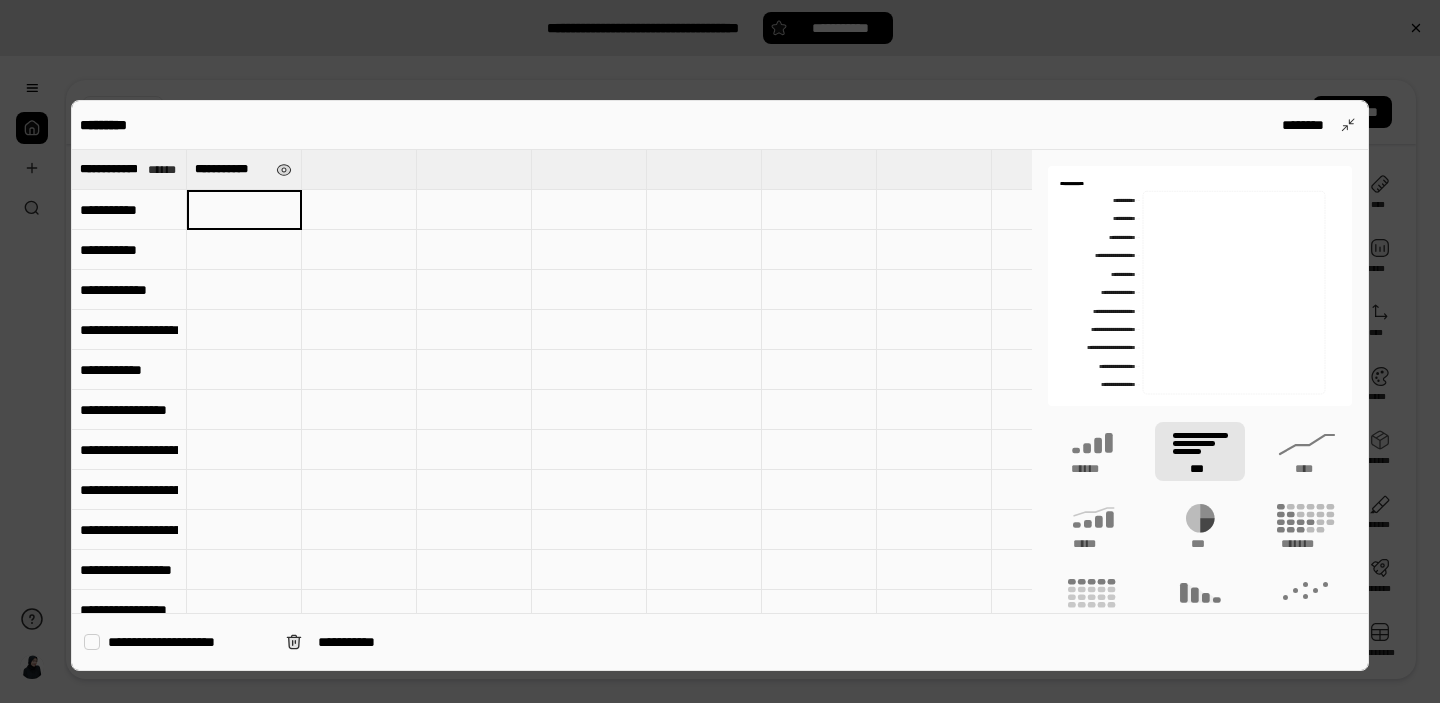 type on "**" 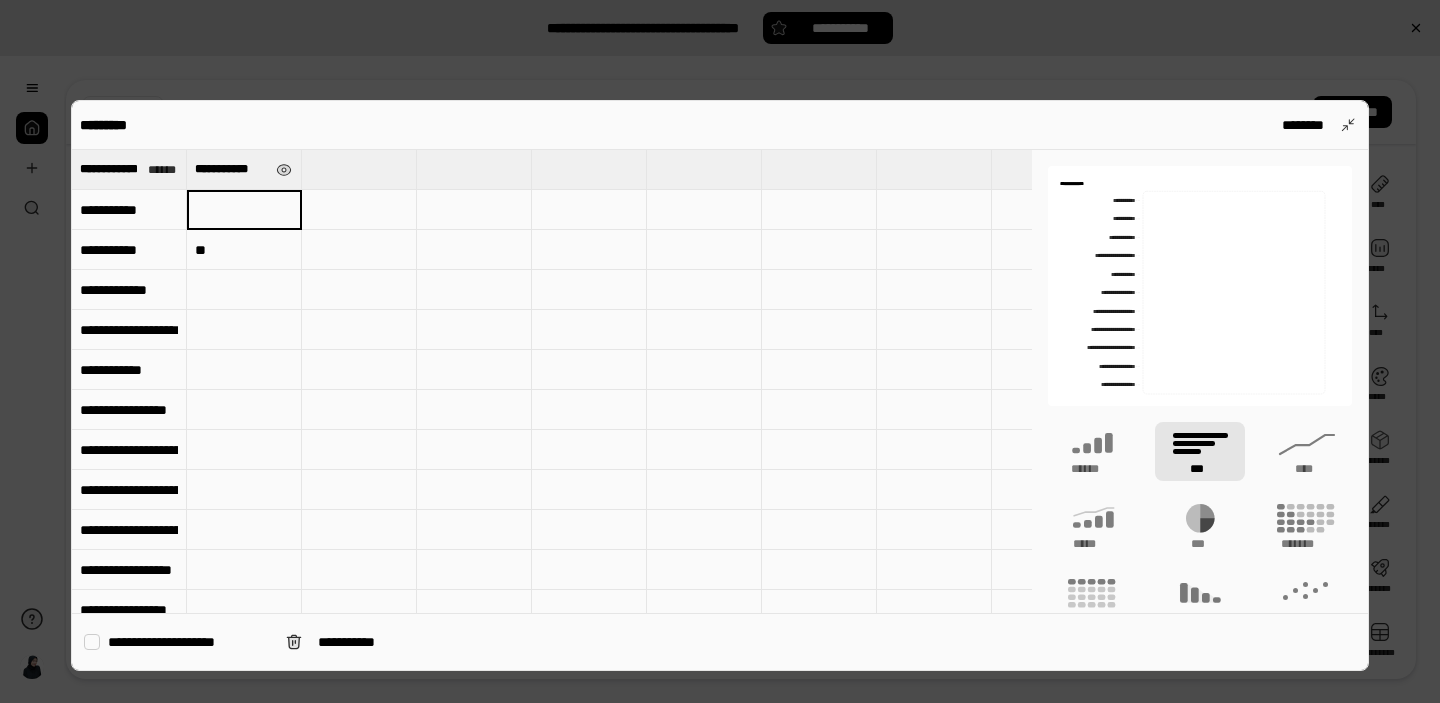 type on "**" 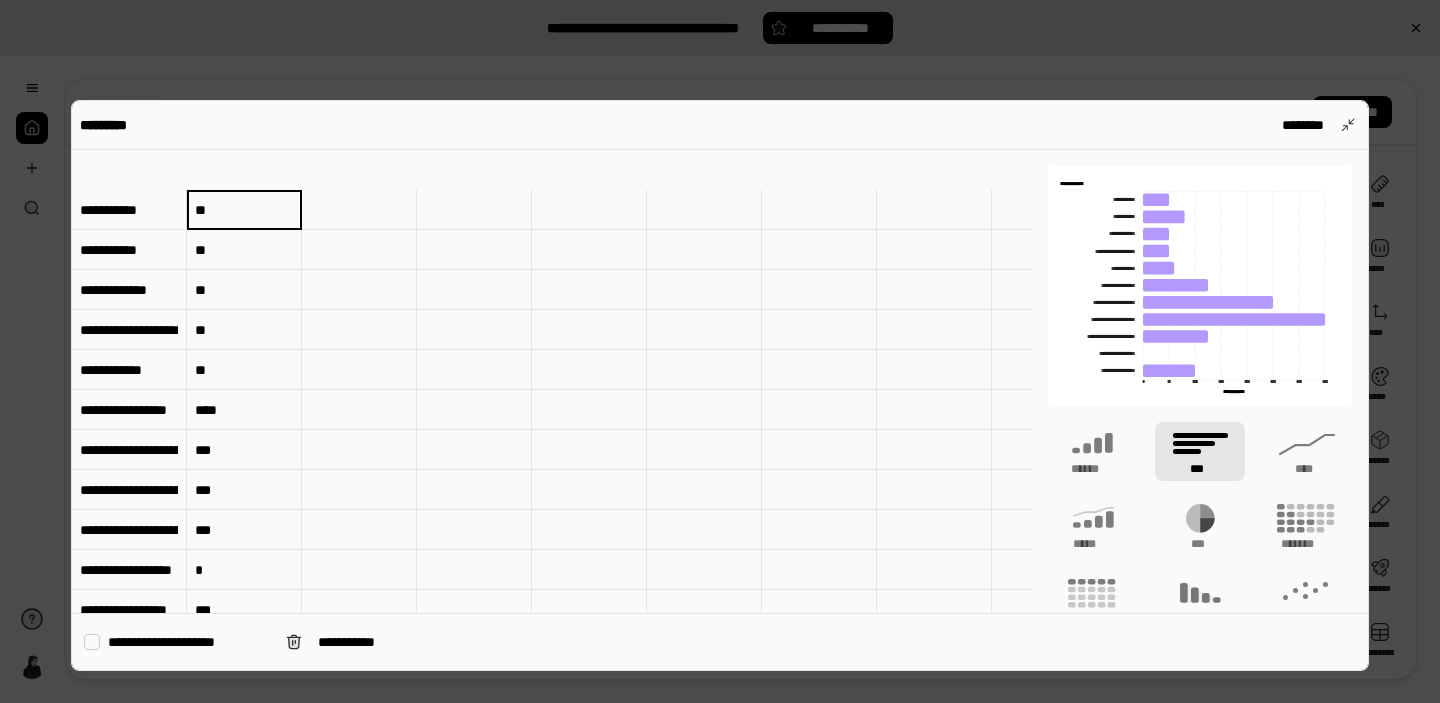scroll, scrollTop: 0, scrollLeft: 0, axis: both 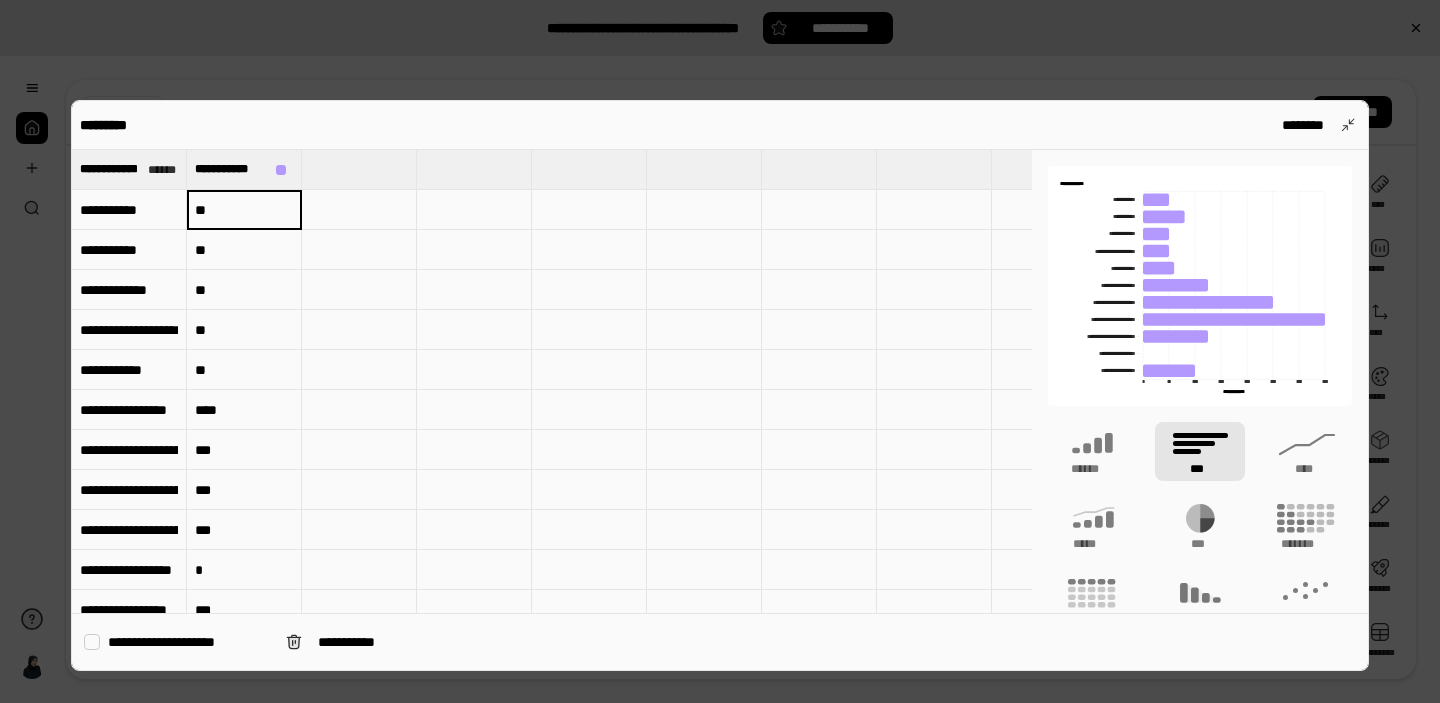 click on "**" at bounding box center (244, 210) 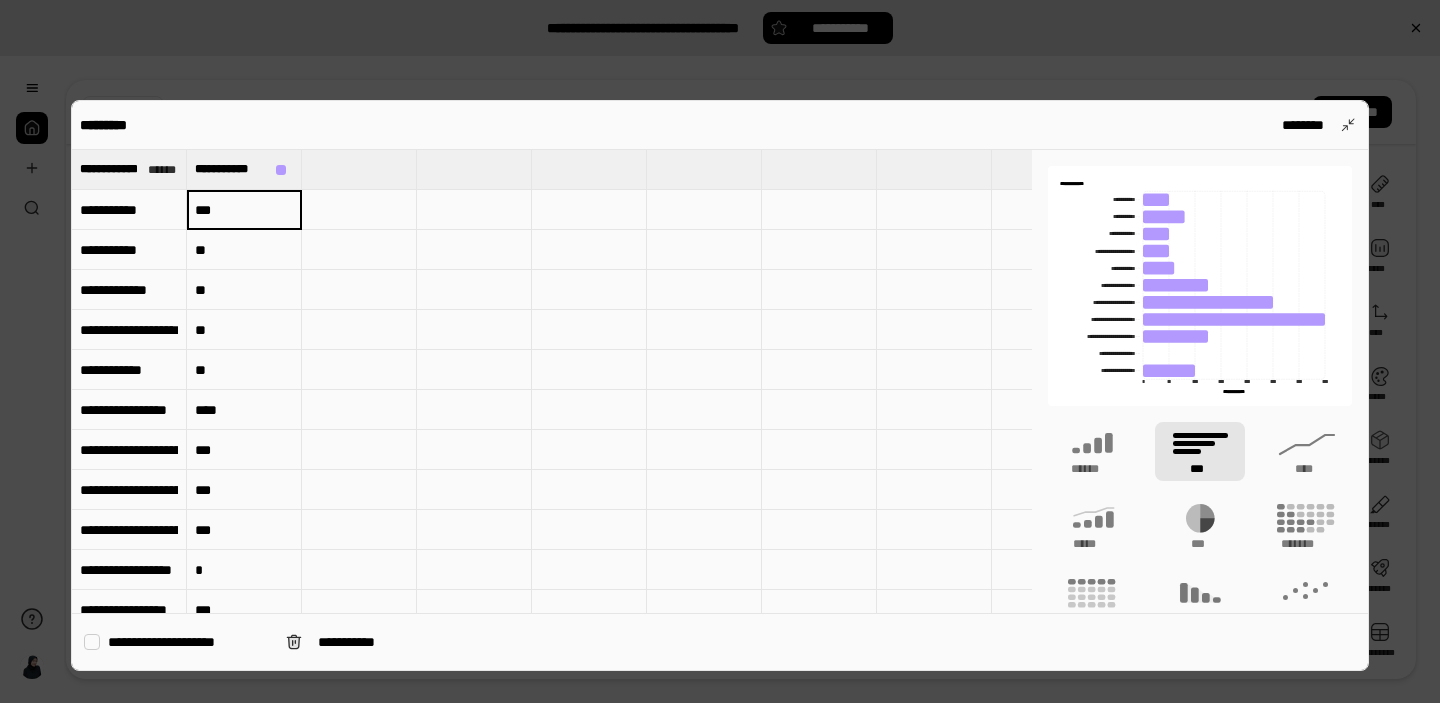 click on "***" at bounding box center (244, 209) 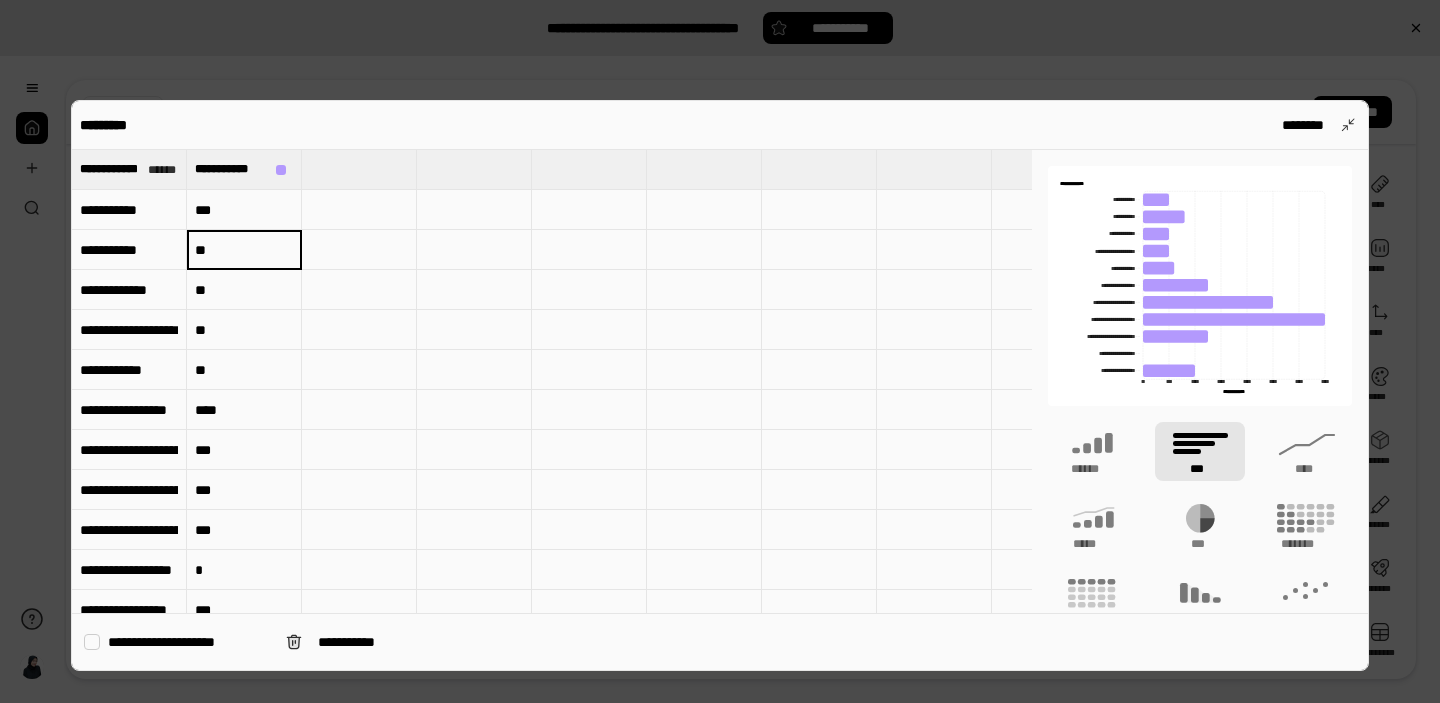 click on "**" at bounding box center (244, 250) 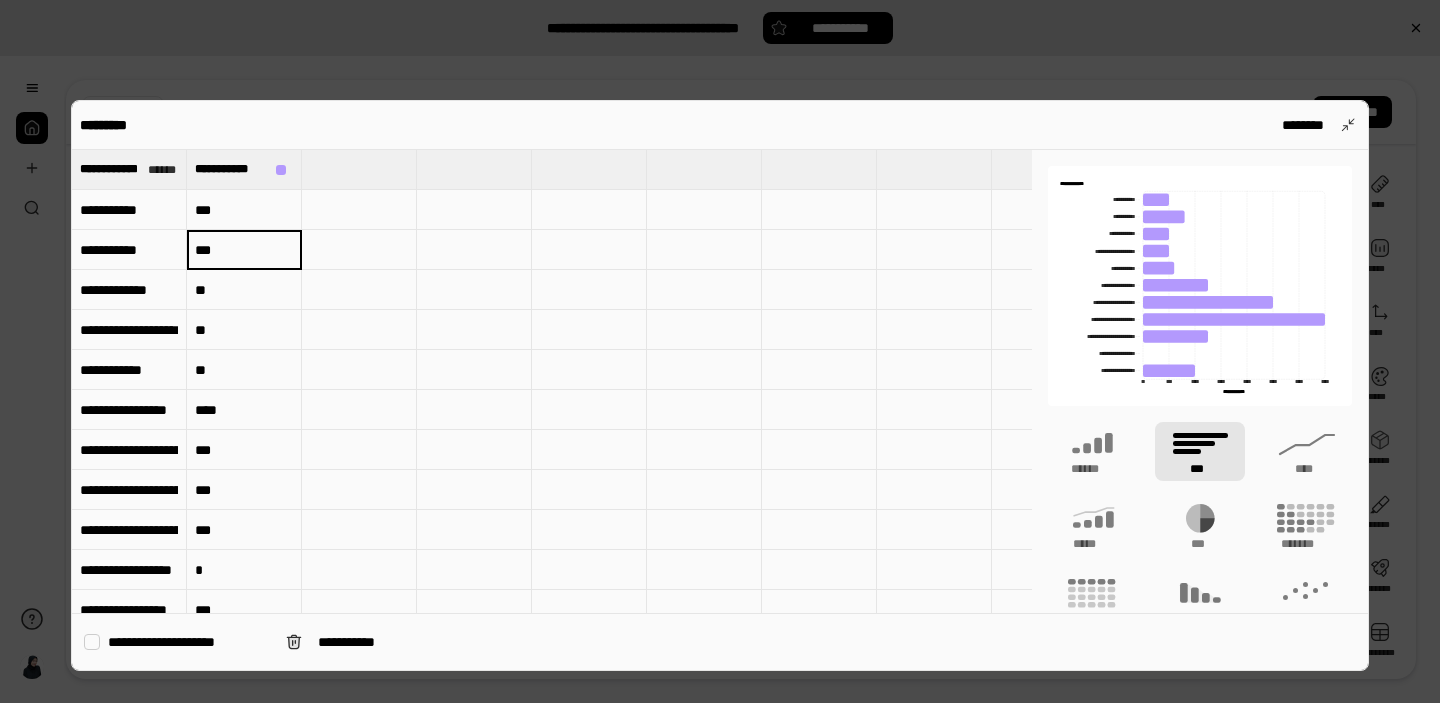 type on "***" 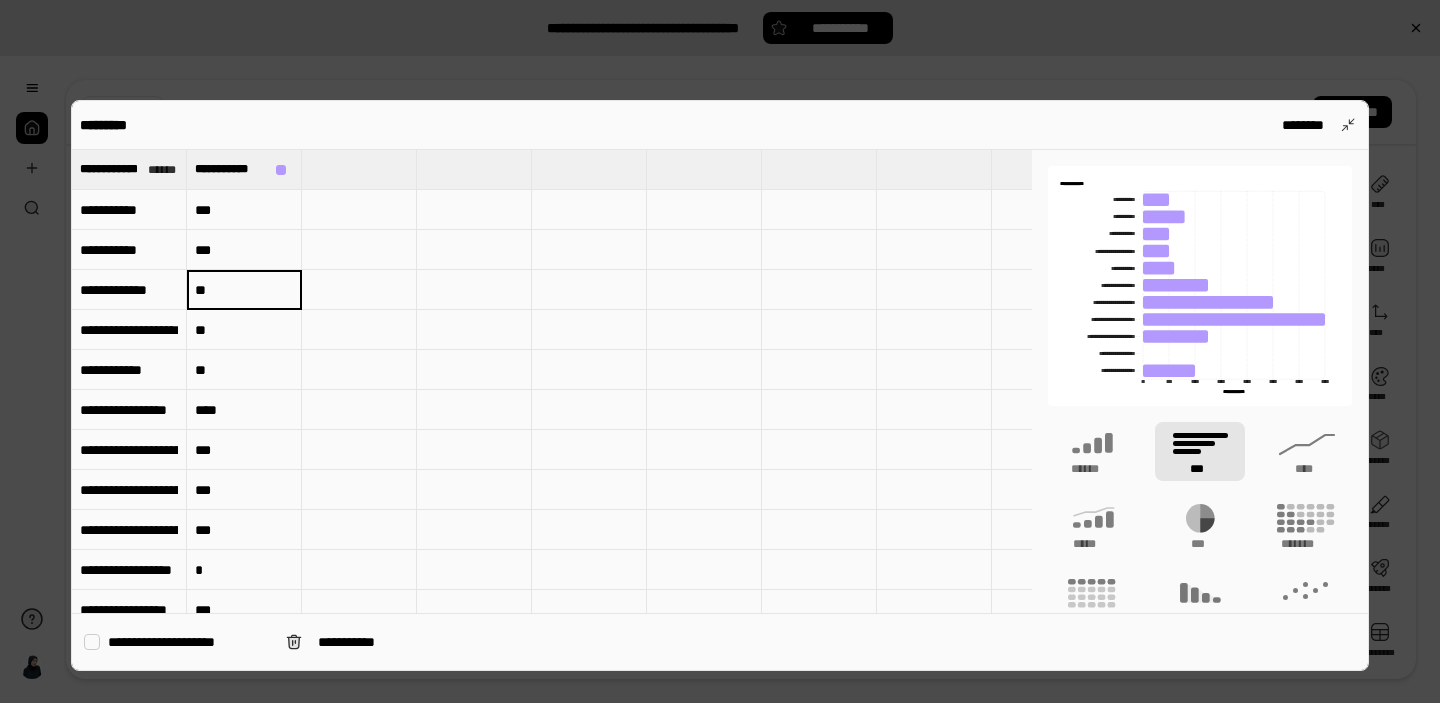 click on "**" at bounding box center [244, 289] 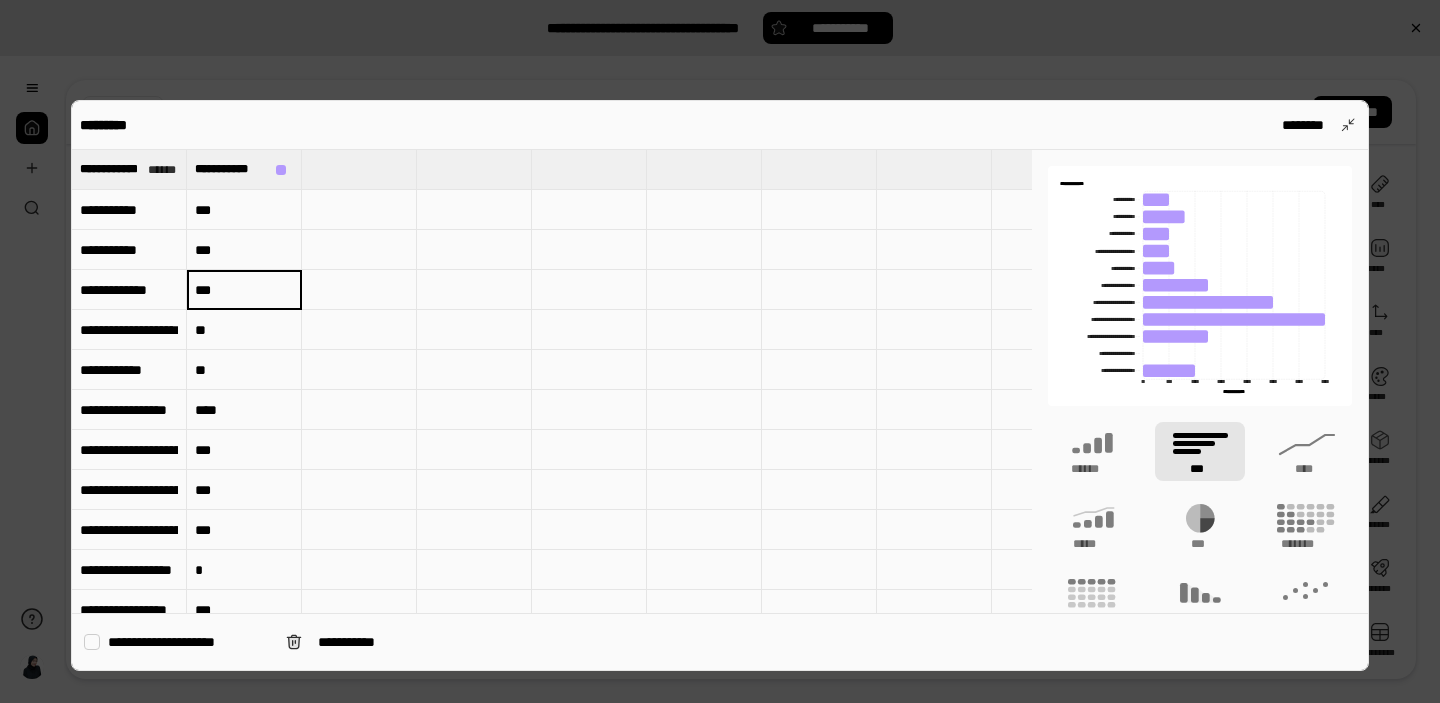 click on "**" at bounding box center (244, 330) 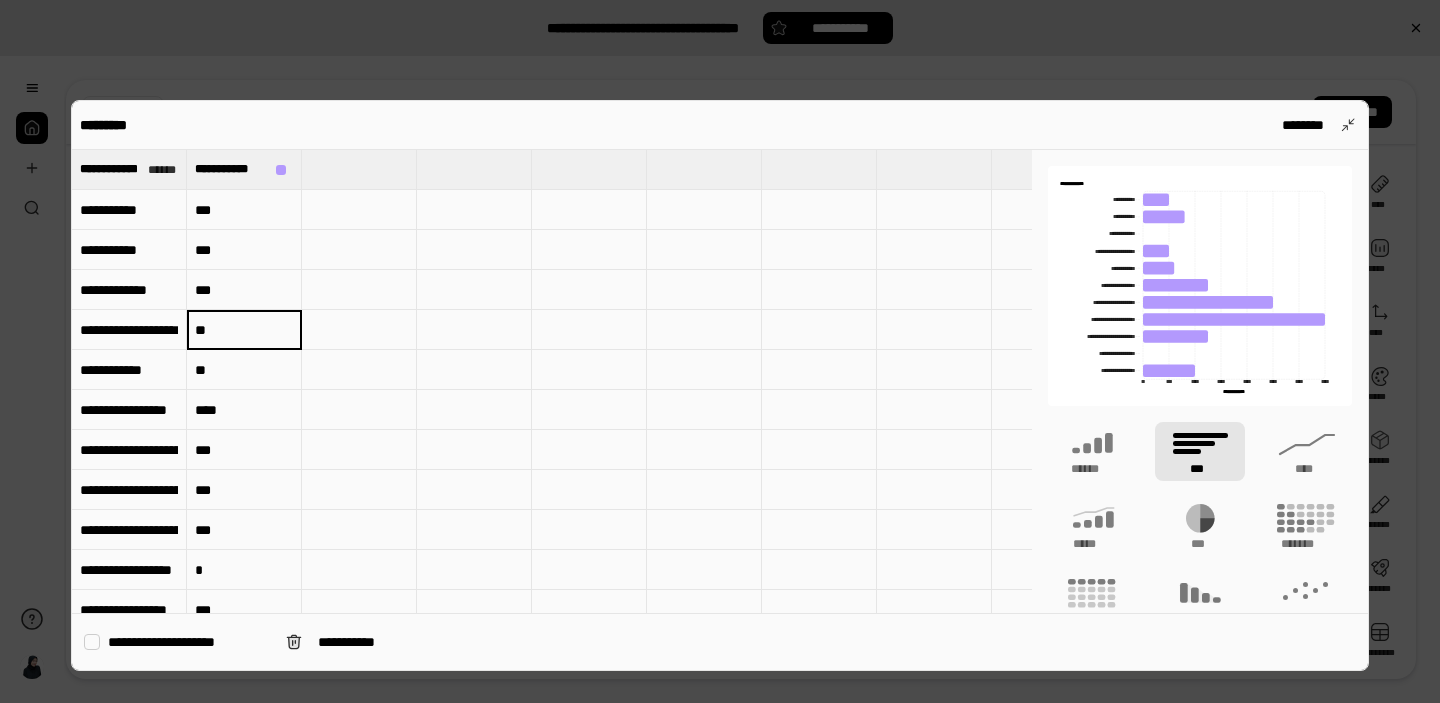 click on "***" at bounding box center [244, 290] 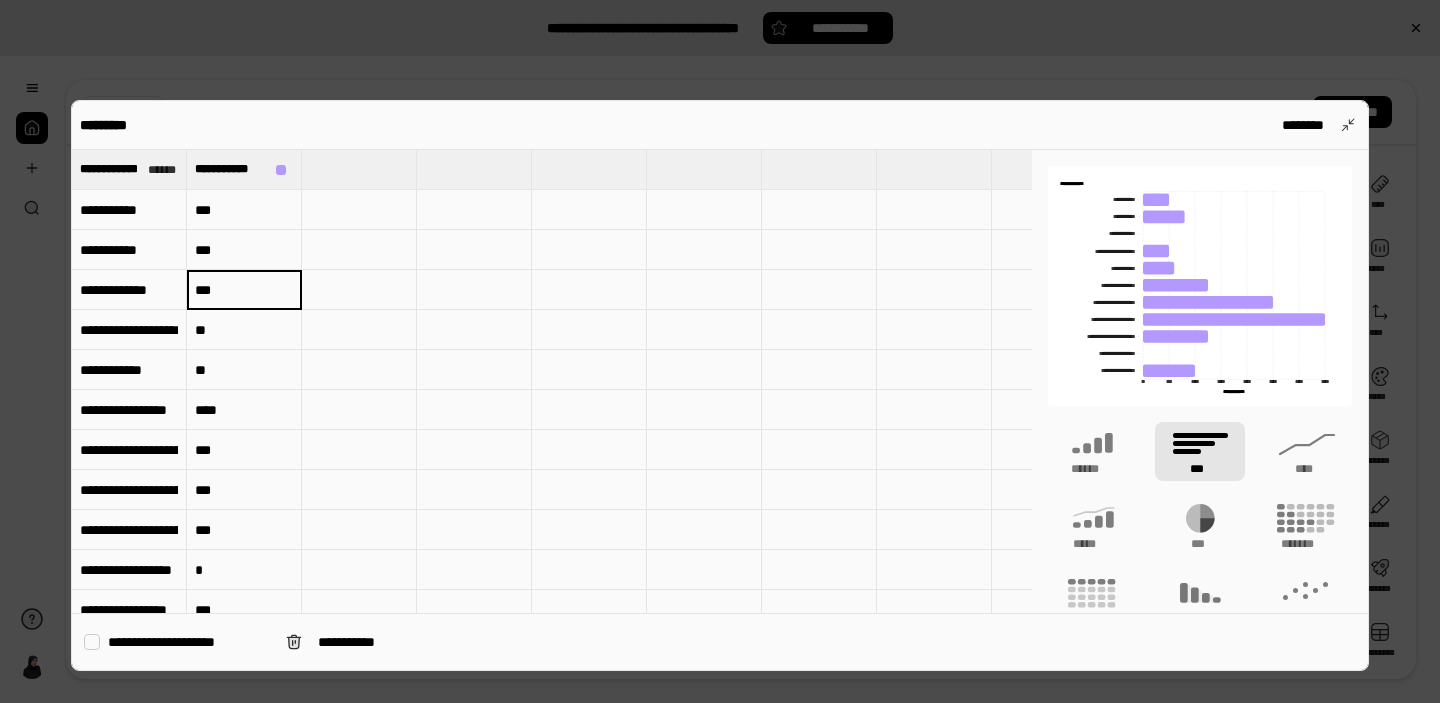click on "***" at bounding box center (244, 290) 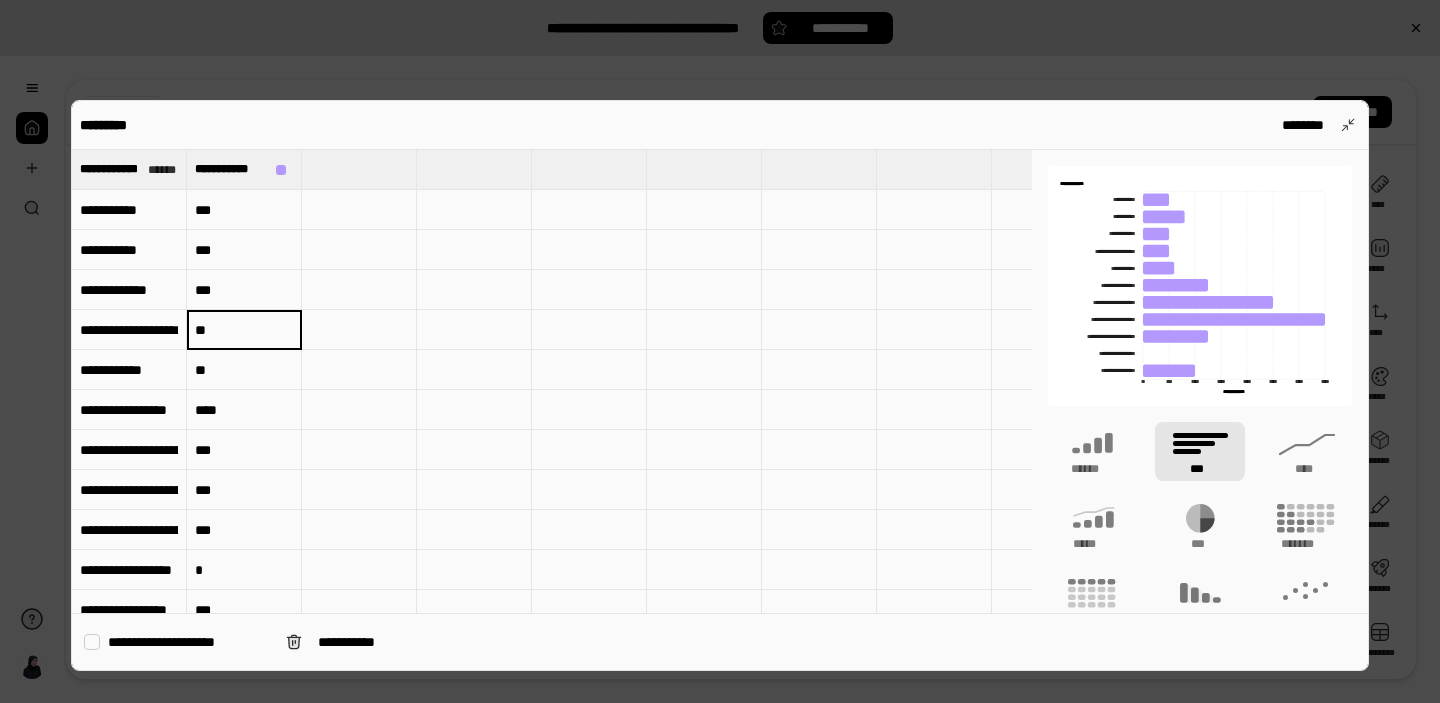 click on "**" at bounding box center (244, 330) 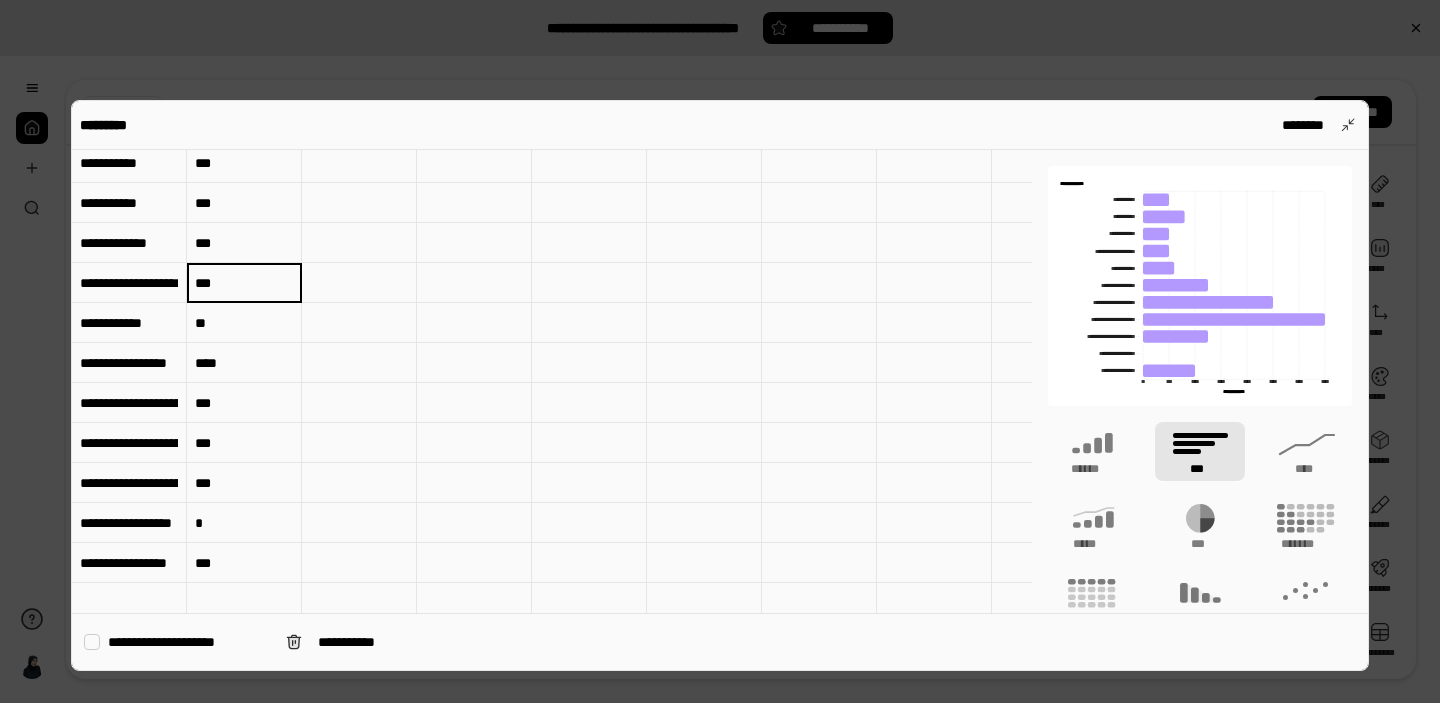 scroll, scrollTop: 49, scrollLeft: 0, axis: vertical 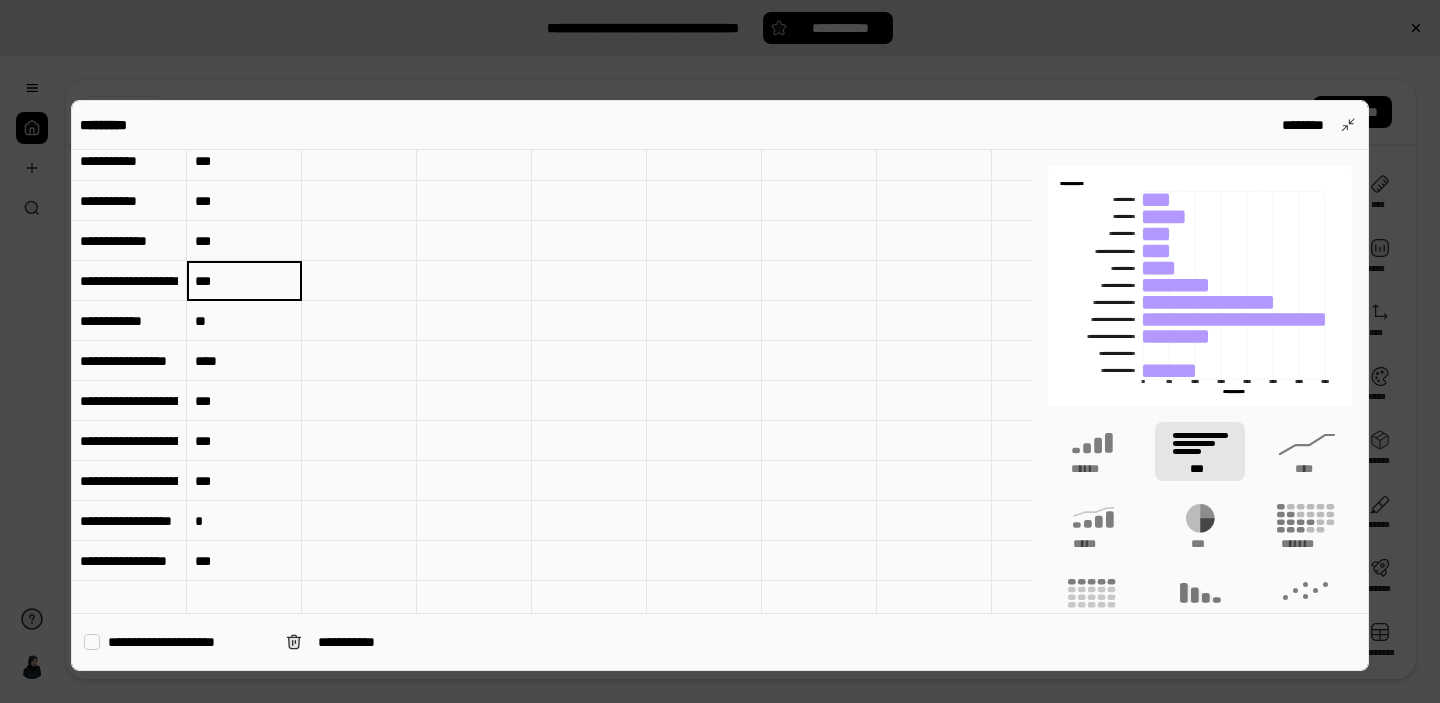 type on "***" 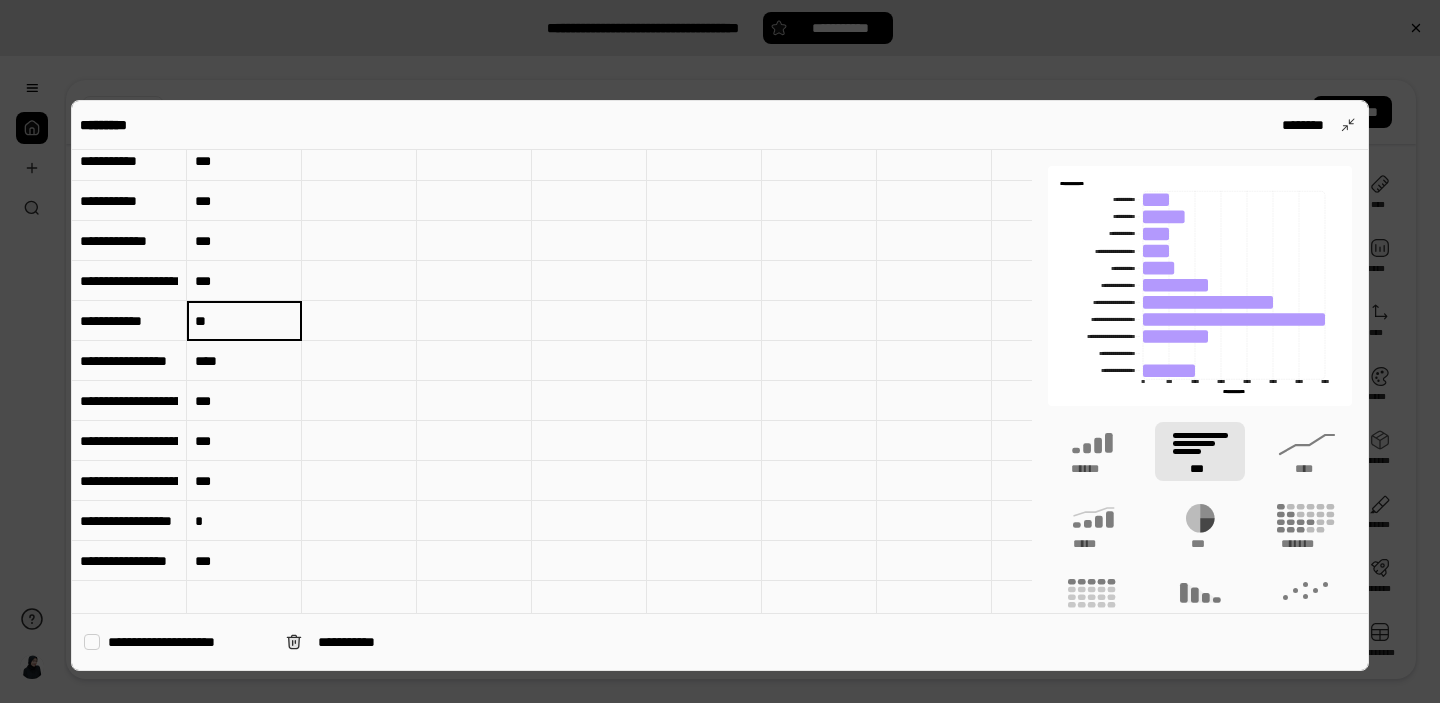 click on "**" at bounding box center [244, 321] 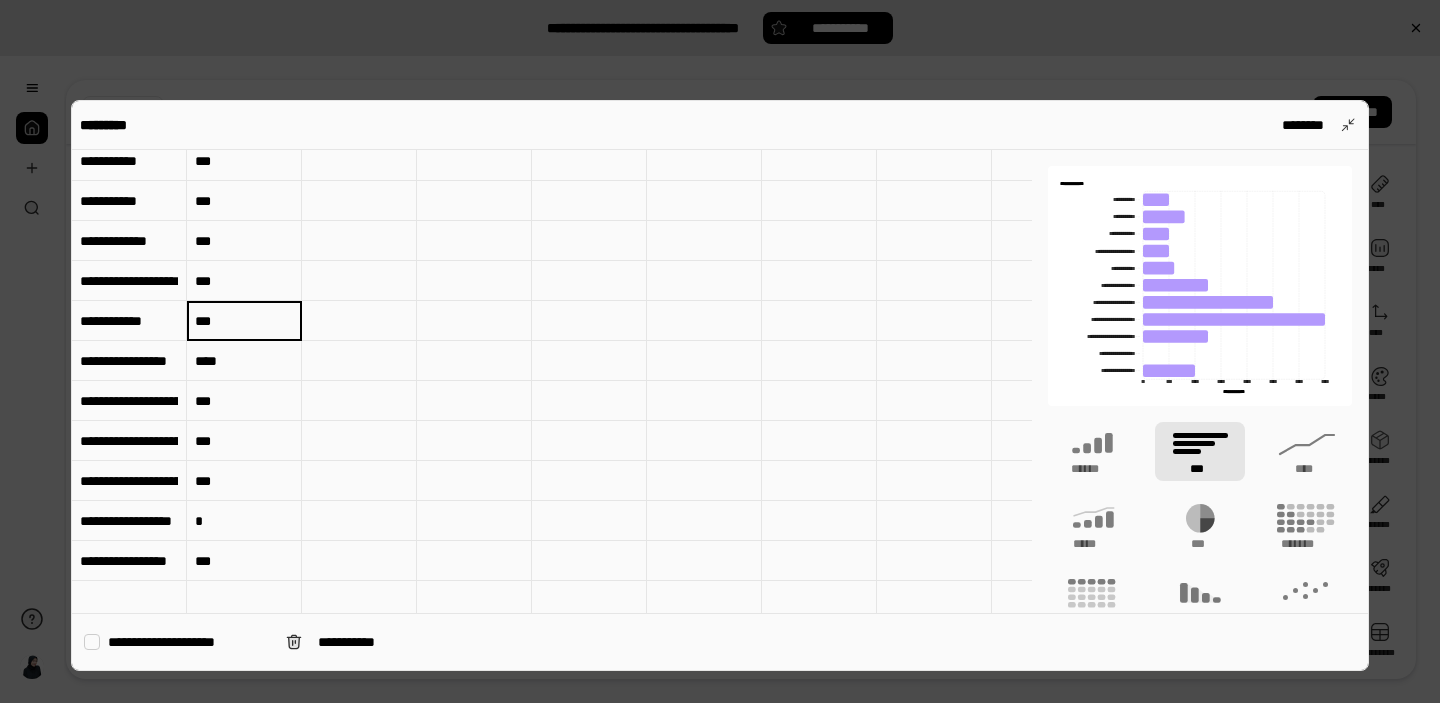type on "***" 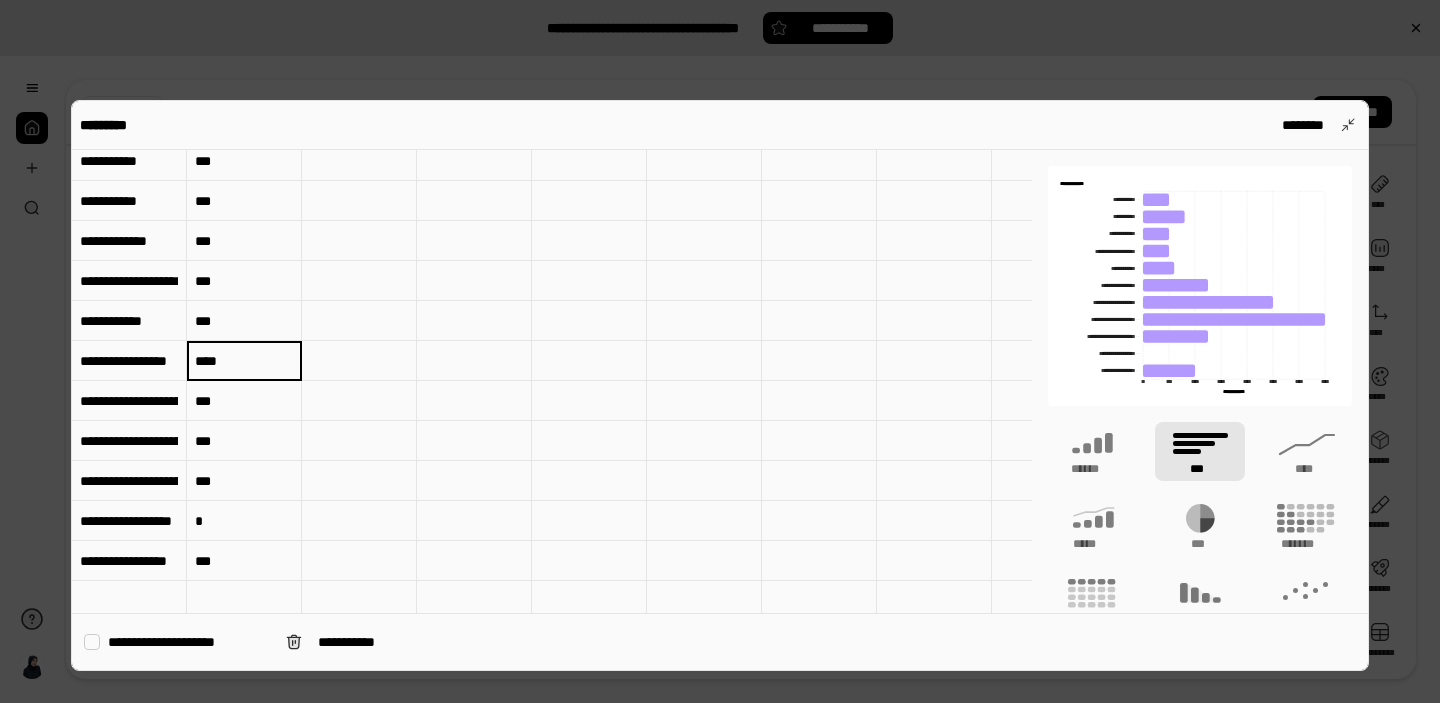 click on "****" at bounding box center (244, 361) 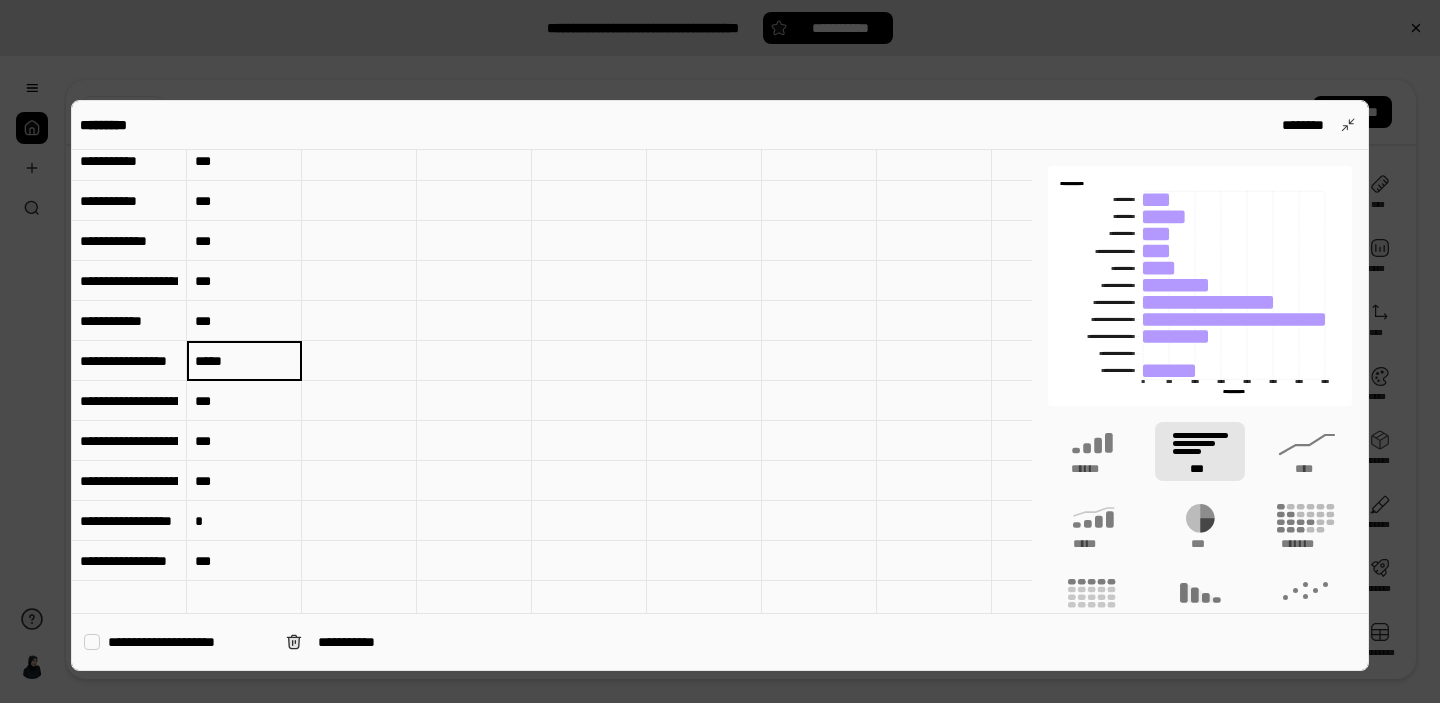 type on "*****" 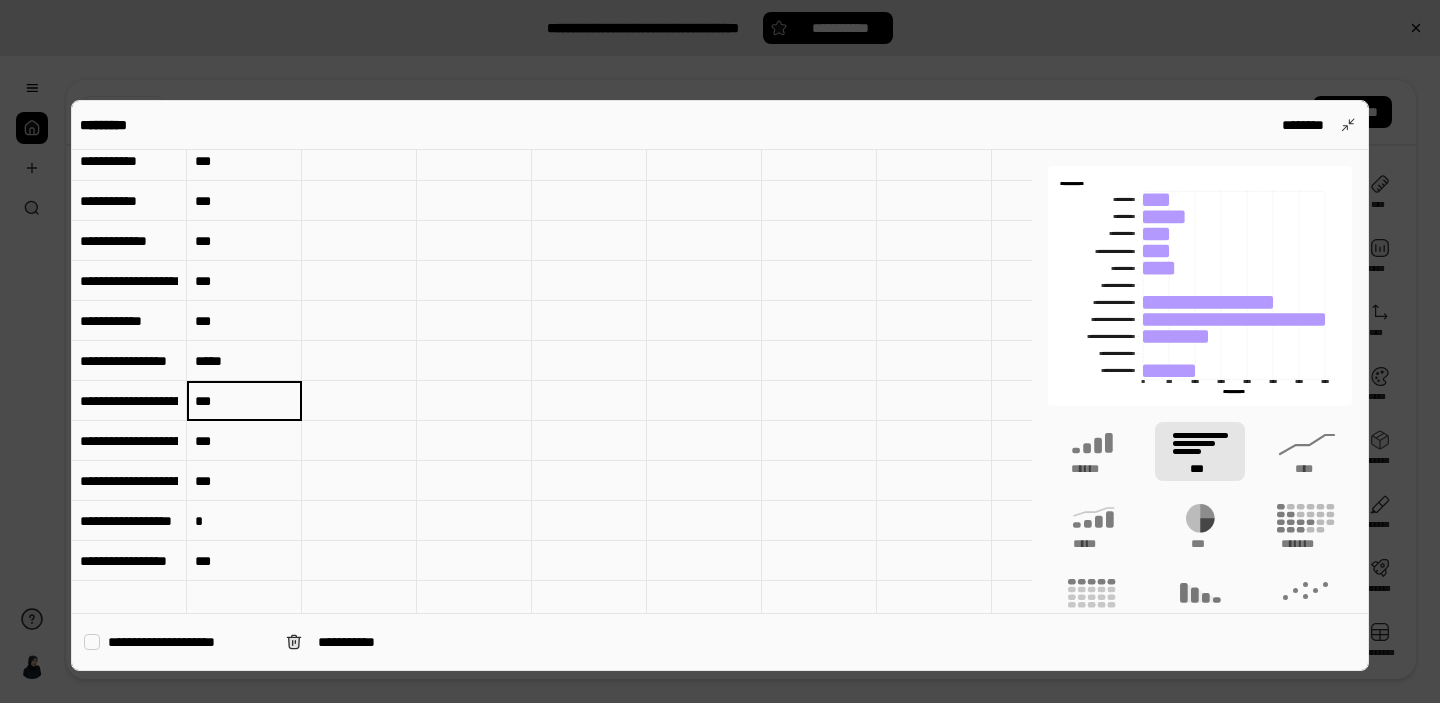click on "***" at bounding box center (244, 401) 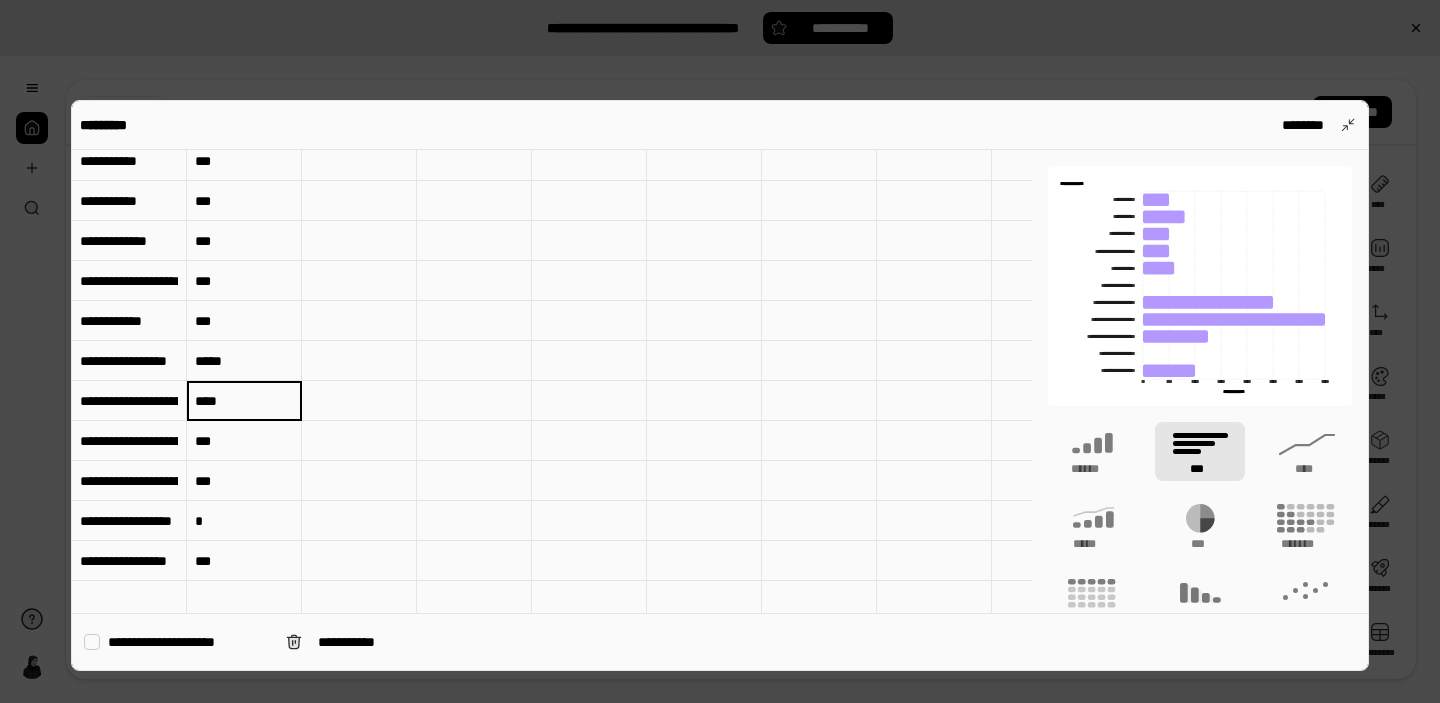type on "****" 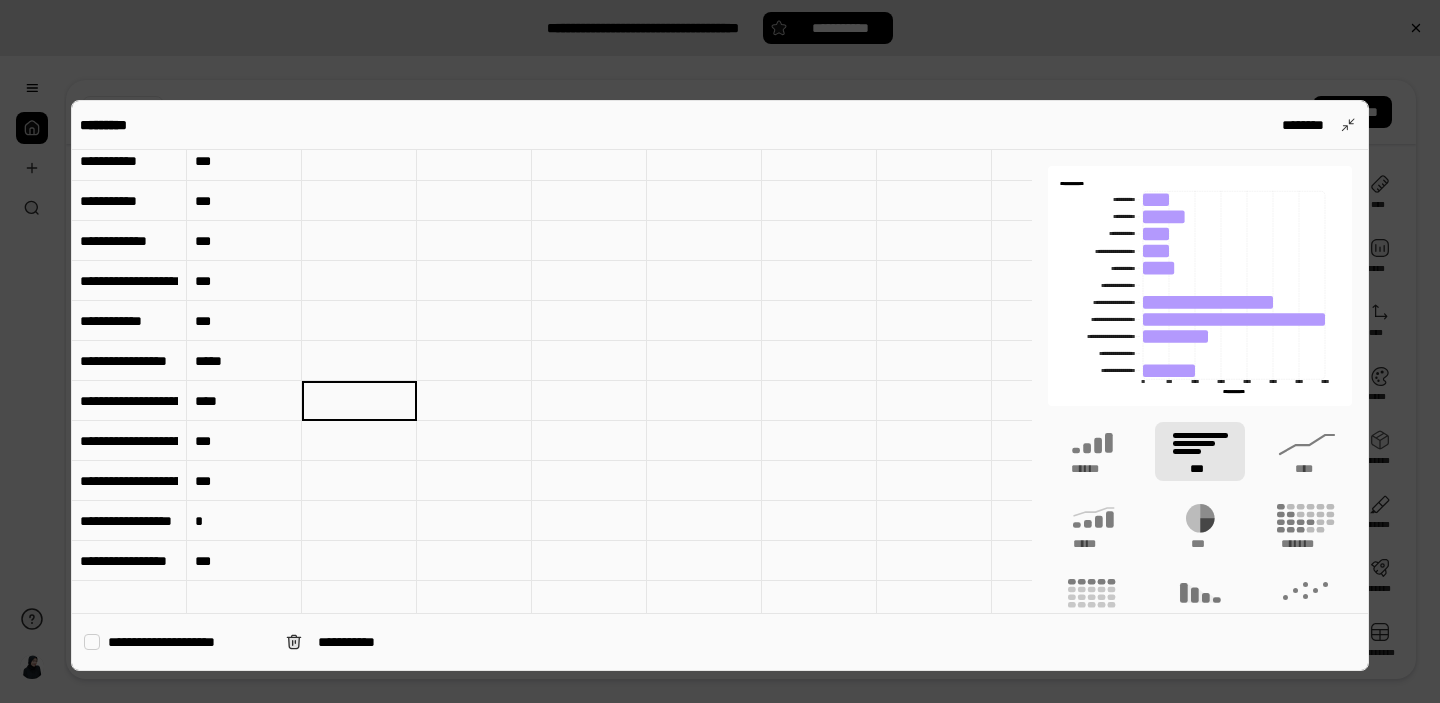 click on "***" at bounding box center [244, 441] 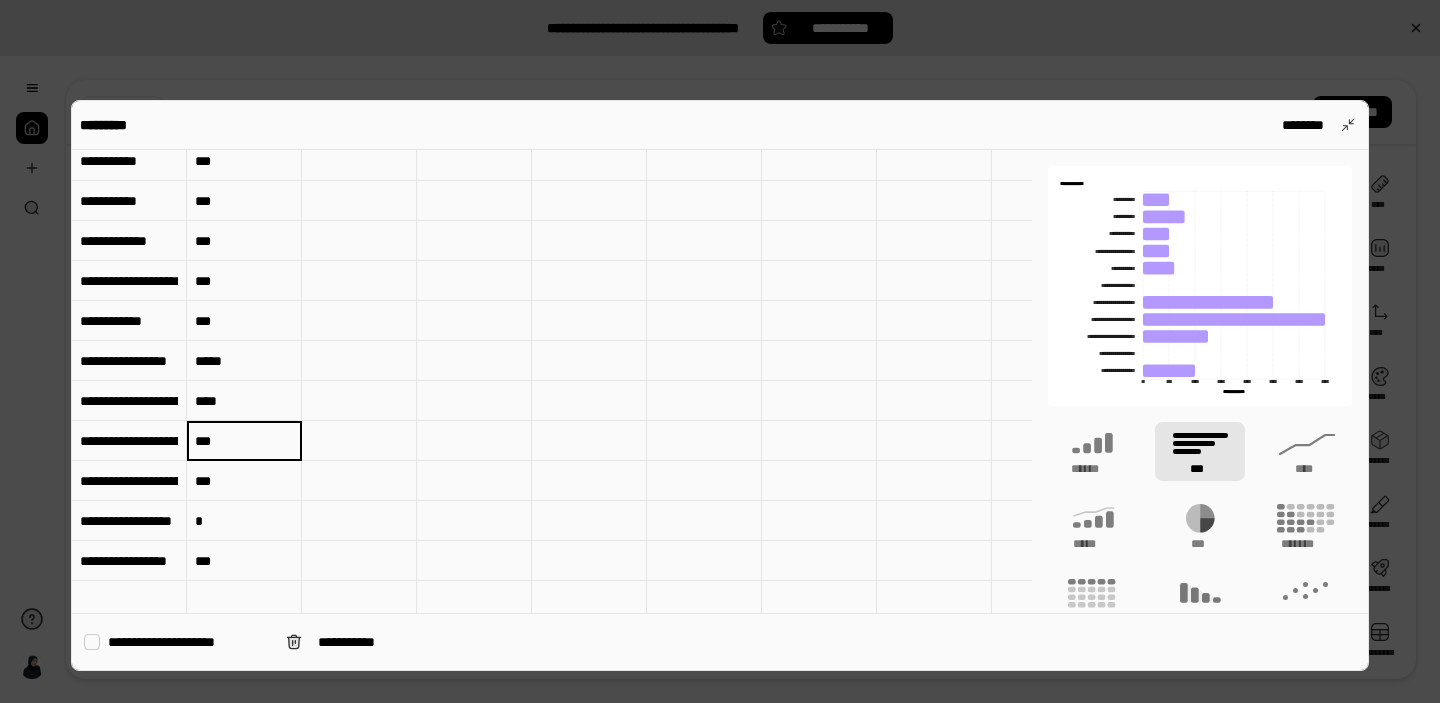 click on "***" at bounding box center [244, 441] 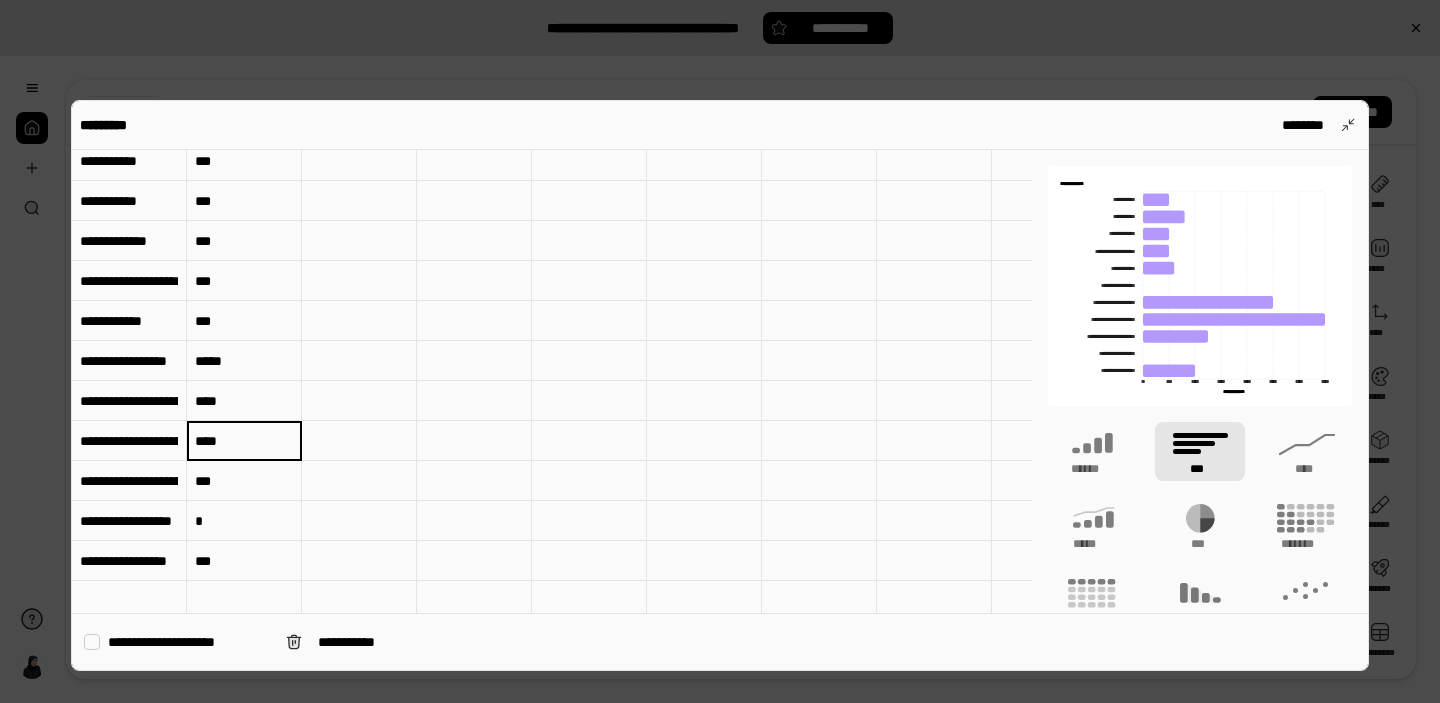 type on "****" 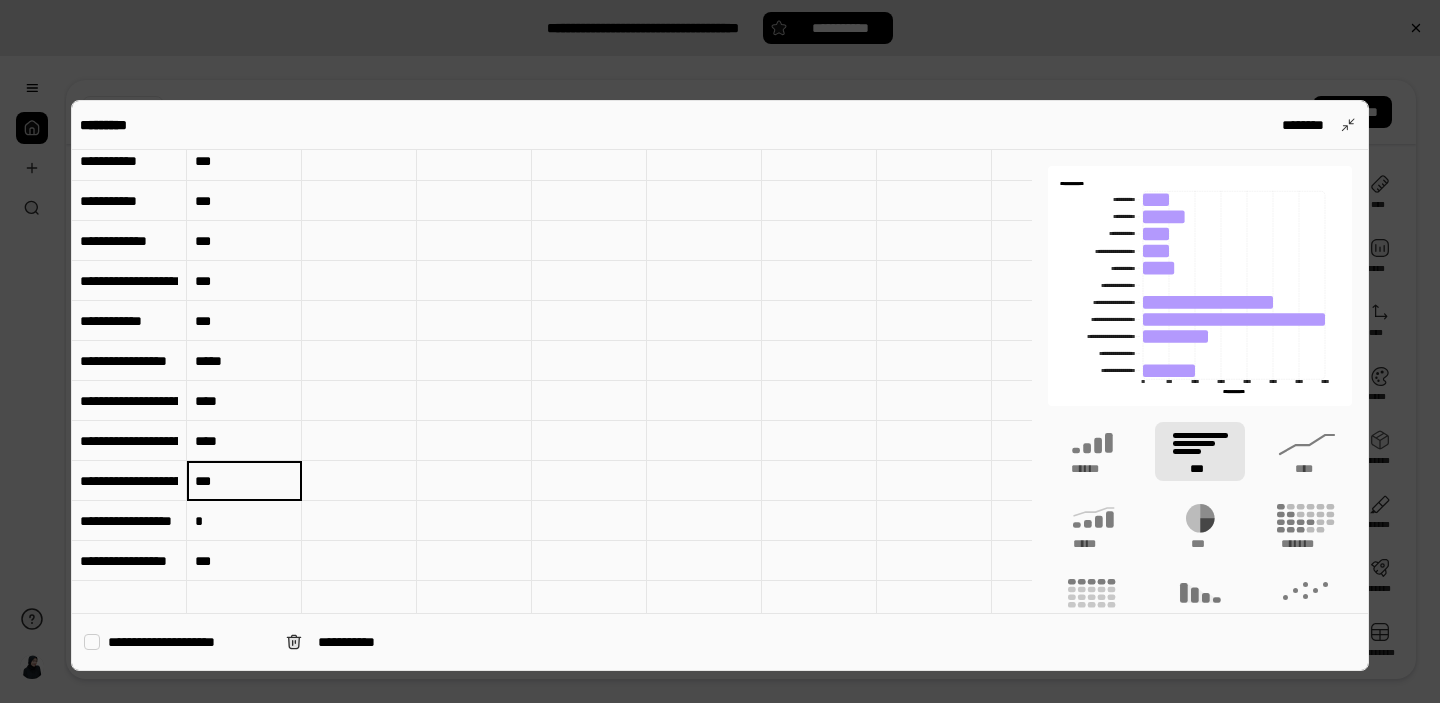 click on "***" at bounding box center (244, 481) 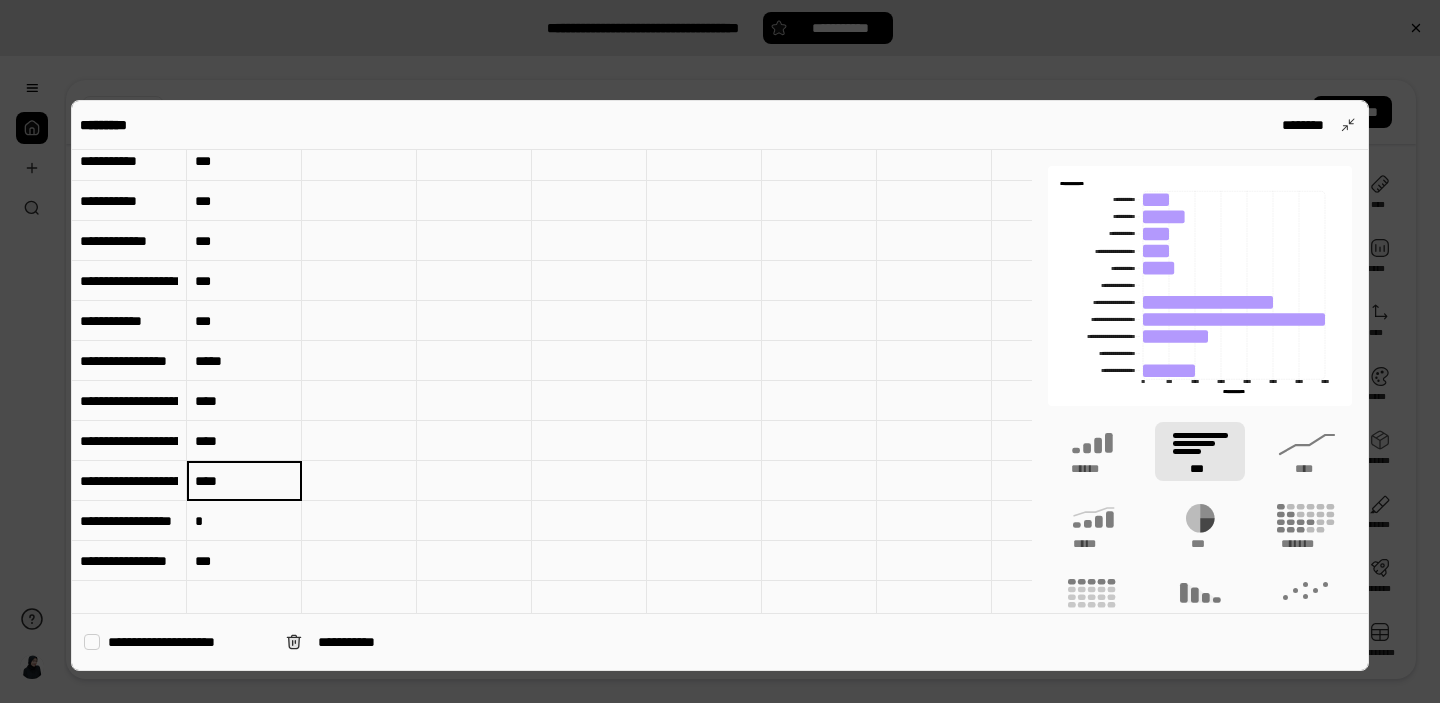 type on "****" 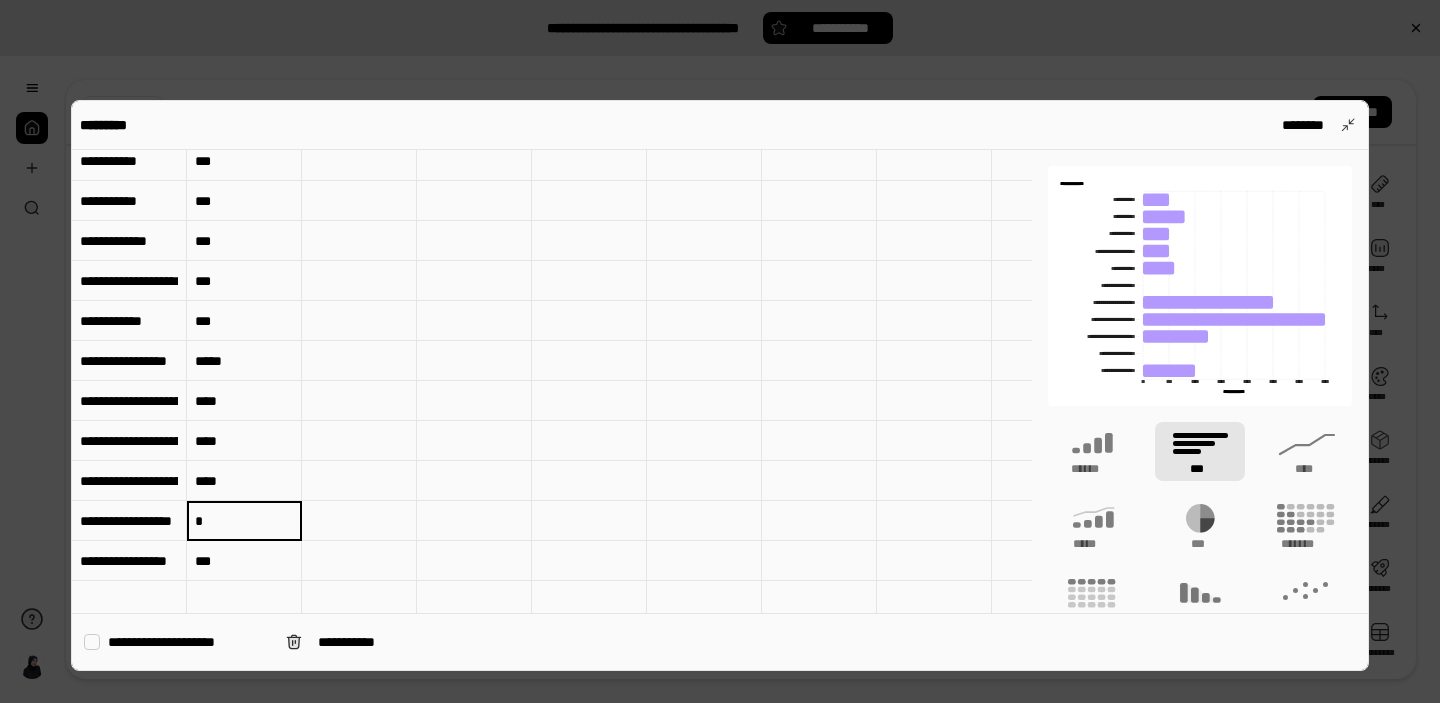 click on "*" at bounding box center [244, 520] 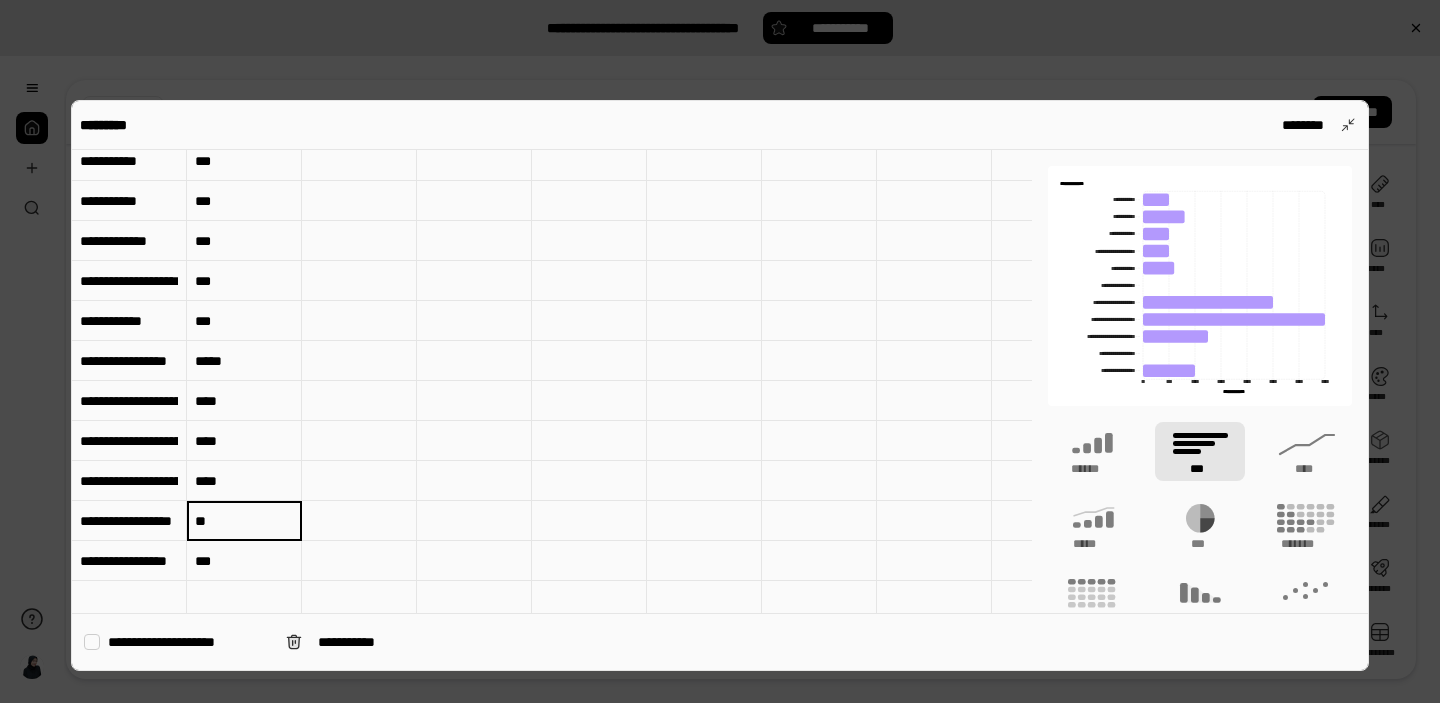 type on "**" 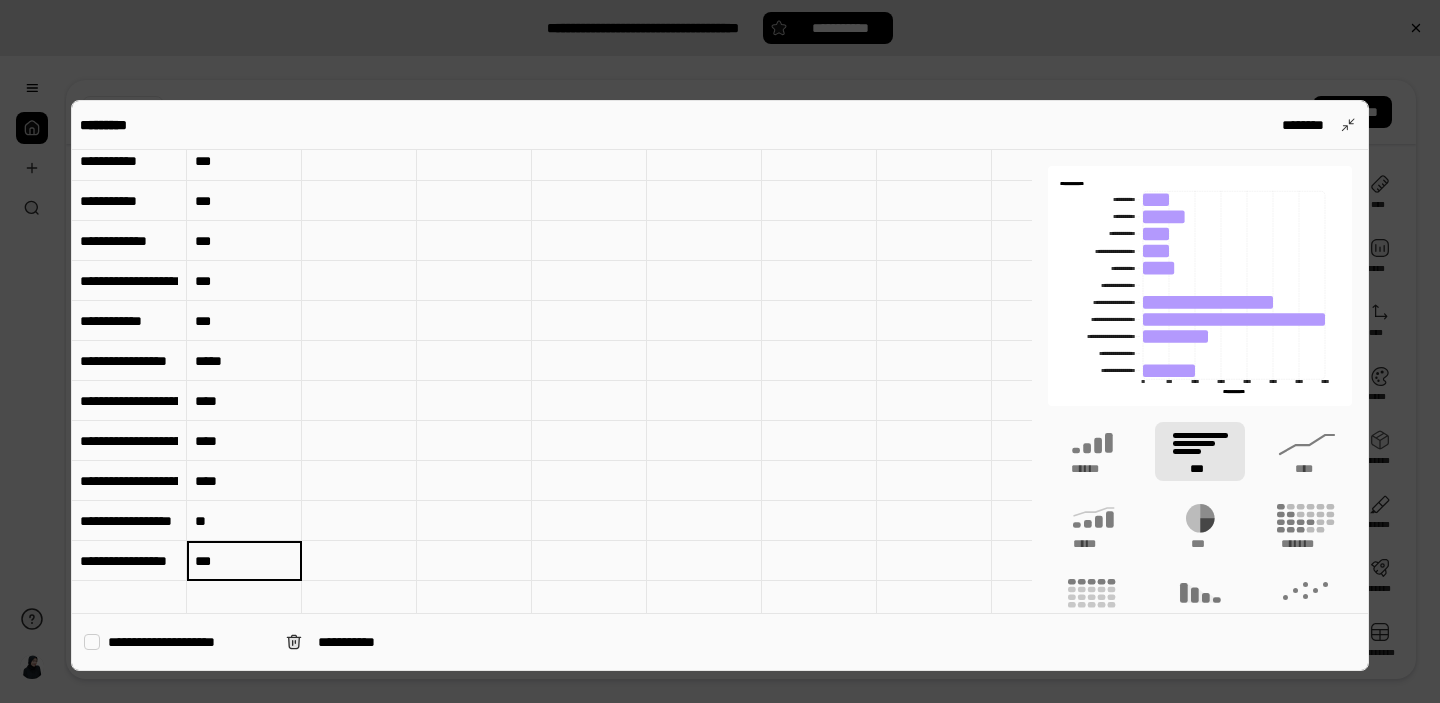 click on "***" at bounding box center (244, 561) 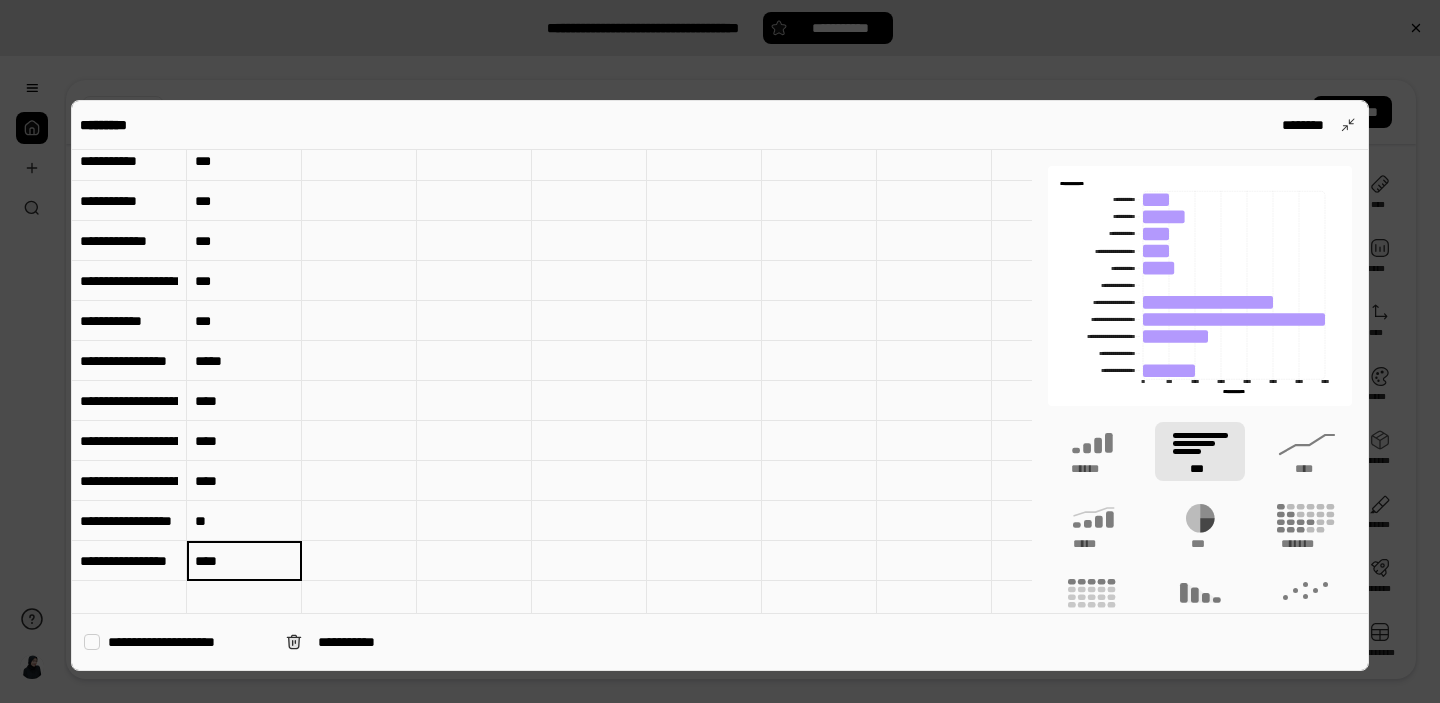 type on "****" 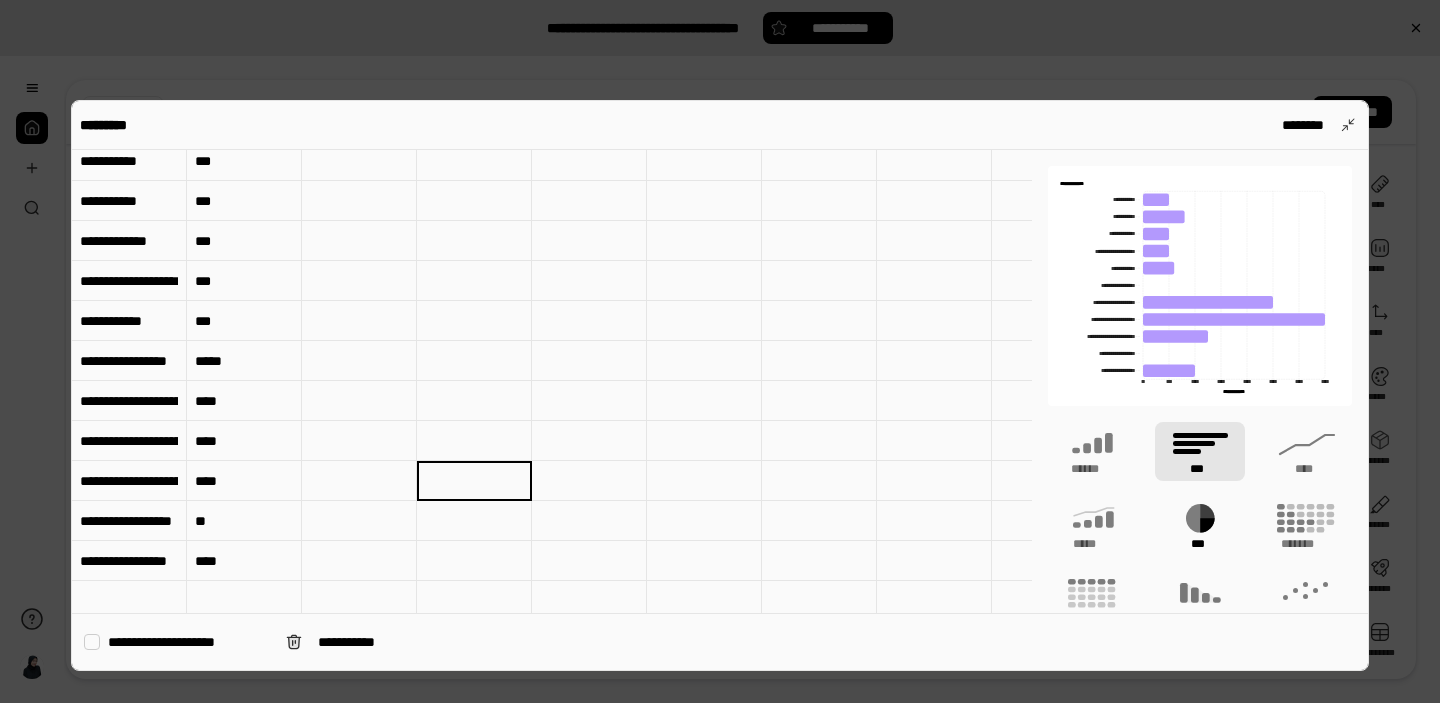 click 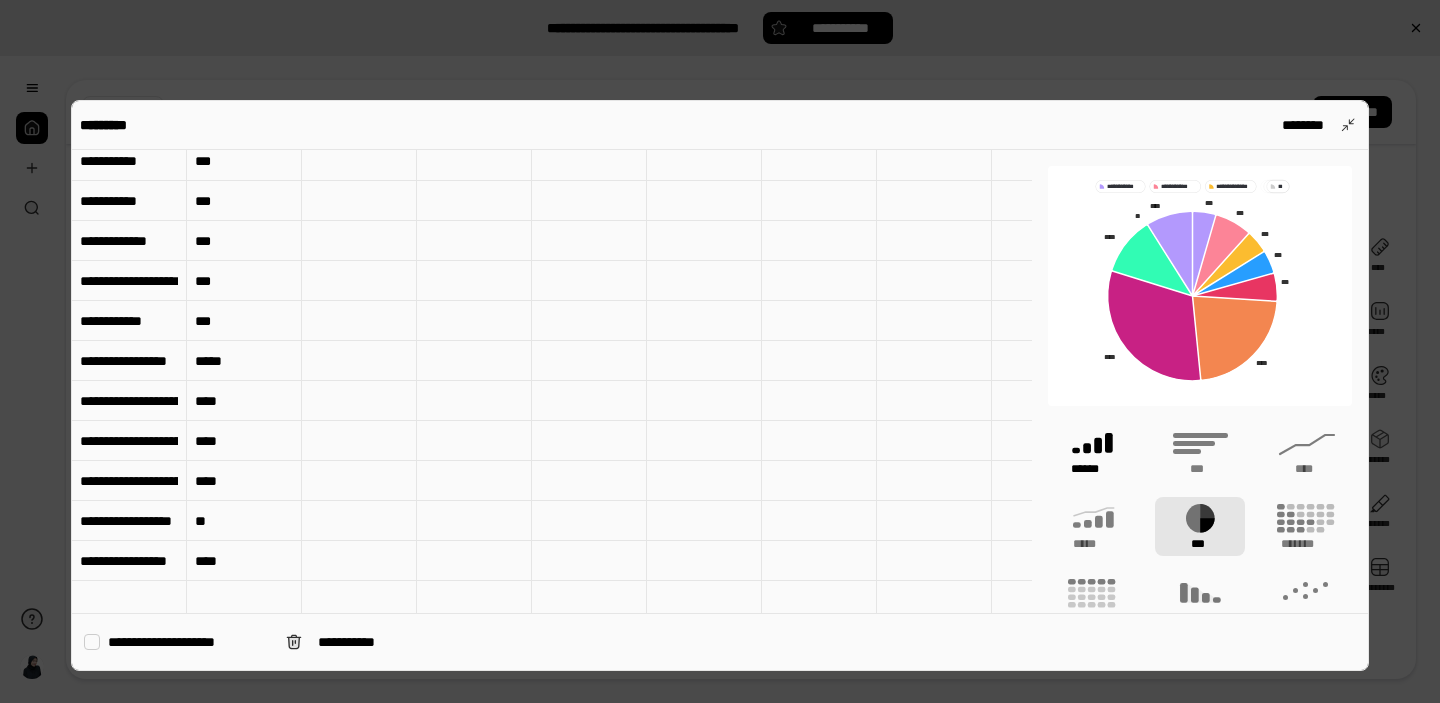 click 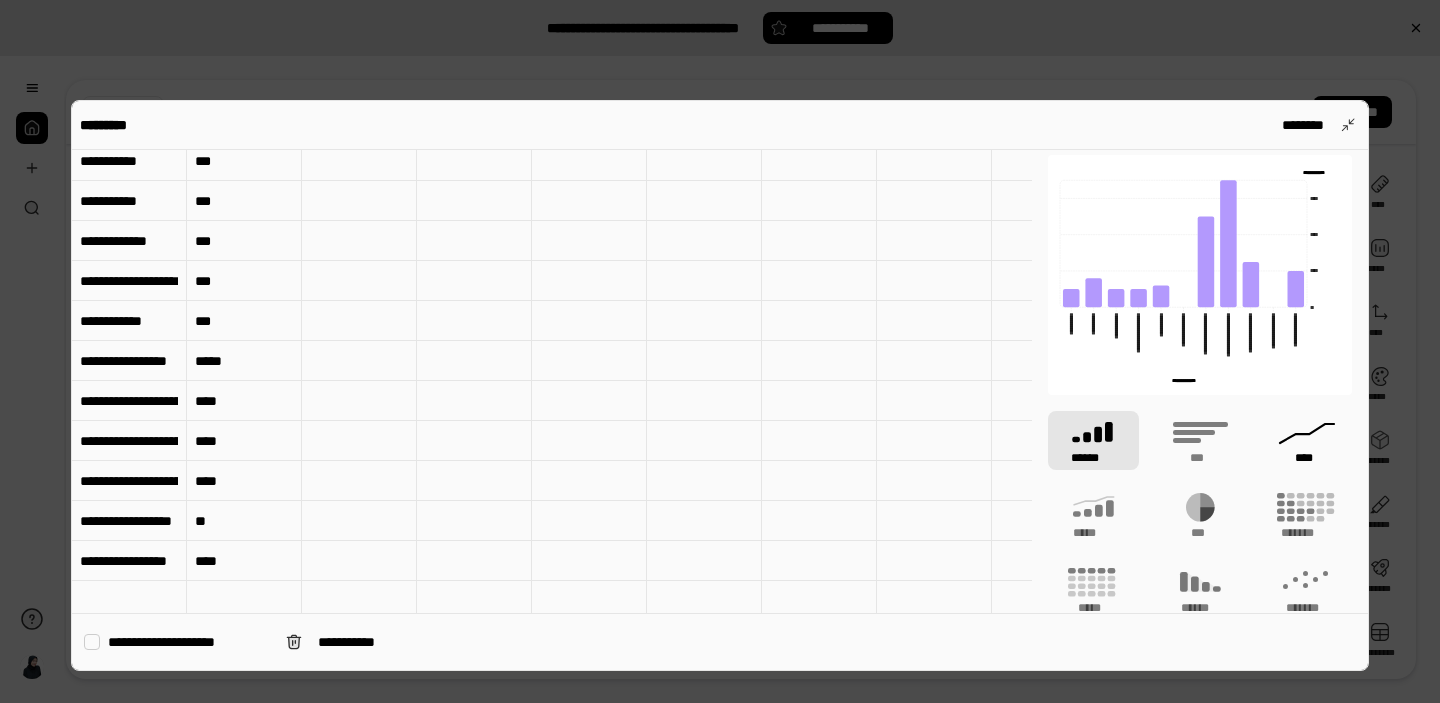 scroll, scrollTop: 12, scrollLeft: 0, axis: vertical 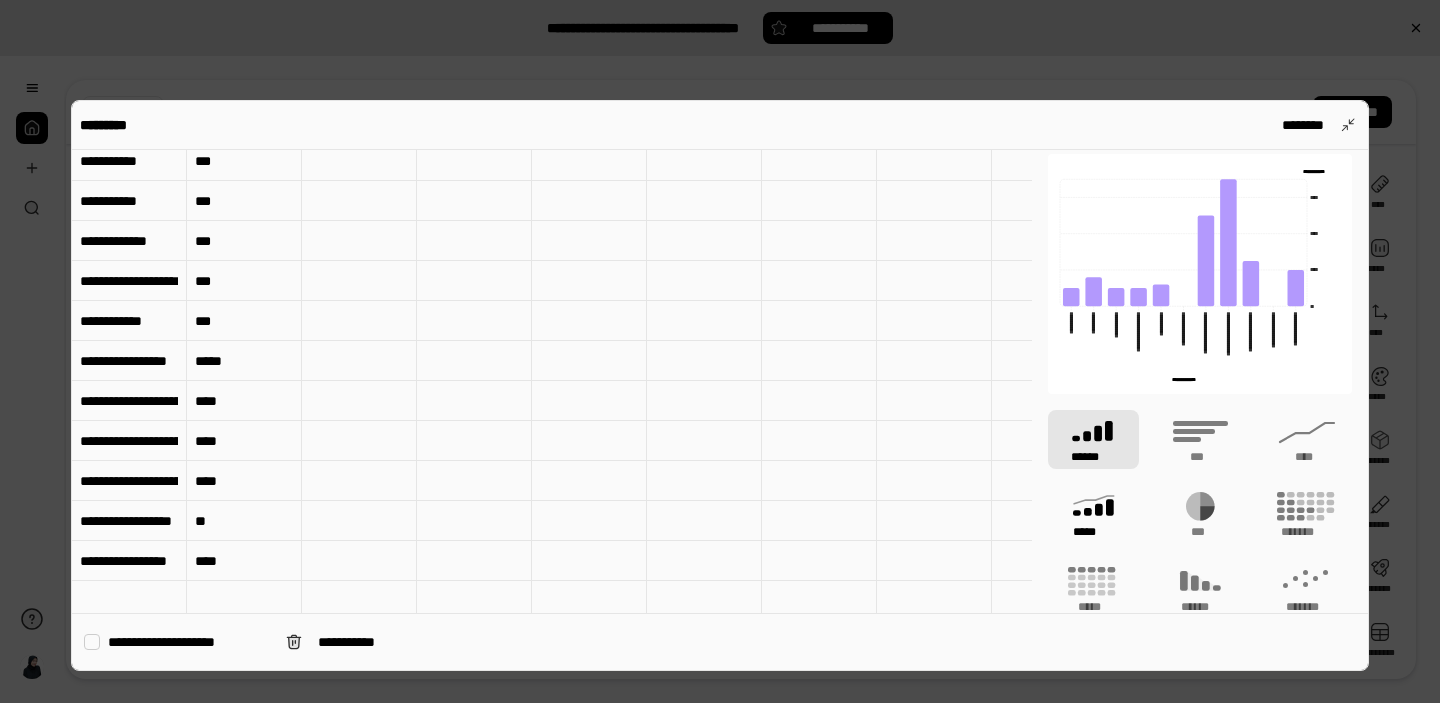 click 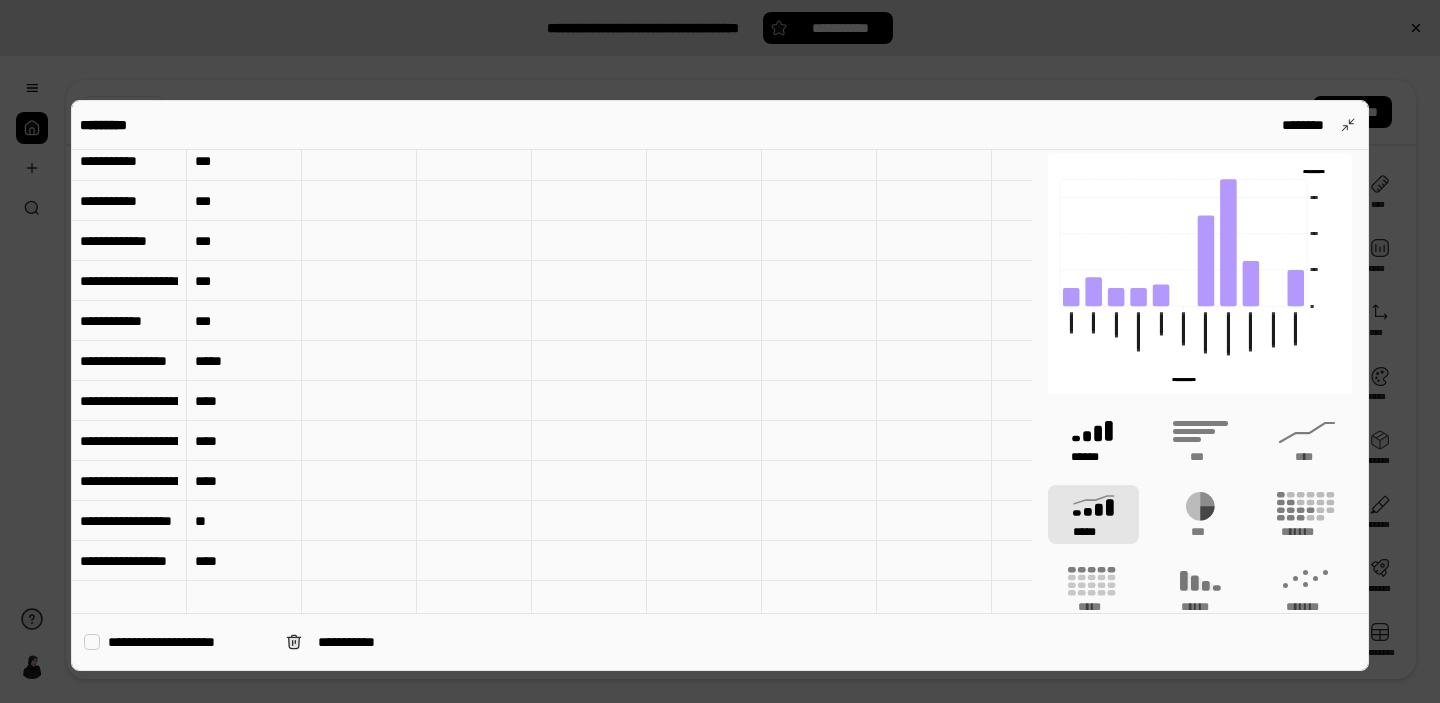 click 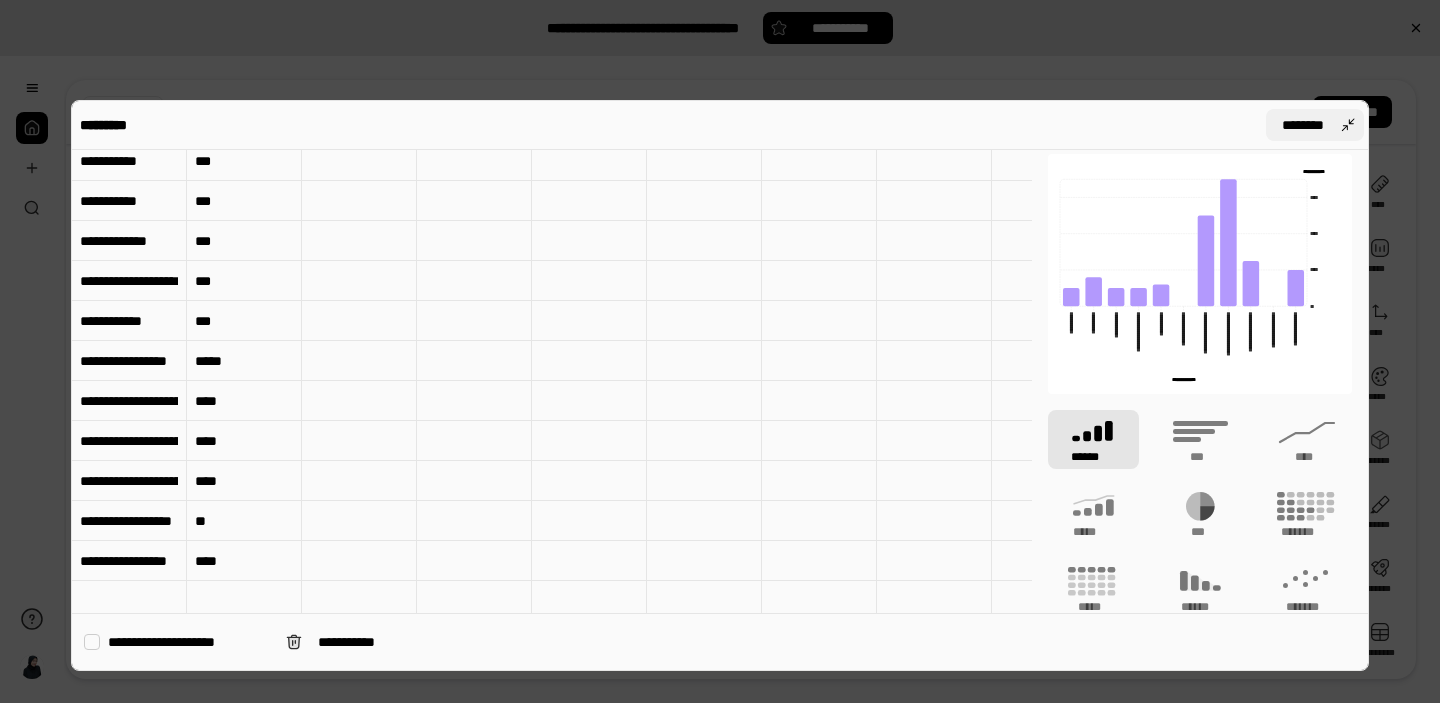 click on "********" at bounding box center [1315, 125] 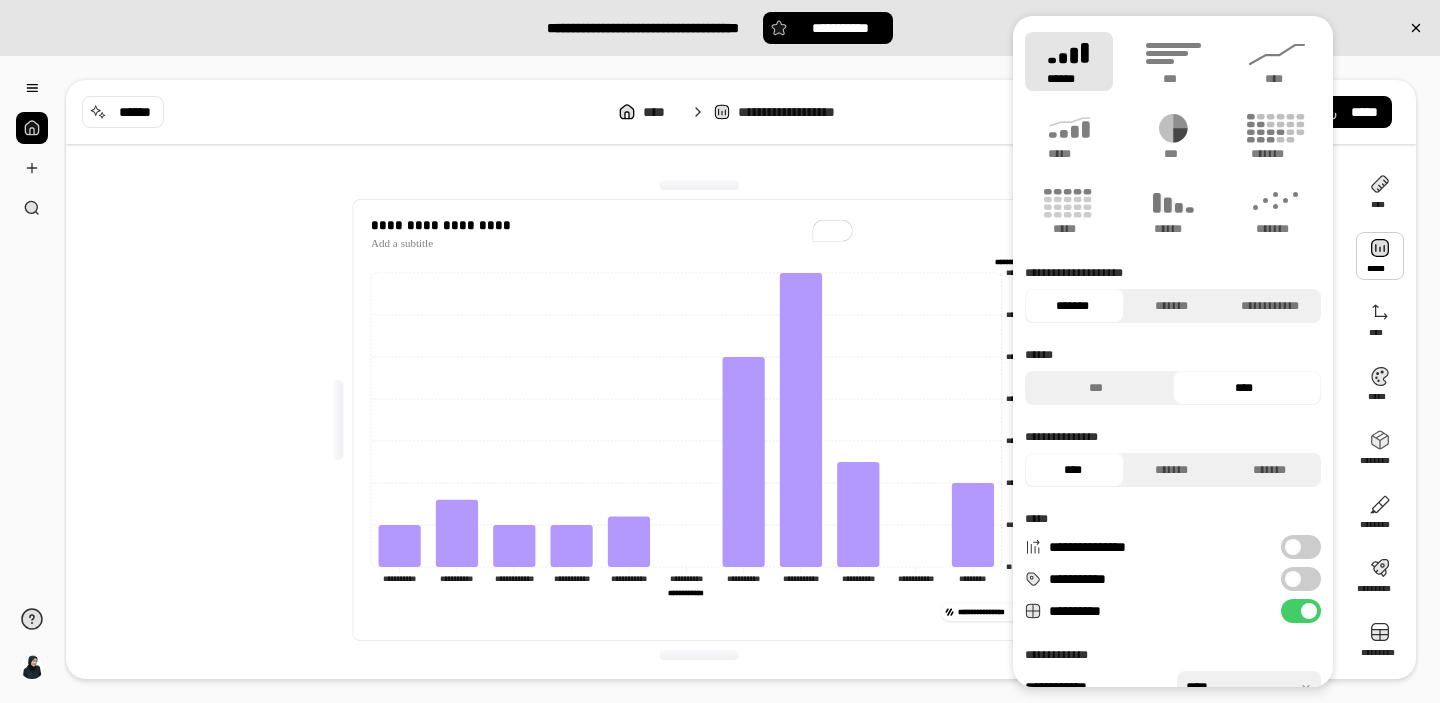 click at bounding box center [1380, 256] 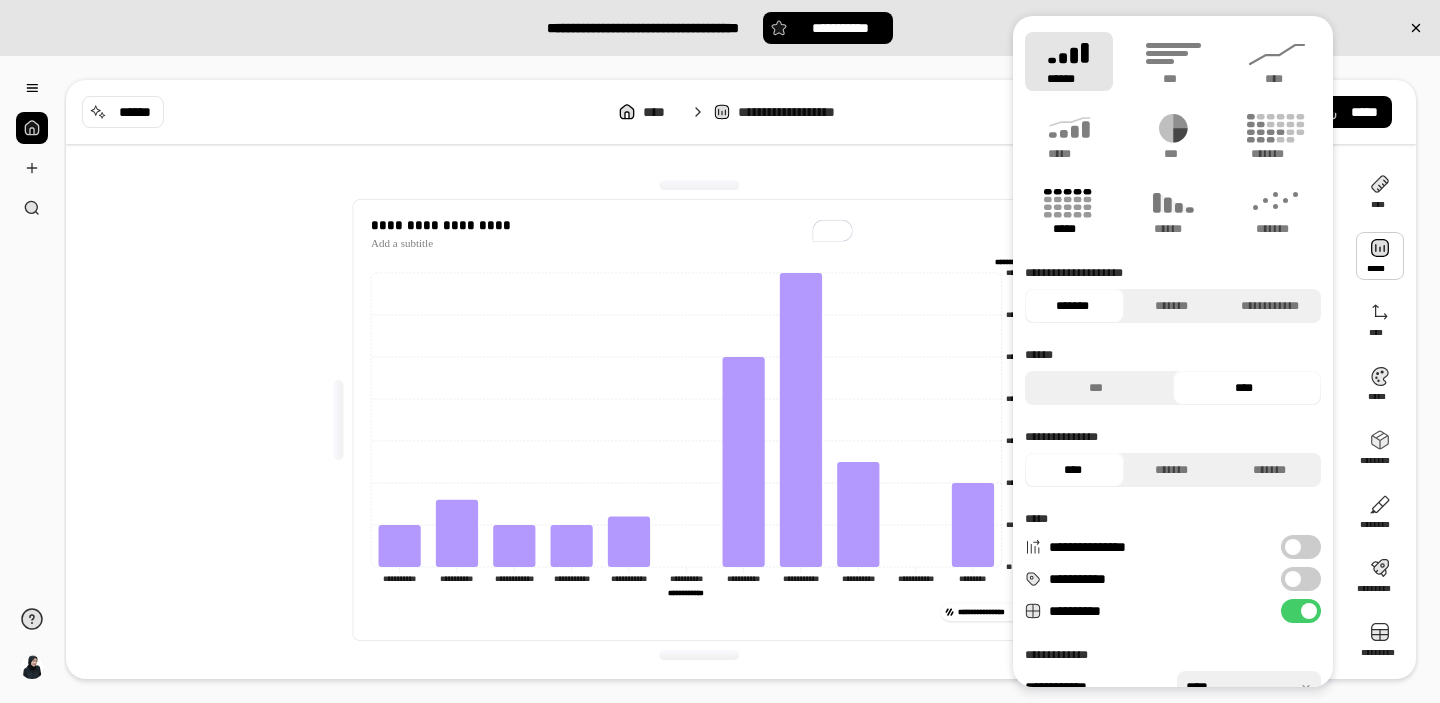 click 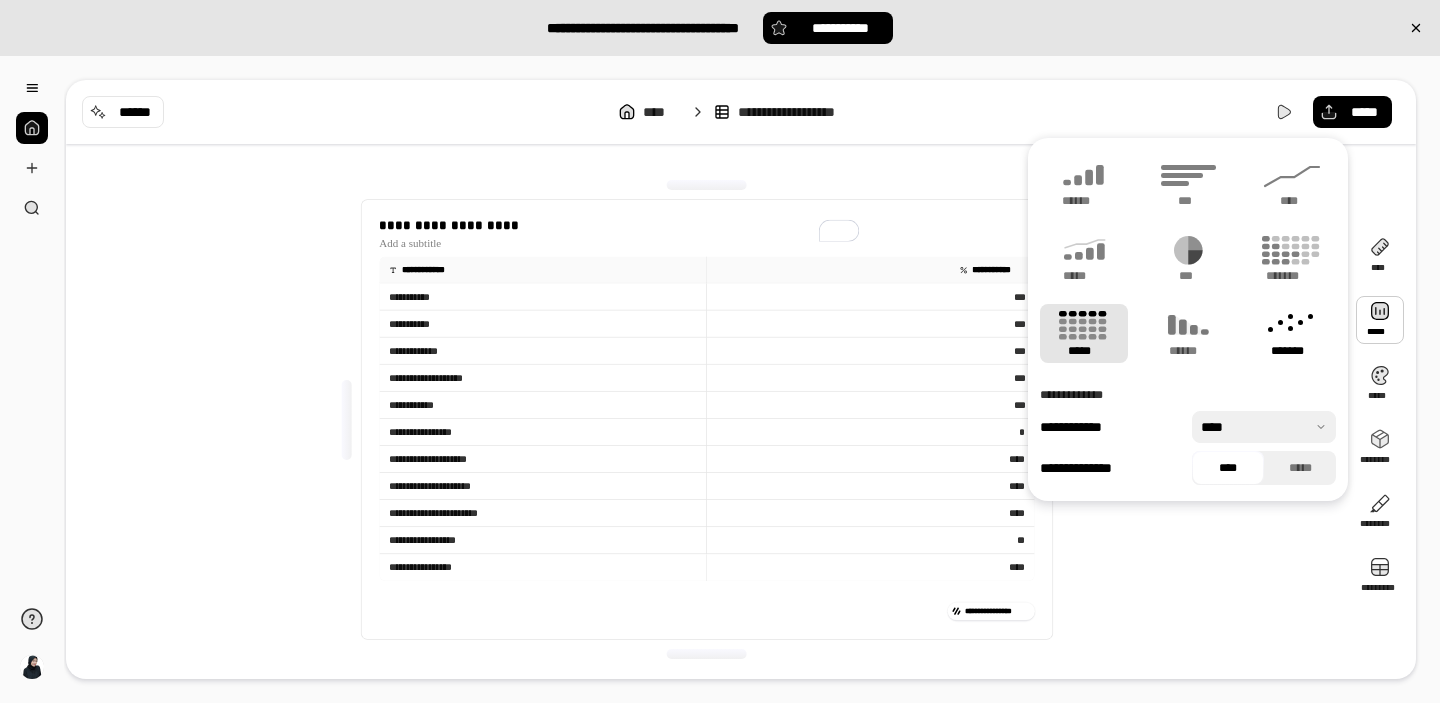 click on "*******" at bounding box center (1292, 333) 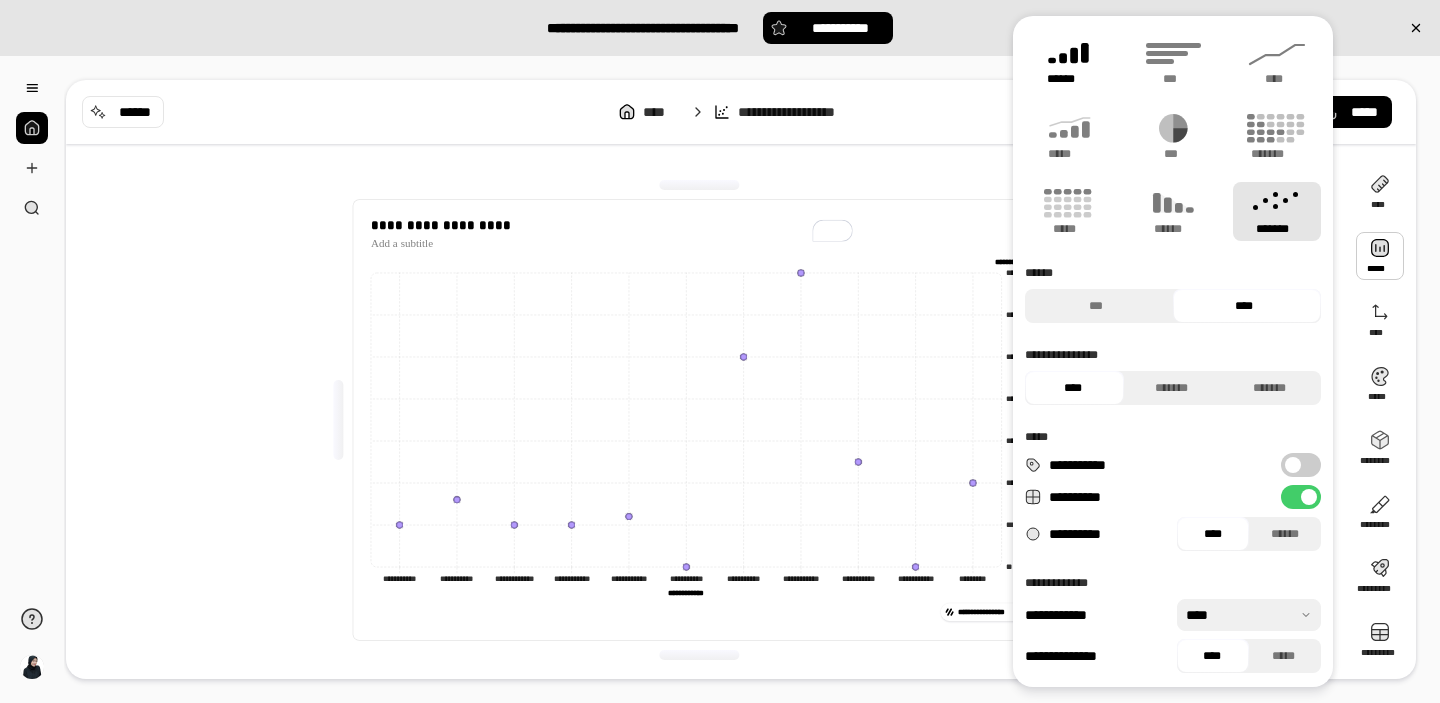 click 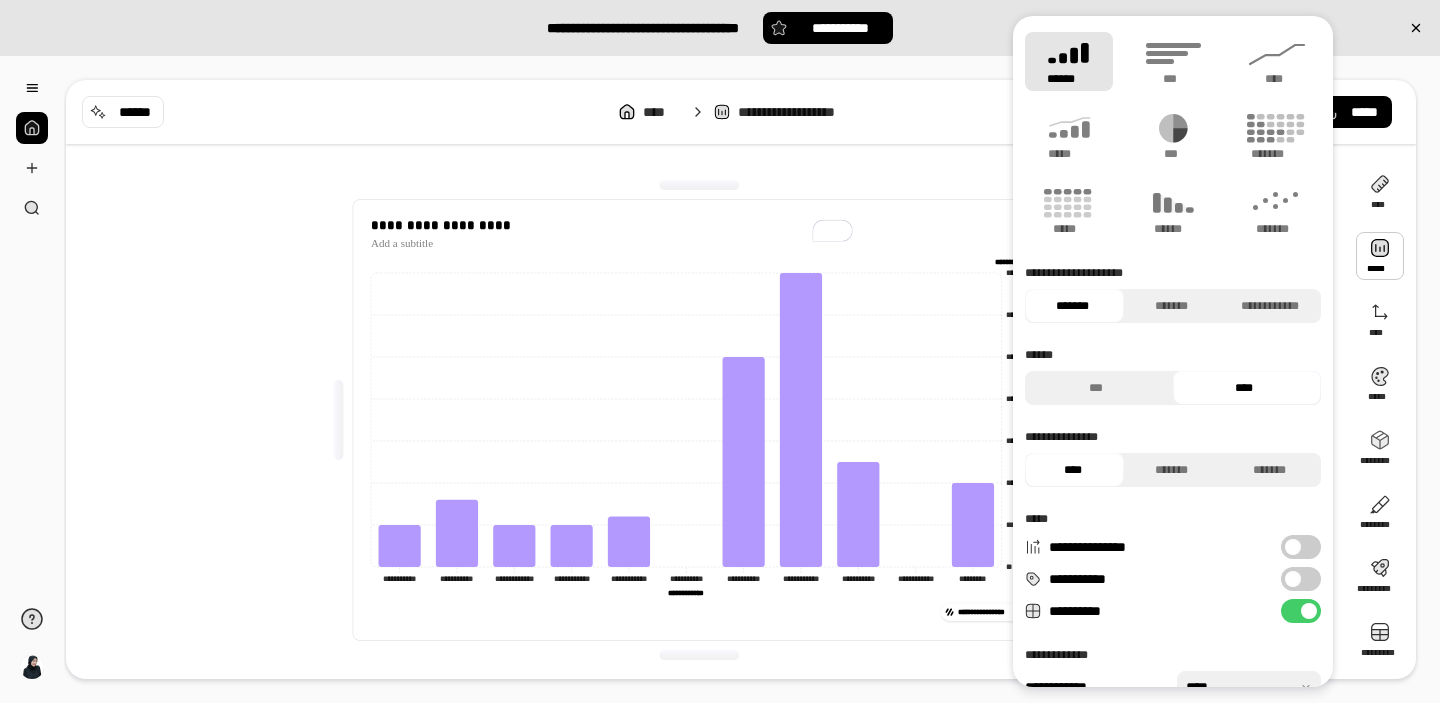 click on "**********" at bounding box center (707, 420) 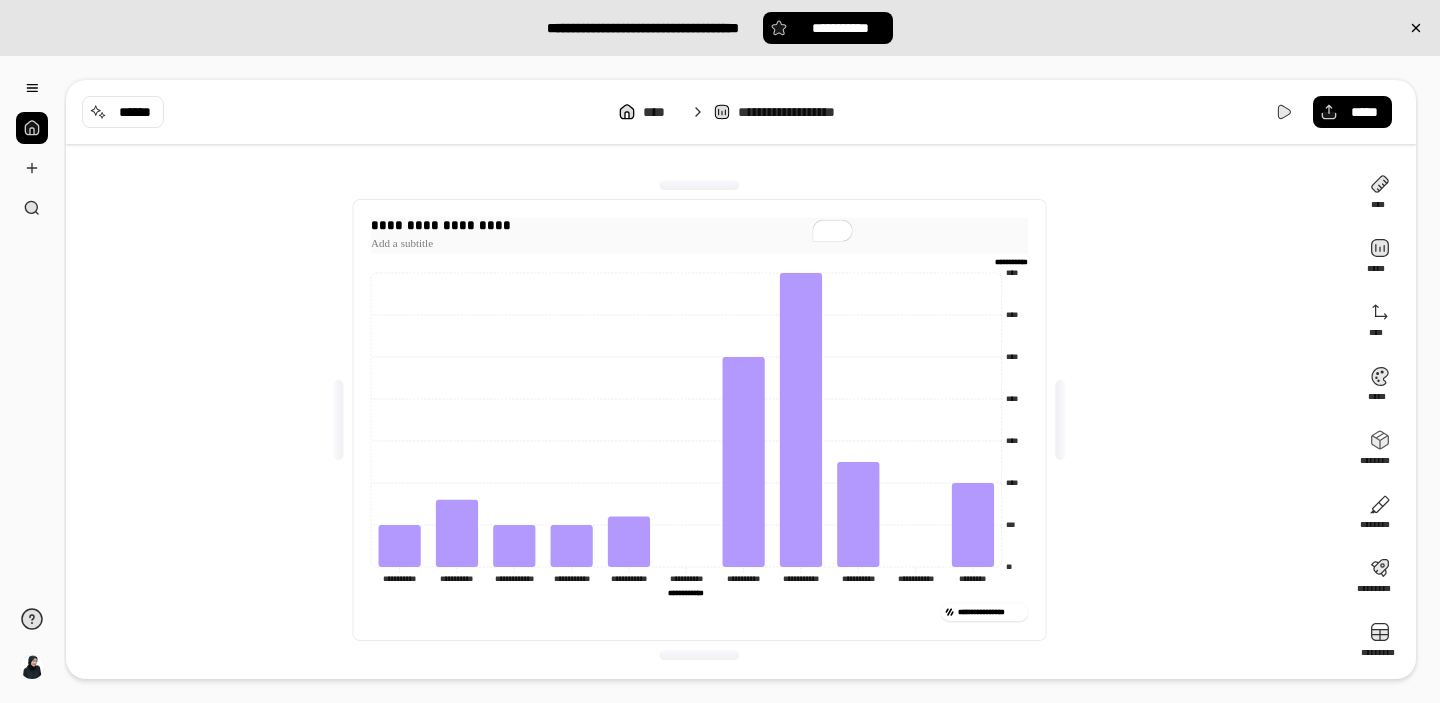 click on "**********" at bounding box center (699, 226) 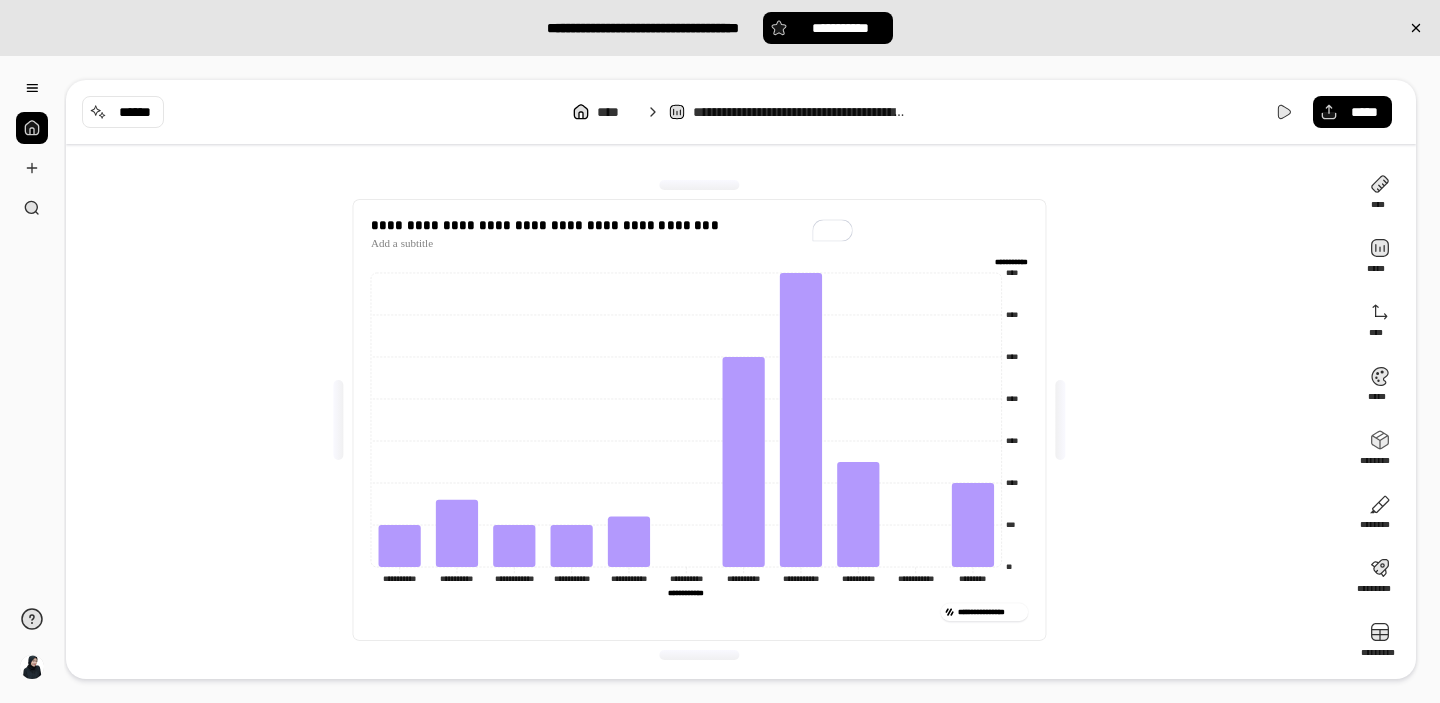 click on "**********" at bounding box center [707, 420] 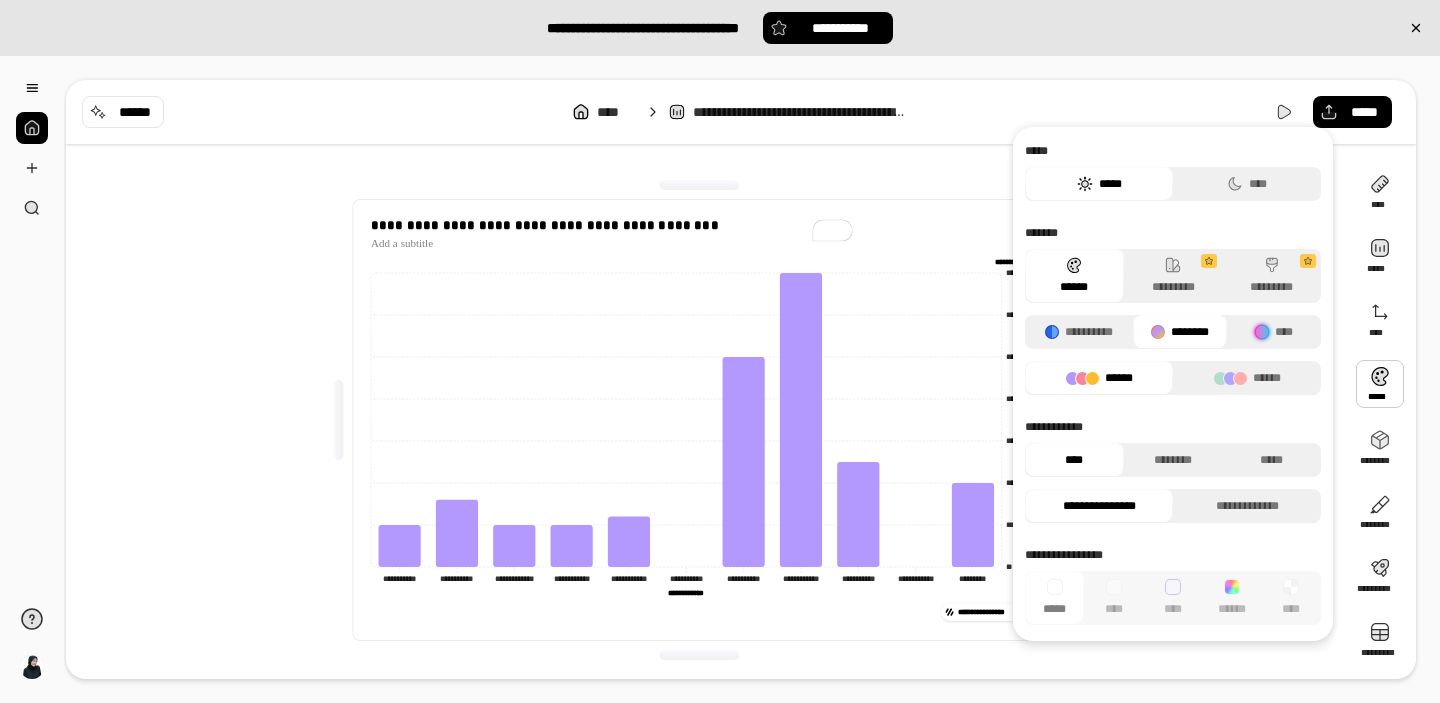 click at bounding box center [1380, 384] 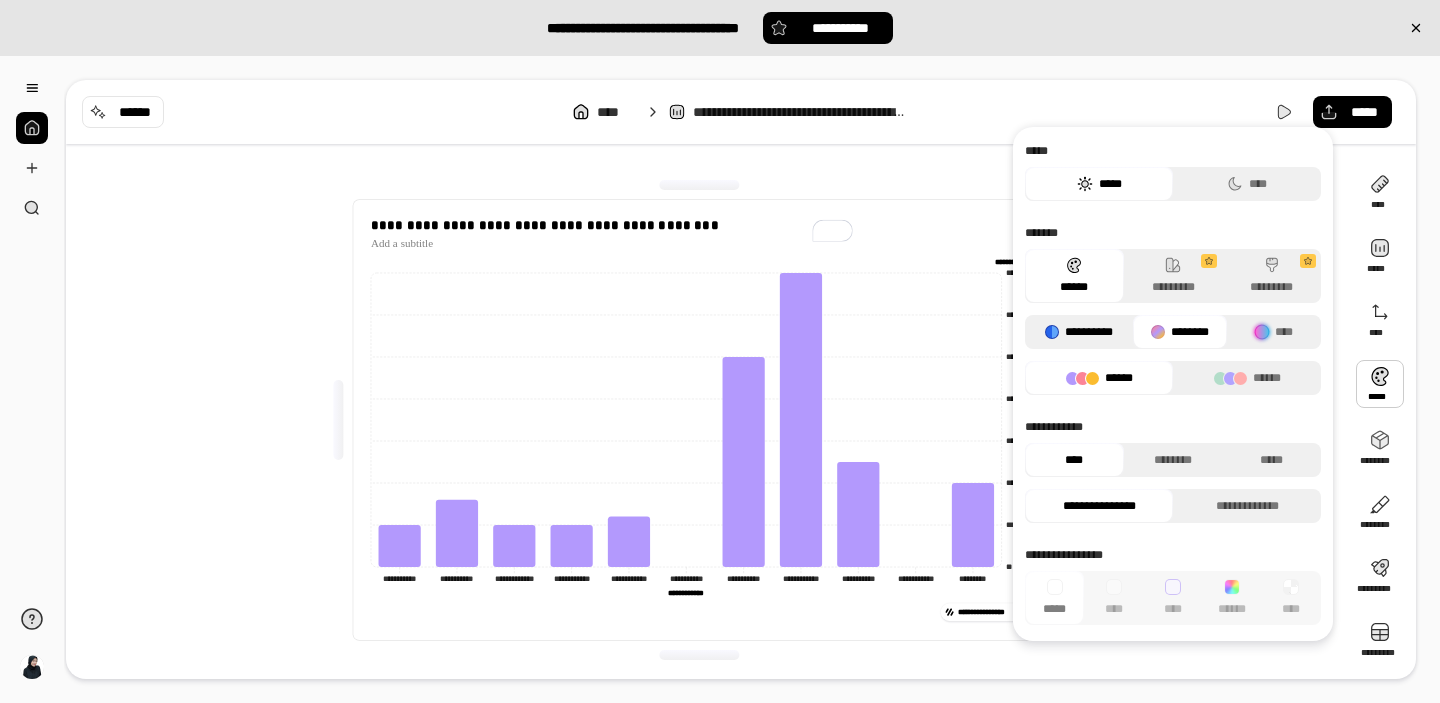 click on "**********" at bounding box center [1079, 332] 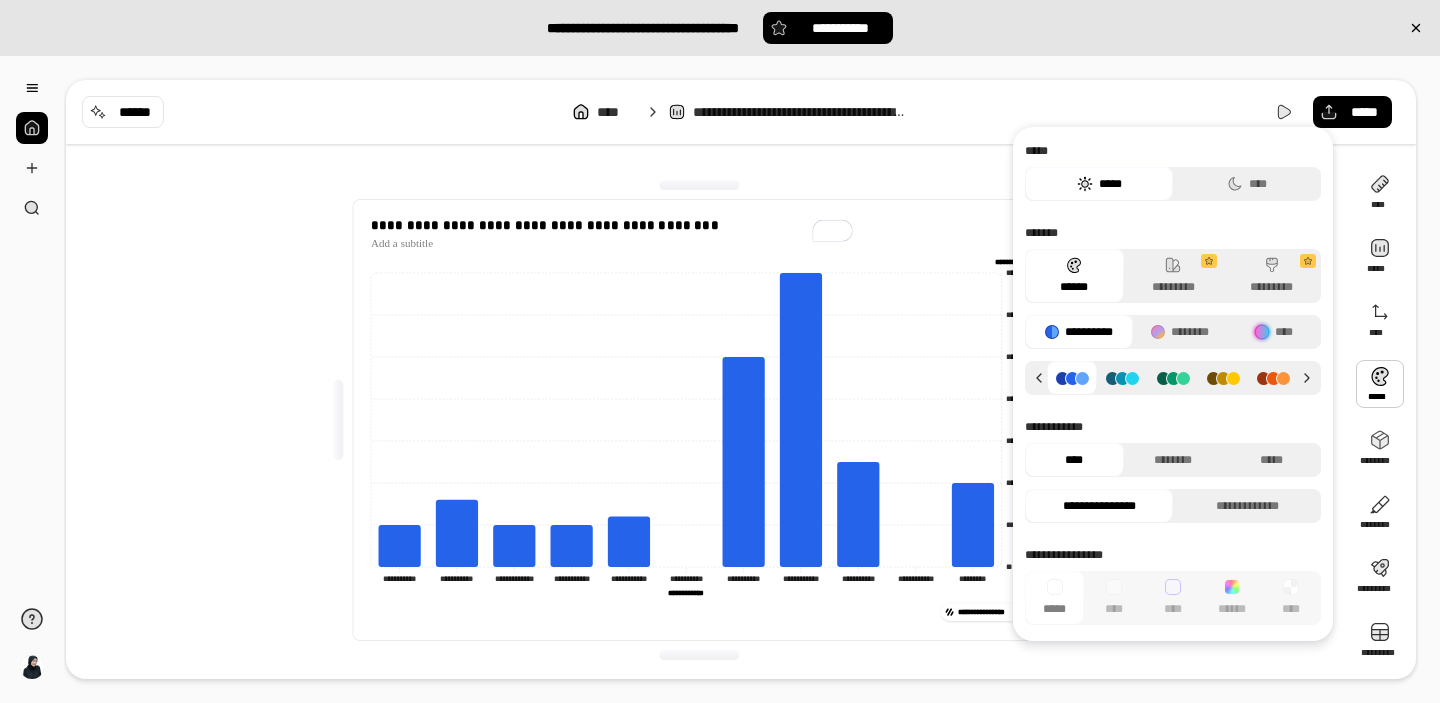 click on "**********" at bounding box center (741, 112) 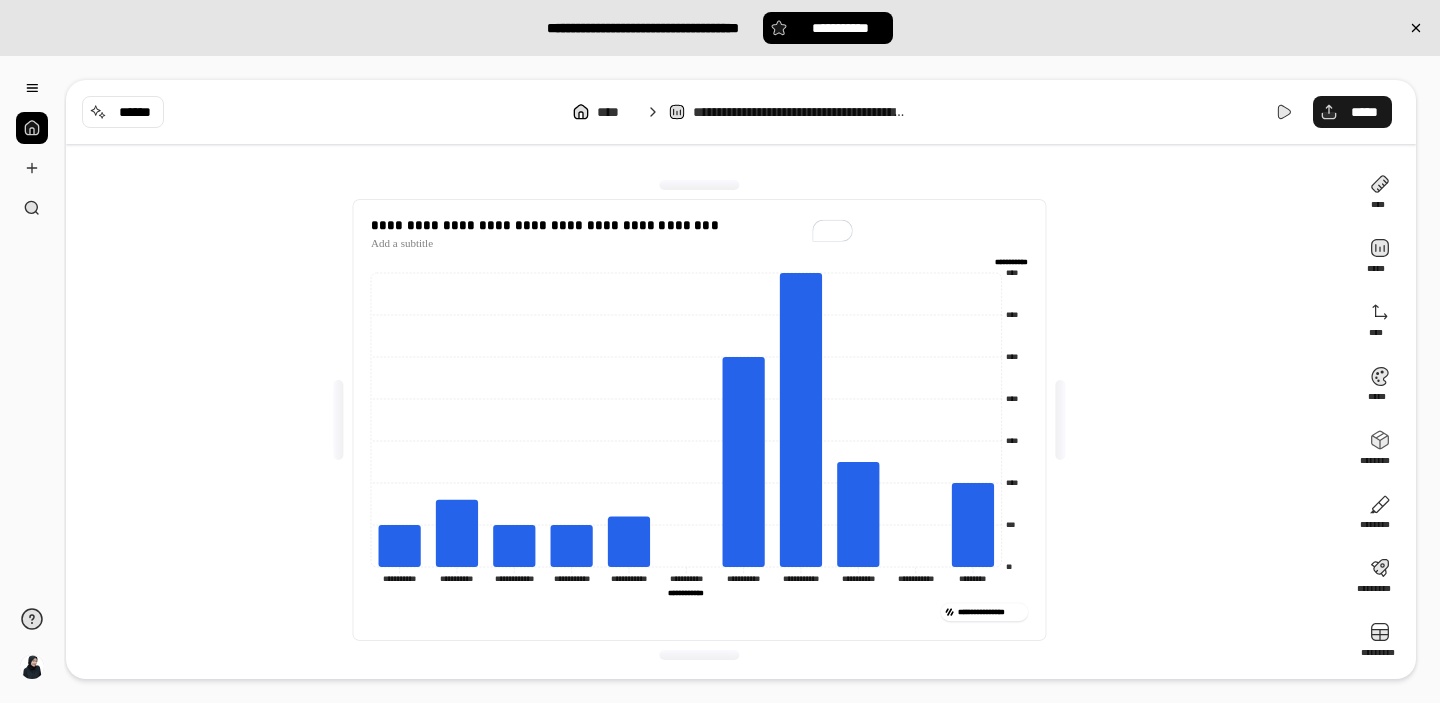 click on "*****" at bounding box center (1352, 112) 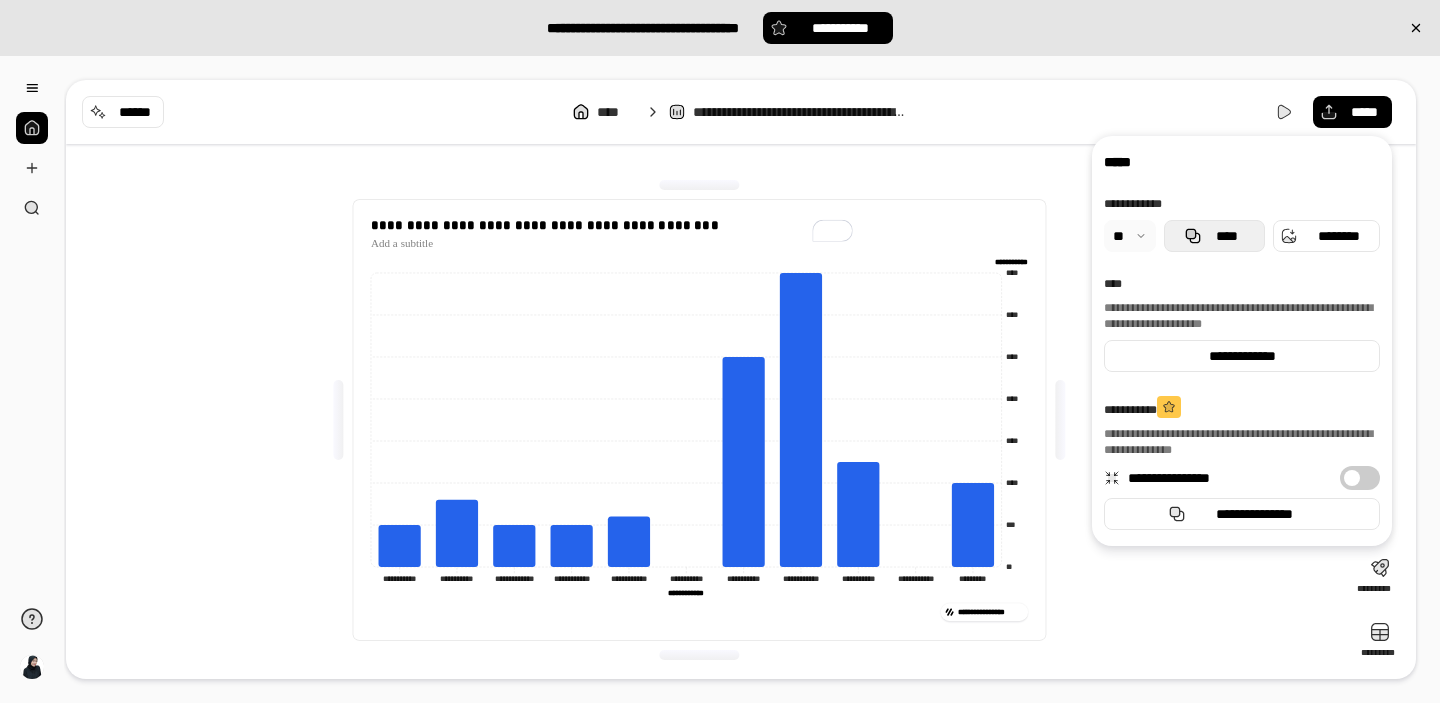 click on "****" at bounding box center (1226, 236) 